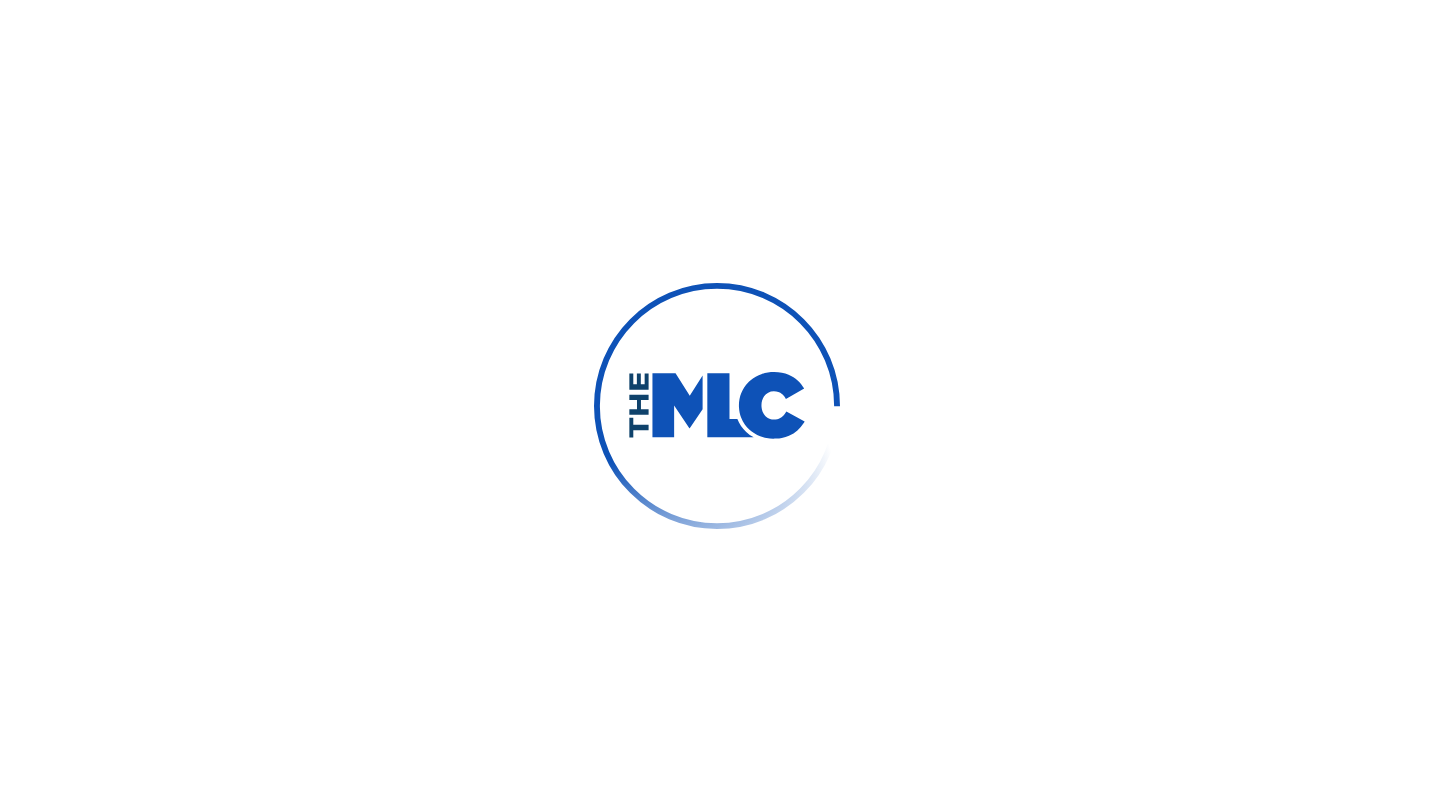 scroll, scrollTop: 0, scrollLeft: 0, axis: both 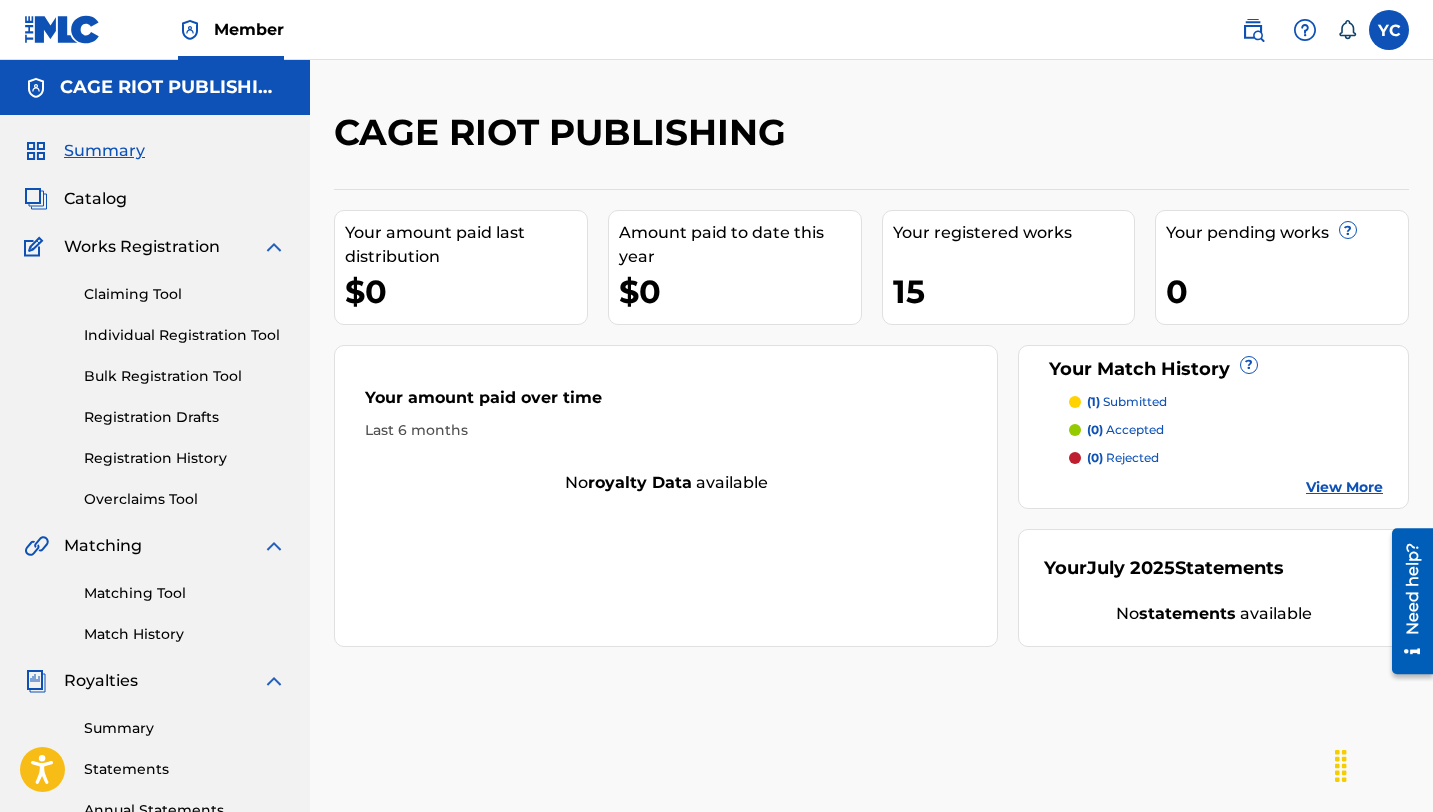 click on "(1)   submitted" at bounding box center (1127, 402) 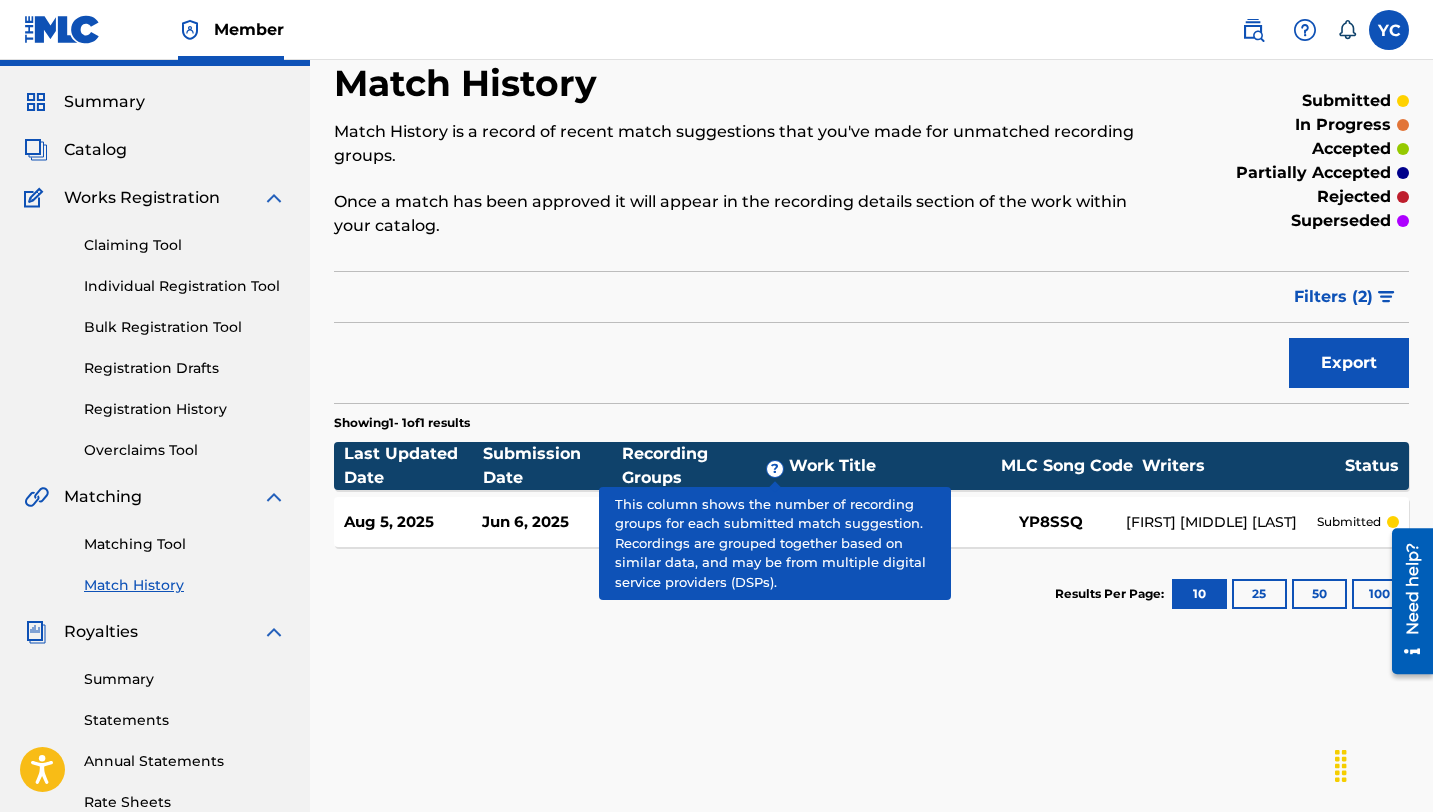 scroll, scrollTop: 49, scrollLeft: 0, axis: vertical 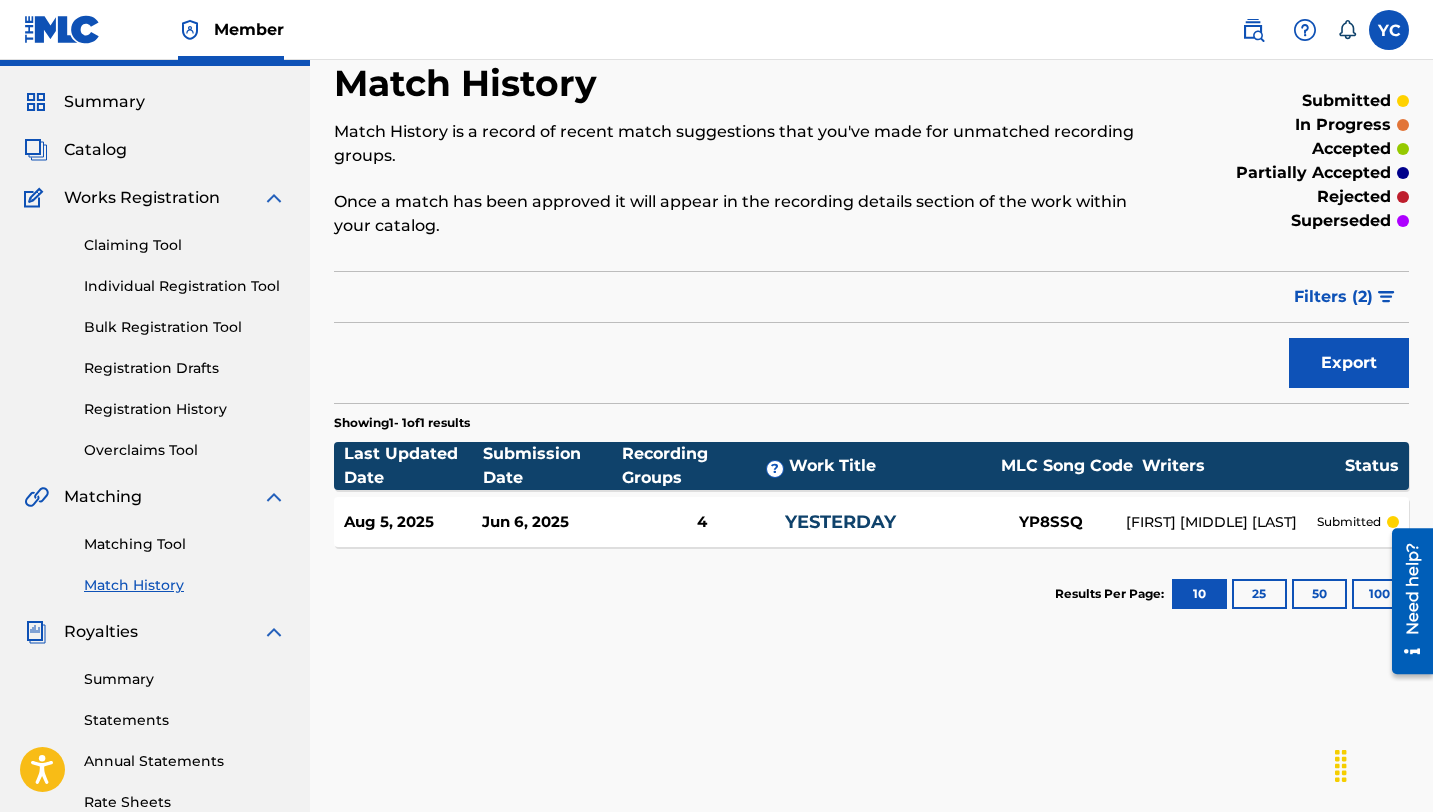 click on "submitted" at bounding box center [1349, 522] 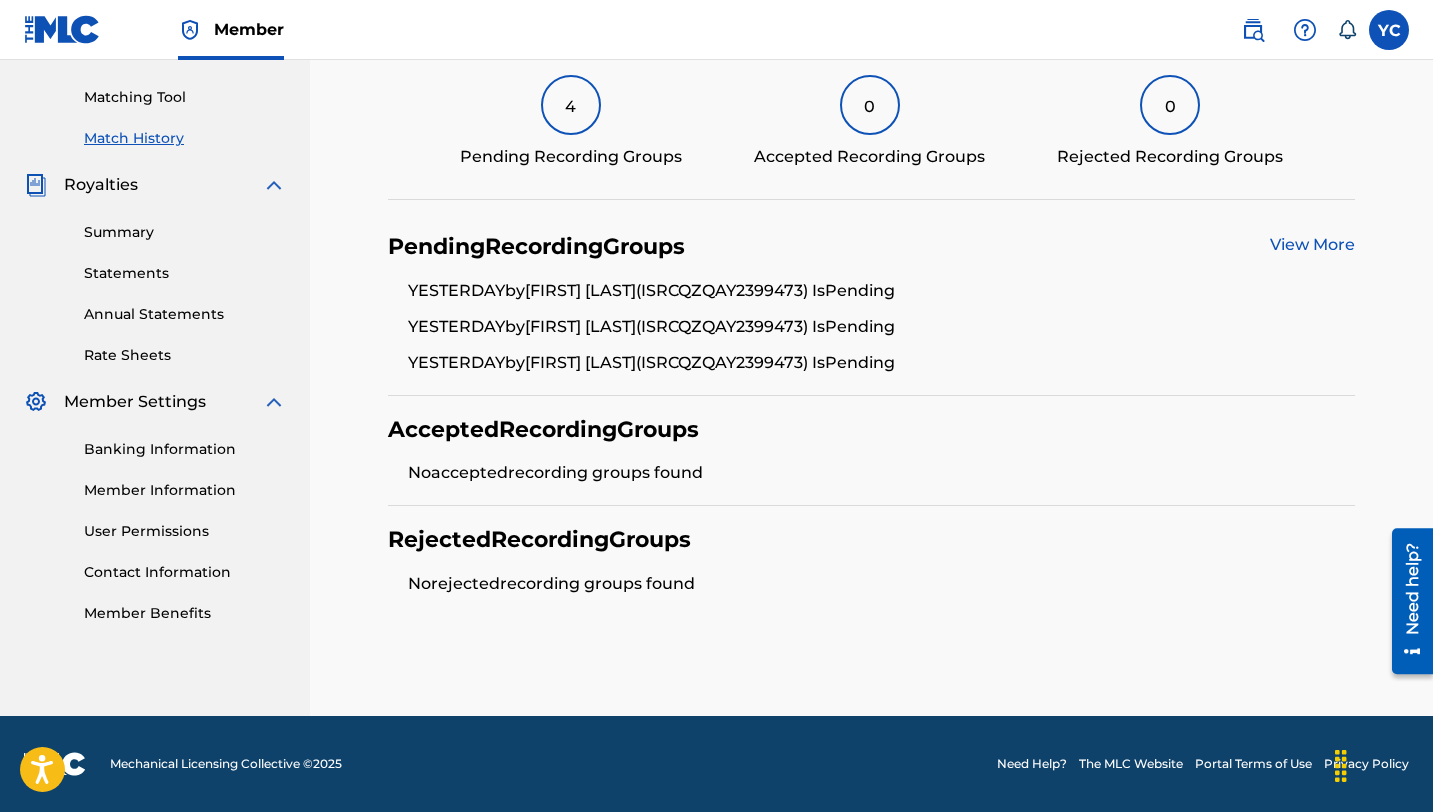 scroll, scrollTop: 495, scrollLeft: 0, axis: vertical 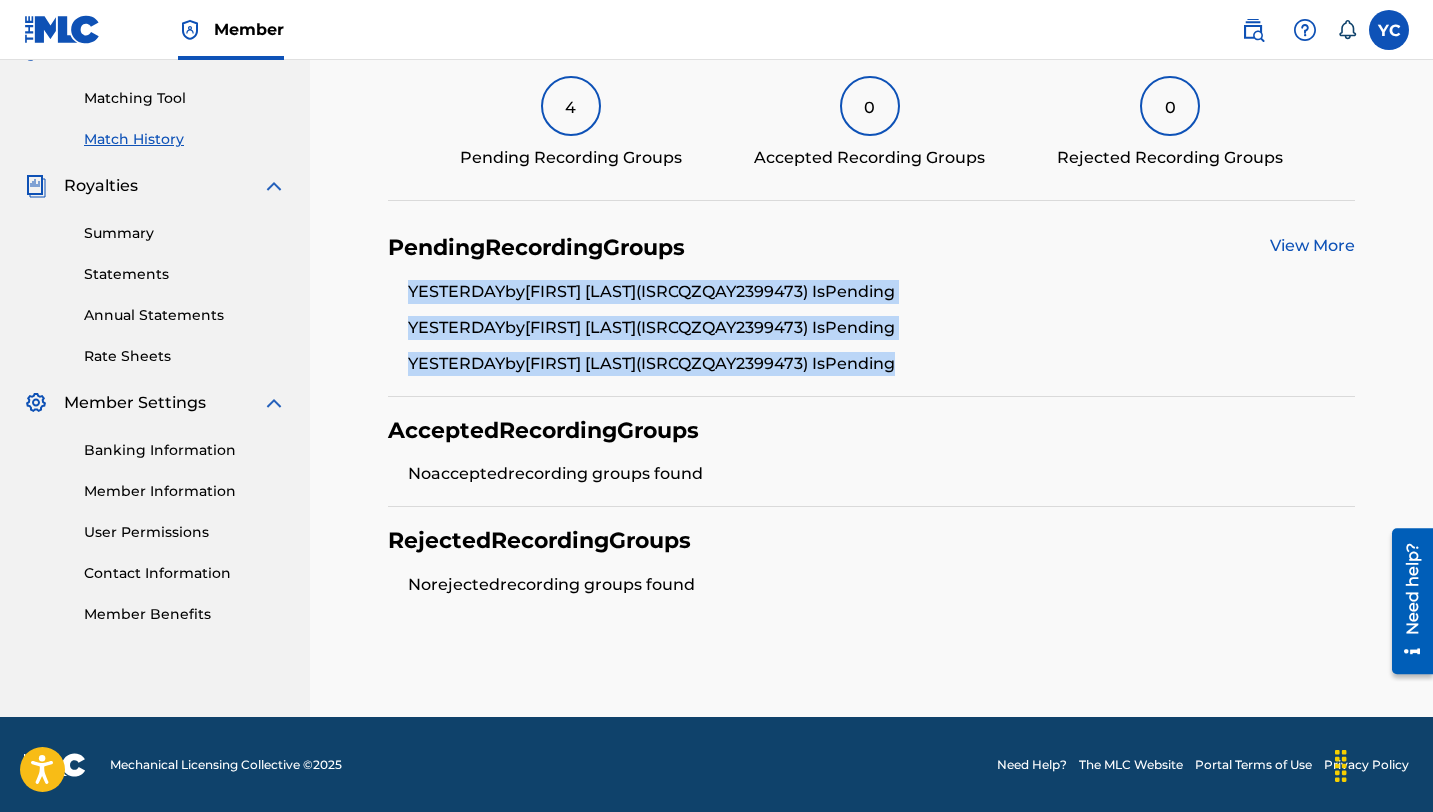 drag, startPoint x: 957, startPoint y: 367, endPoint x: 352, endPoint y: 283, distance: 610.8036 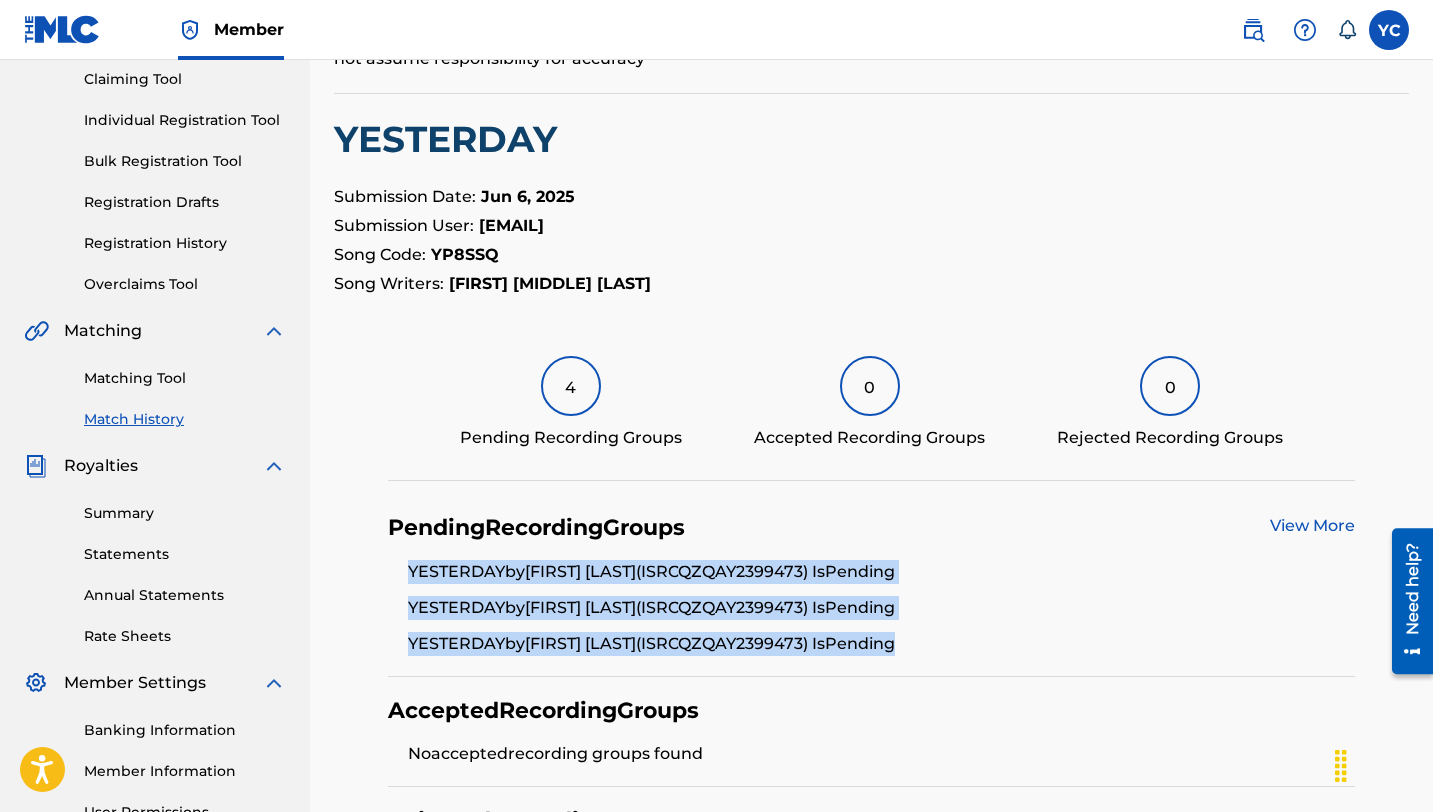 scroll, scrollTop: 94, scrollLeft: 0, axis: vertical 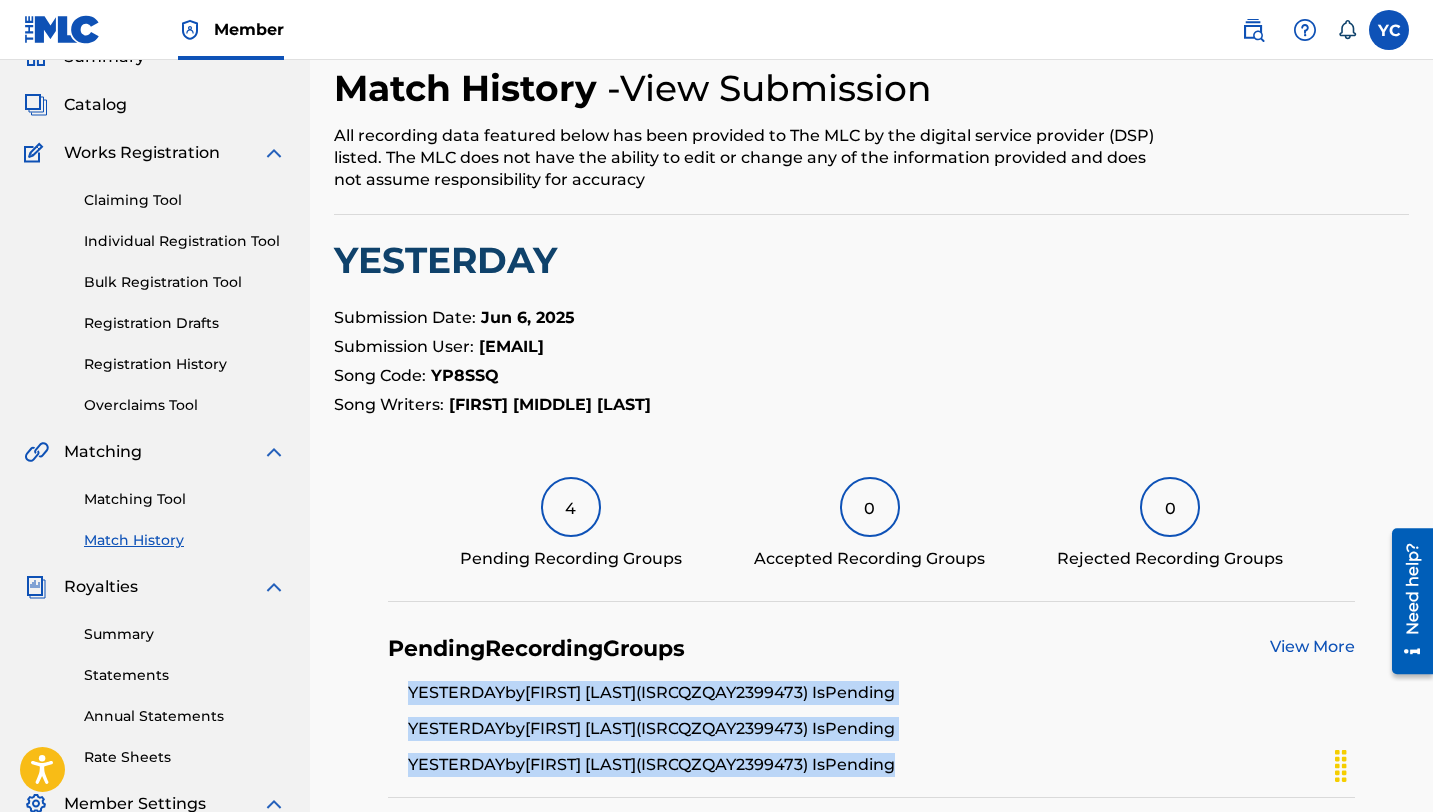 click on "Claiming Tool" at bounding box center [185, 200] 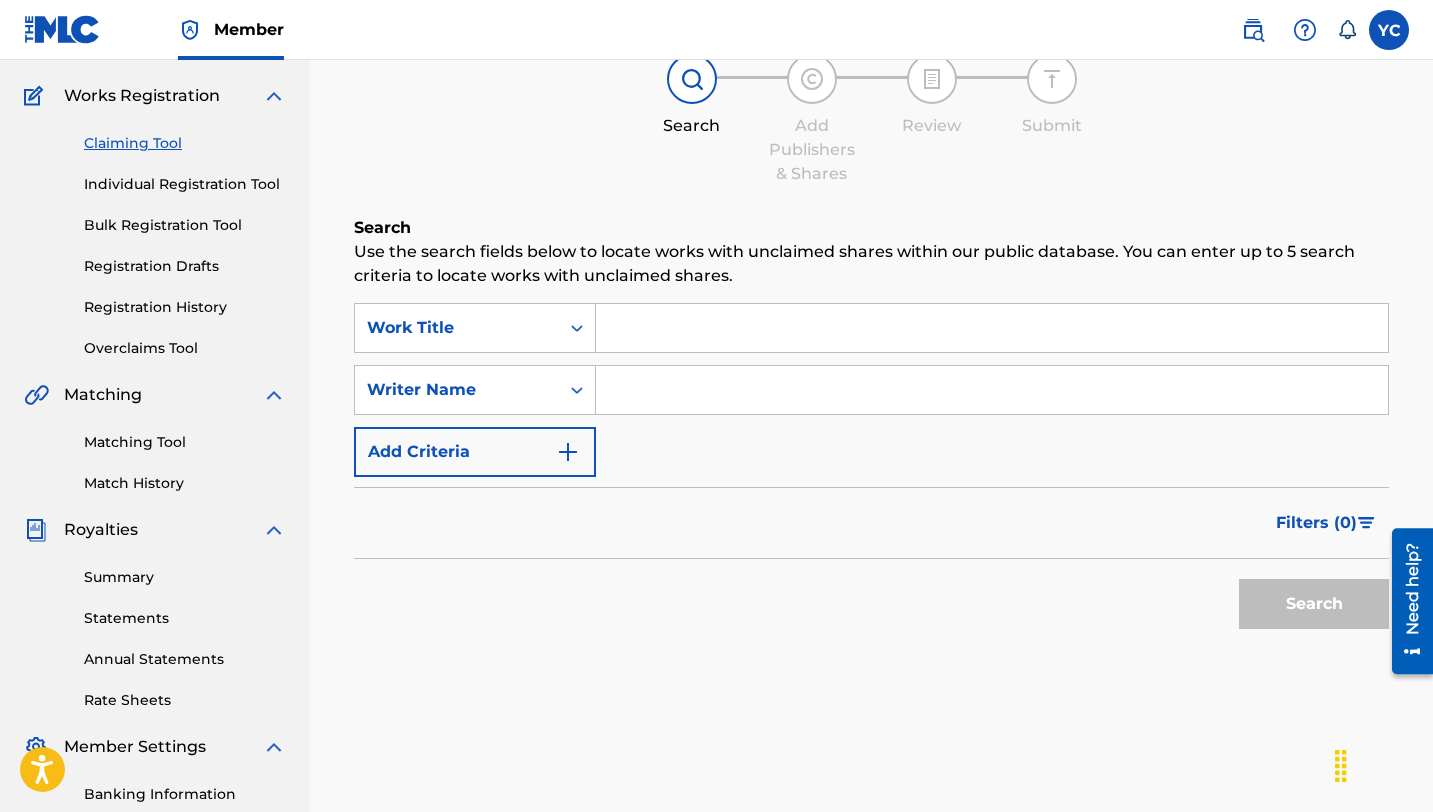 scroll, scrollTop: 0, scrollLeft: 0, axis: both 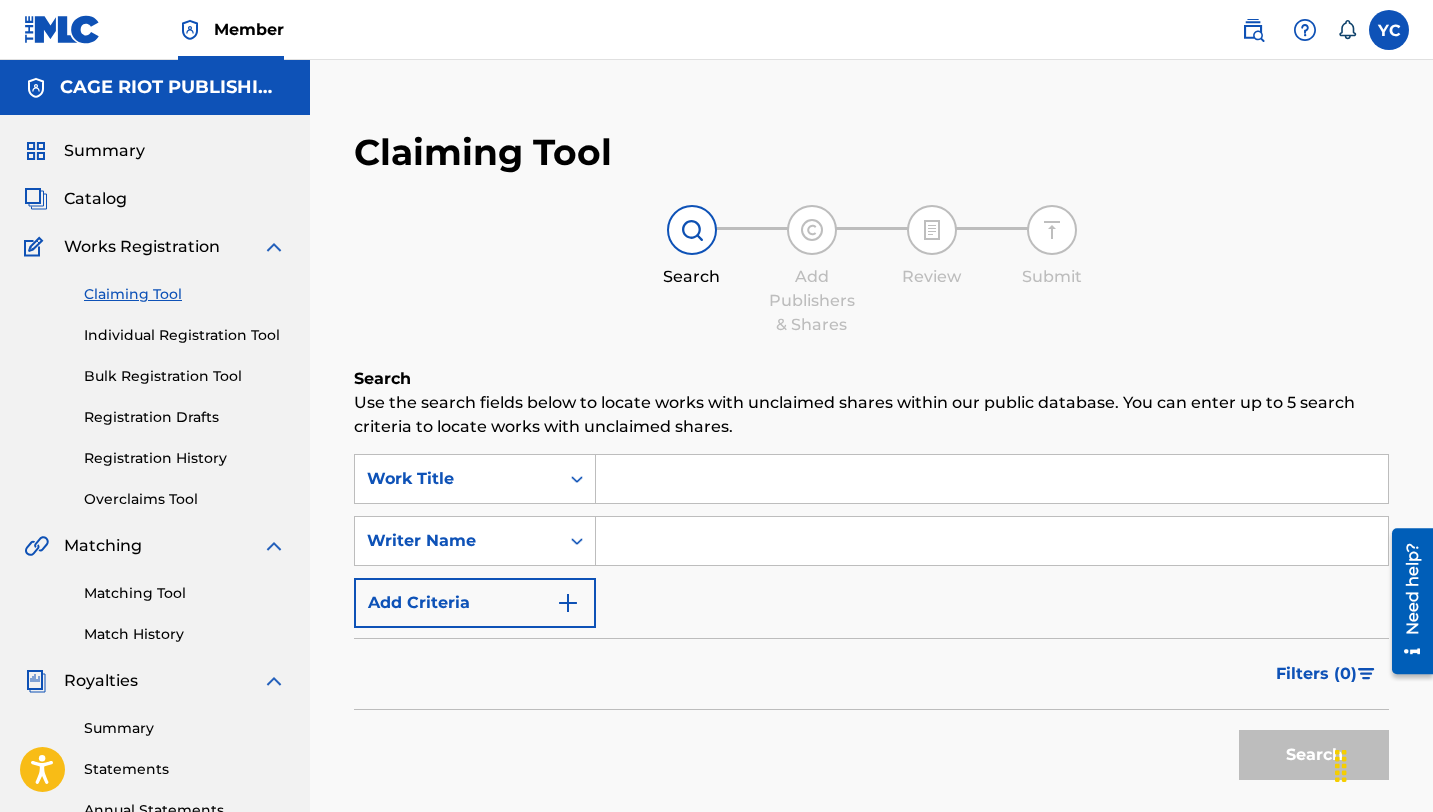 click on "Matching Tool" at bounding box center [185, 593] 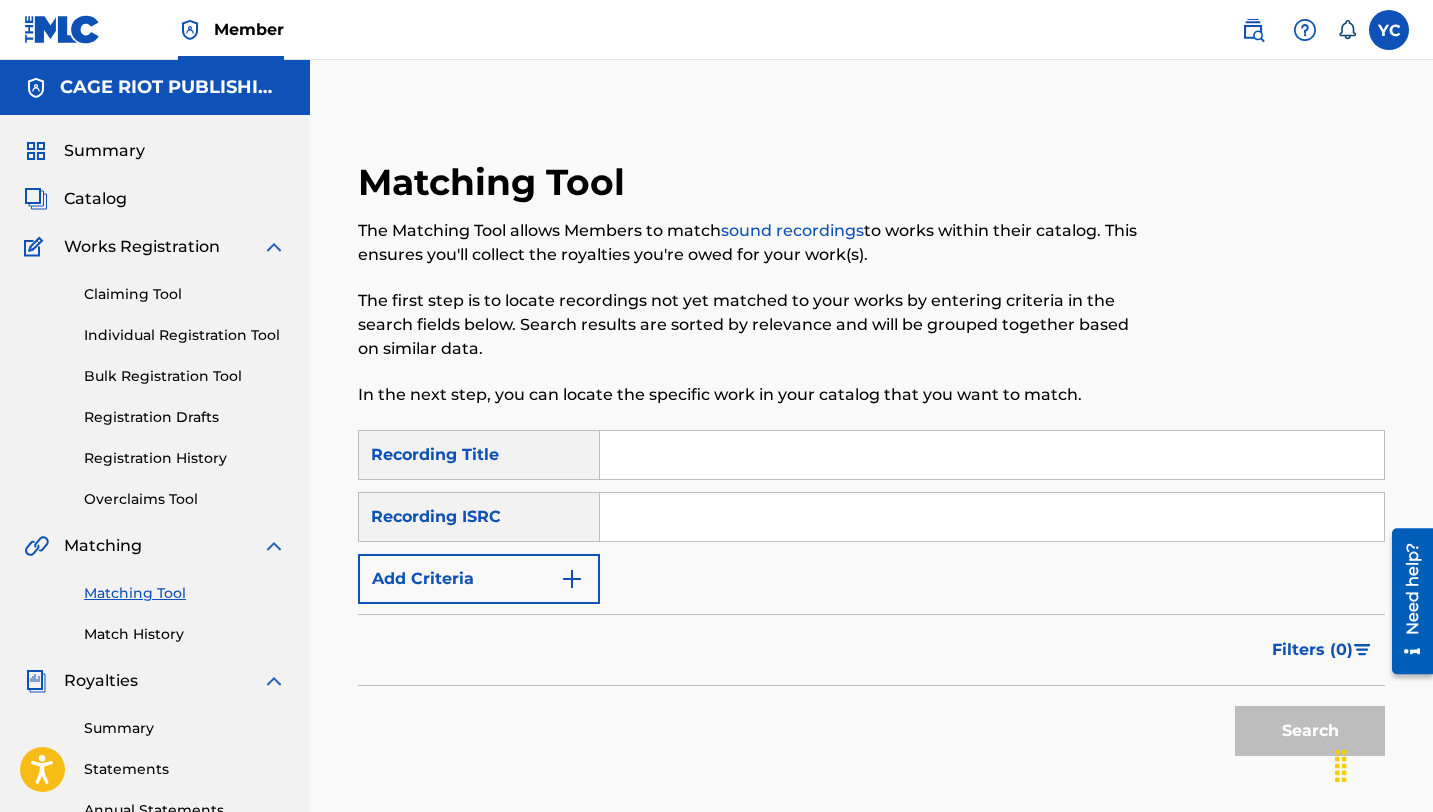 click on "Matching Tool Match History" at bounding box center (155, 601) 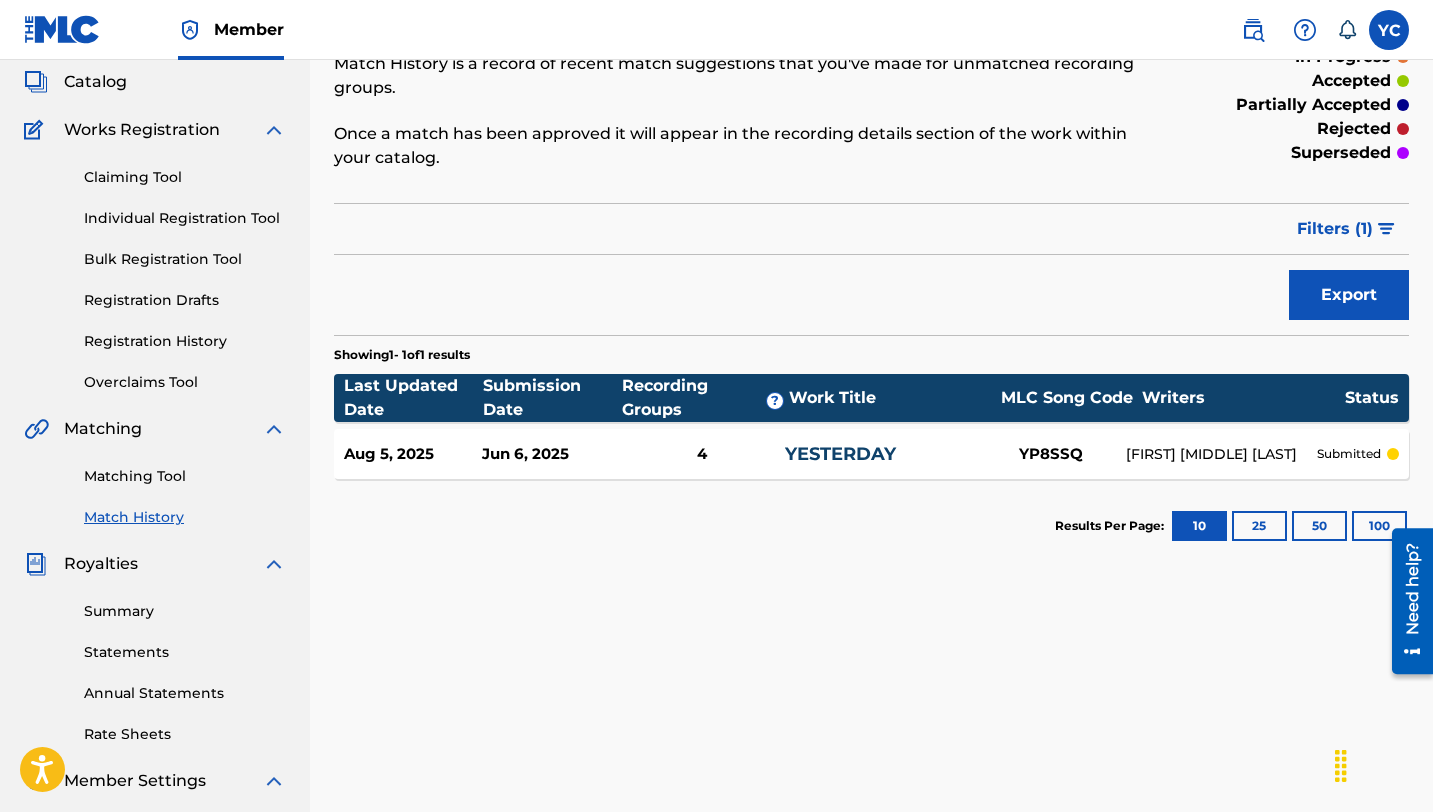 scroll, scrollTop: 183, scrollLeft: 0, axis: vertical 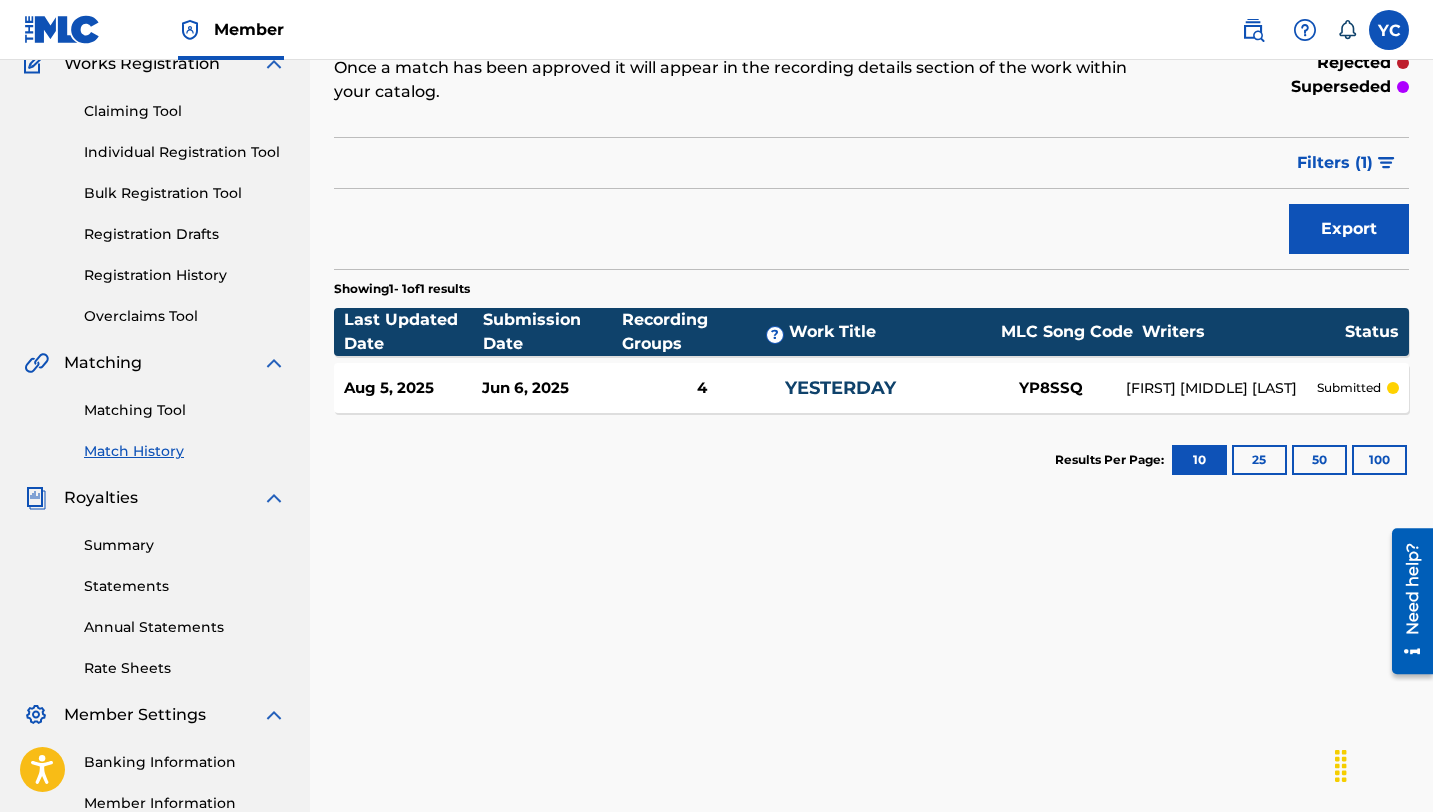 click on "4" at bounding box center [702, 388] 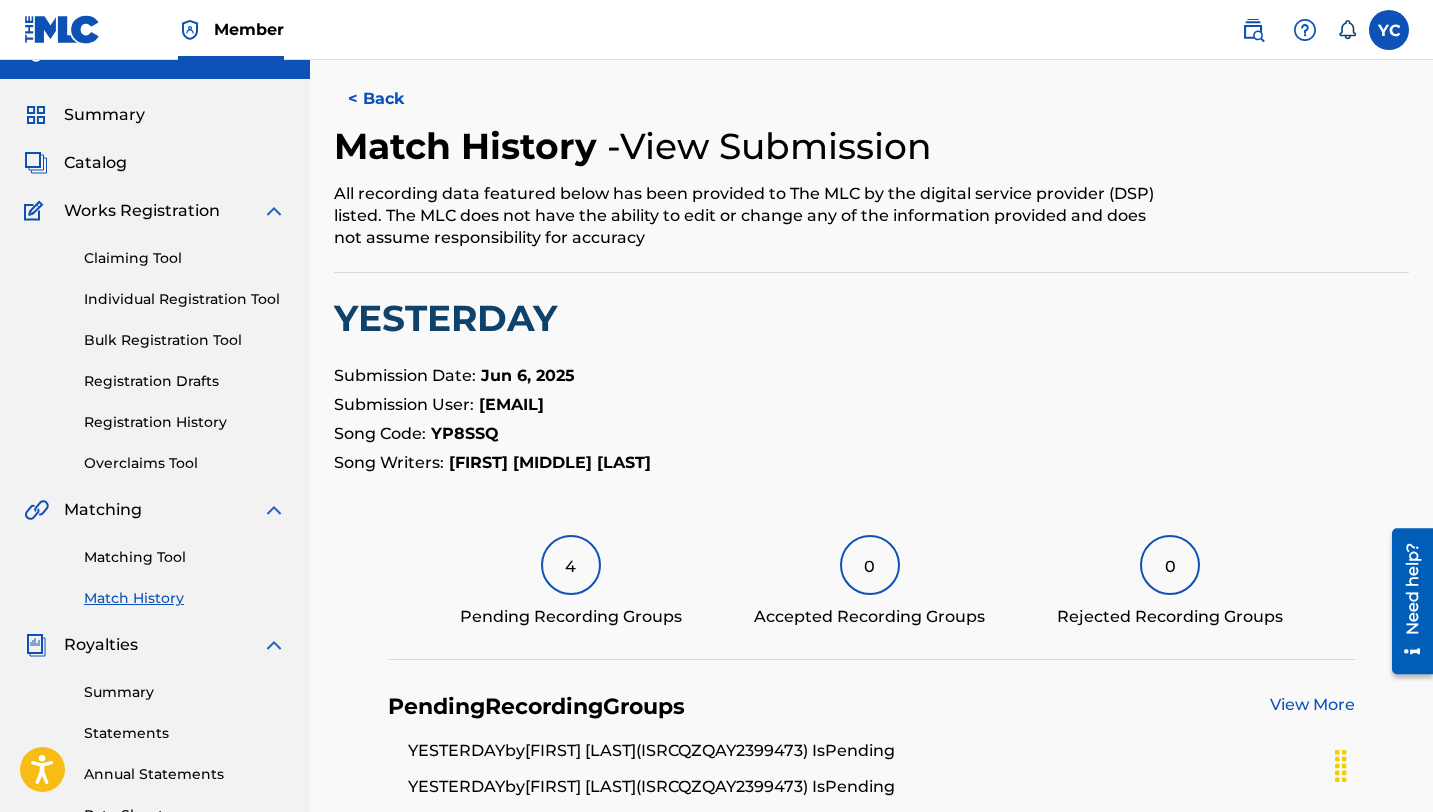 scroll, scrollTop: 69, scrollLeft: 0, axis: vertical 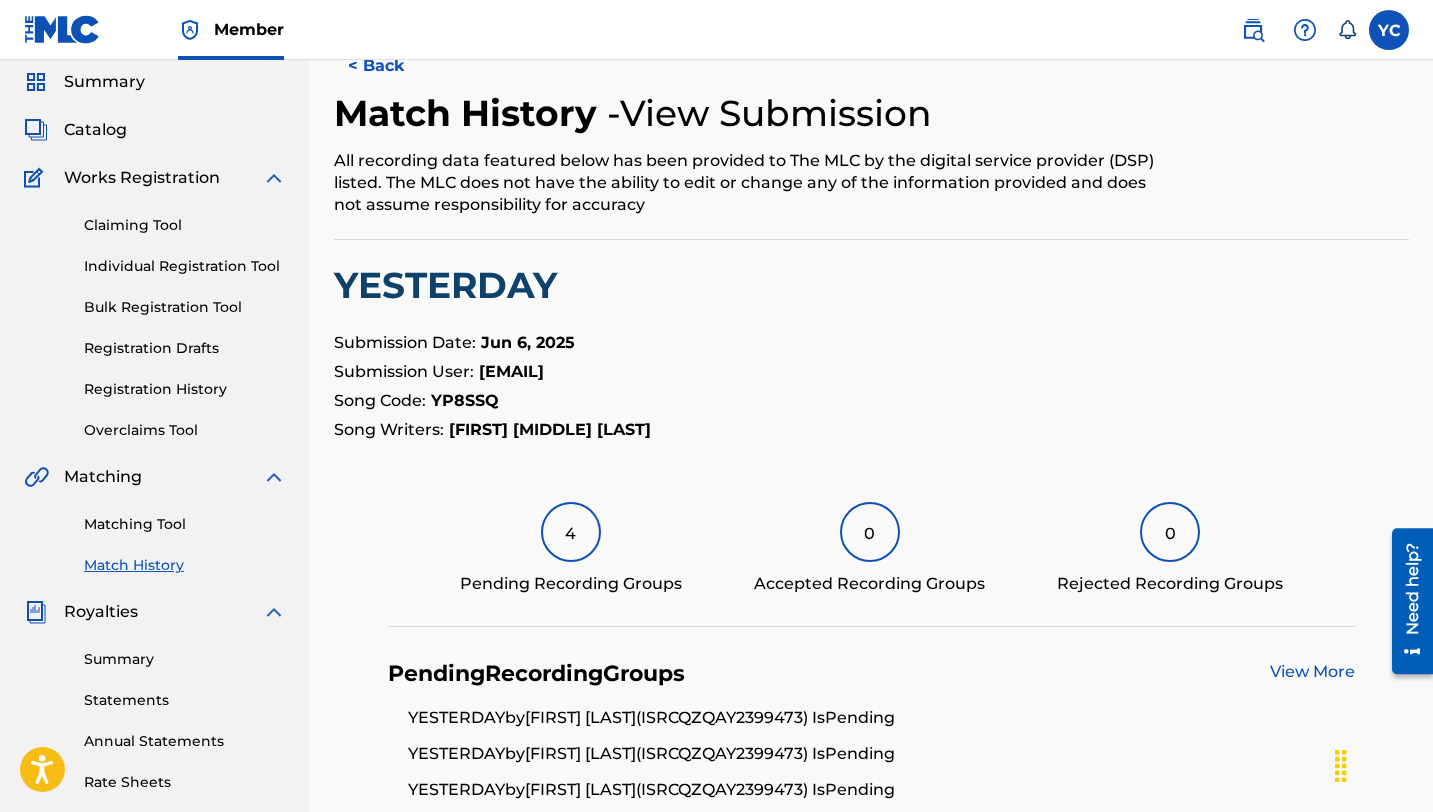 click on "Summary" at bounding box center [185, 659] 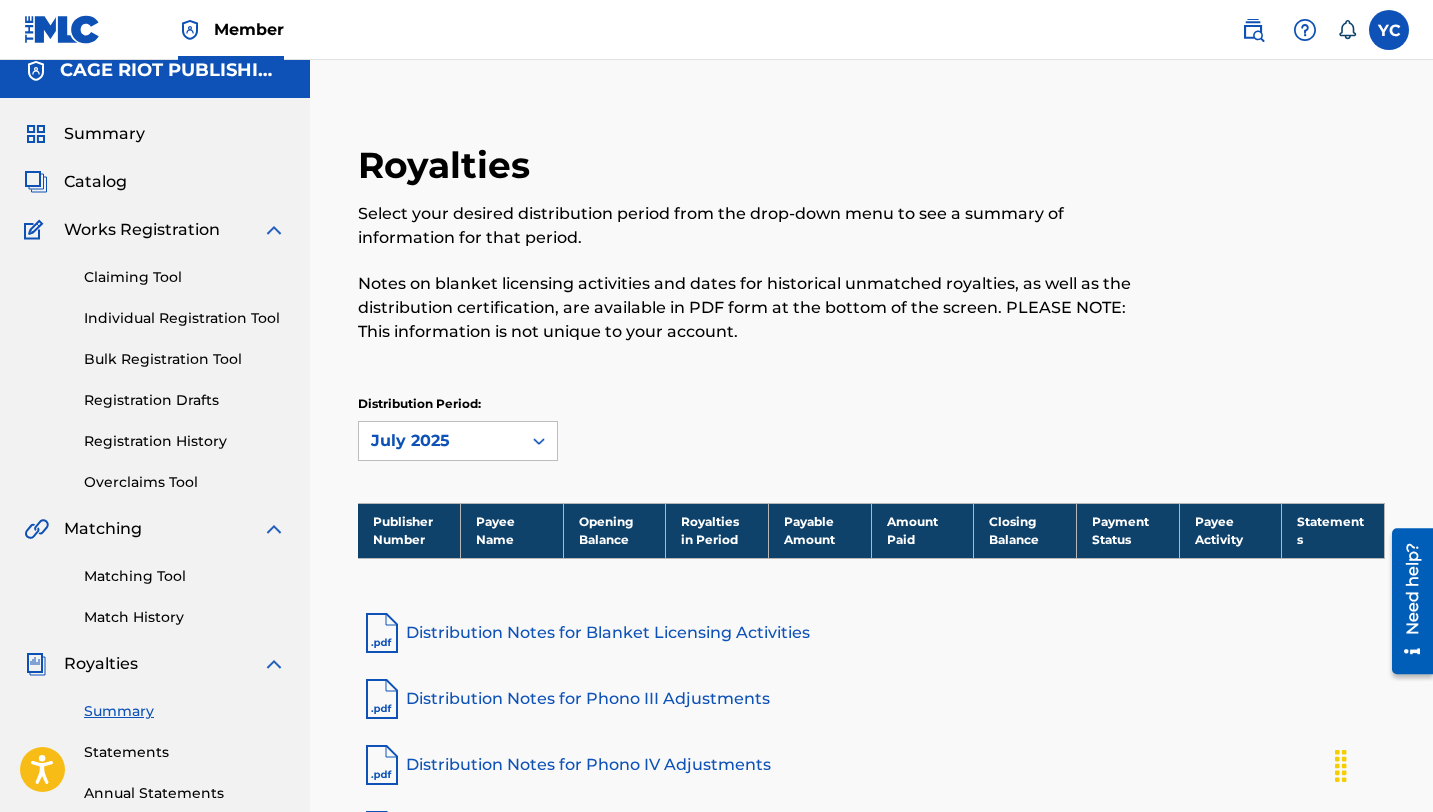 scroll, scrollTop: 0, scrollLeft: 0, axis: both 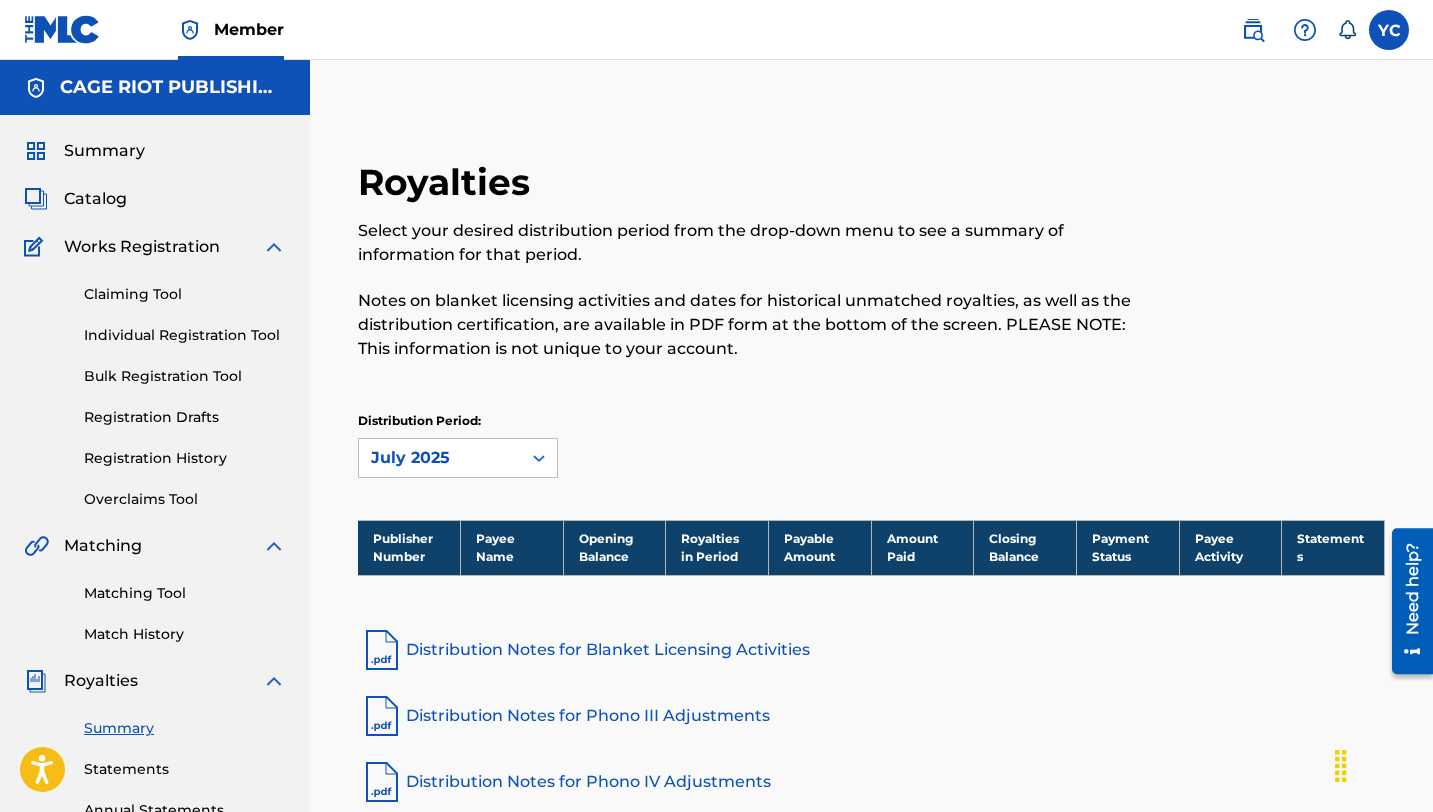 click on "Catalog" at bounding box center [95, 199] 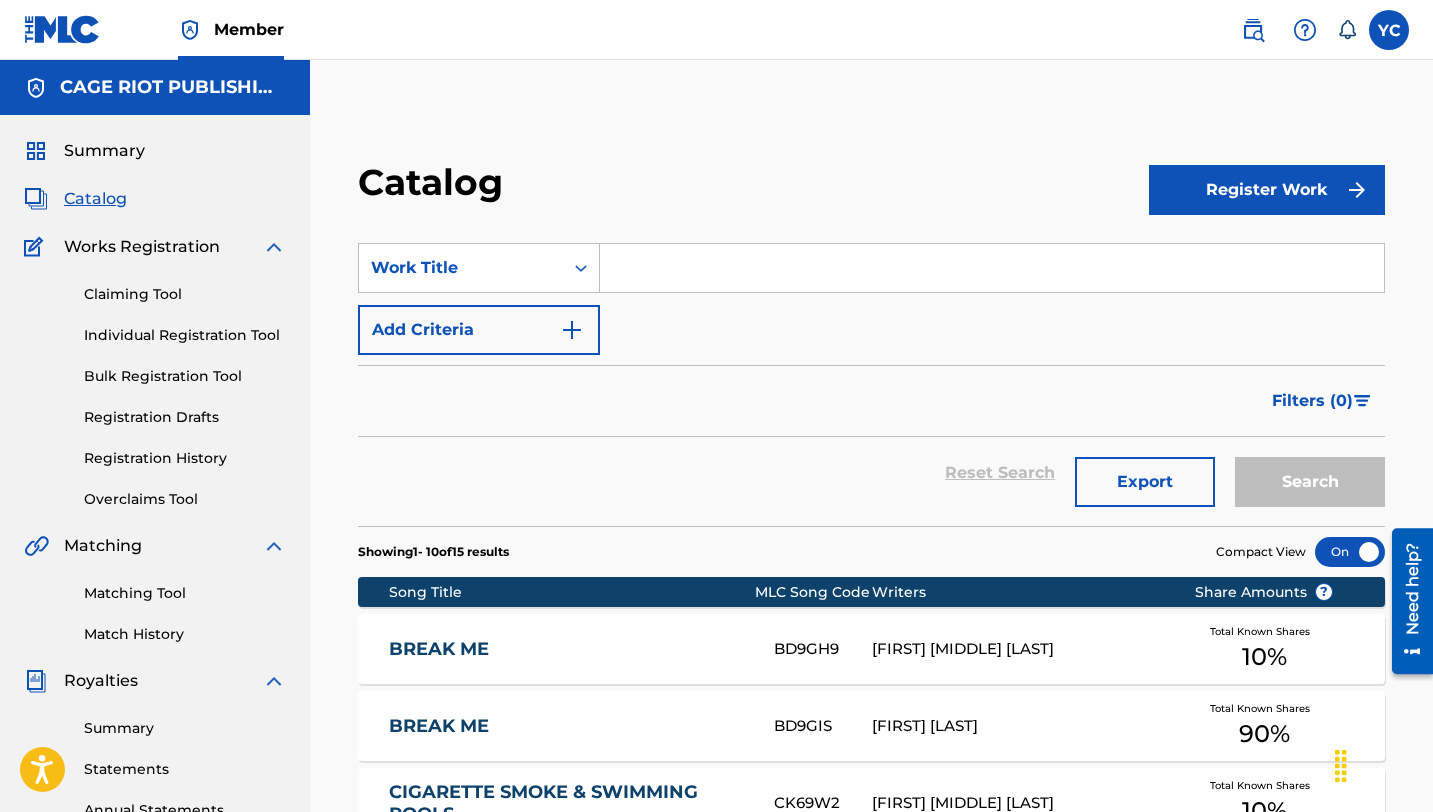 click on "Summary" at bounding box center (104, 151) 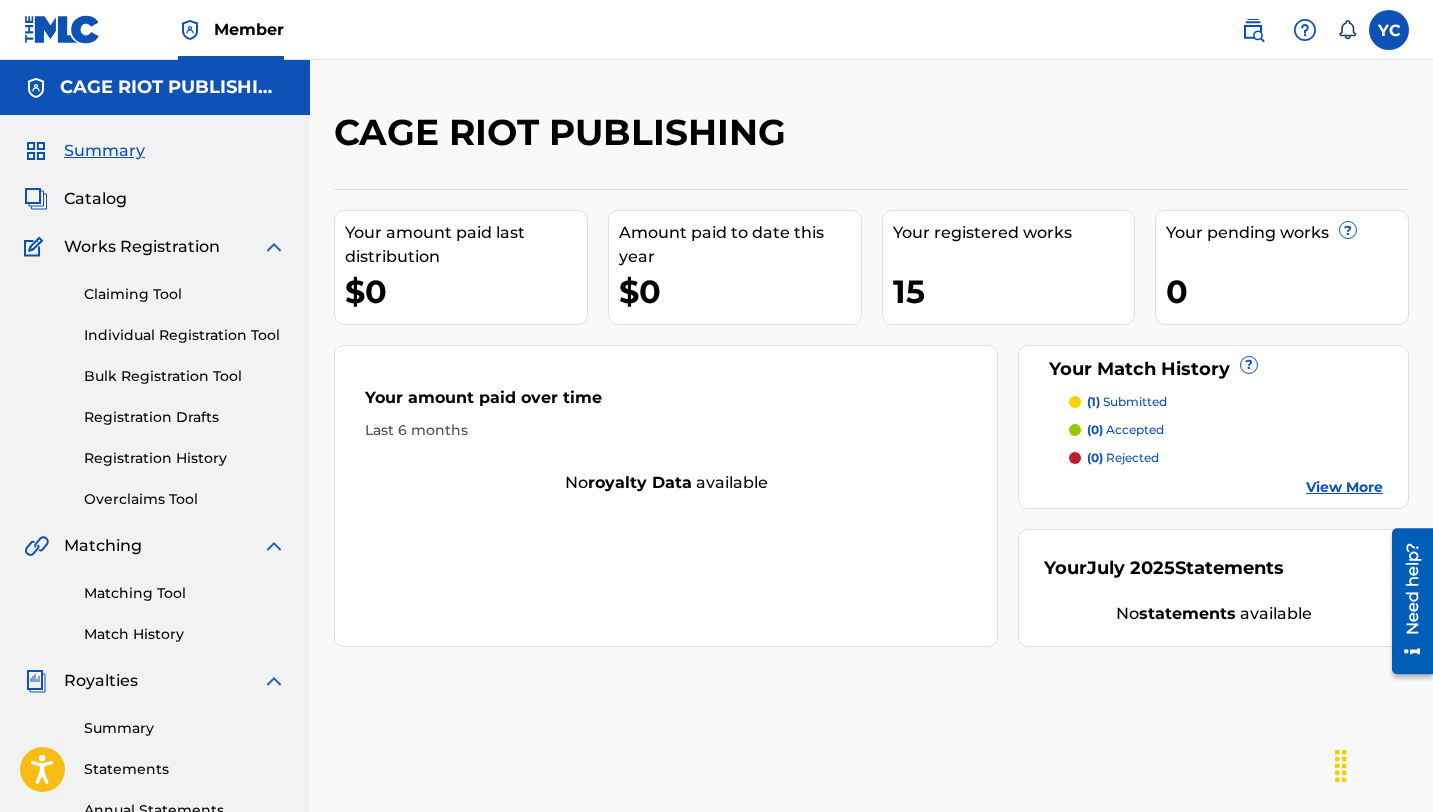 click on "Catalog" at bounding box center (95, 199) 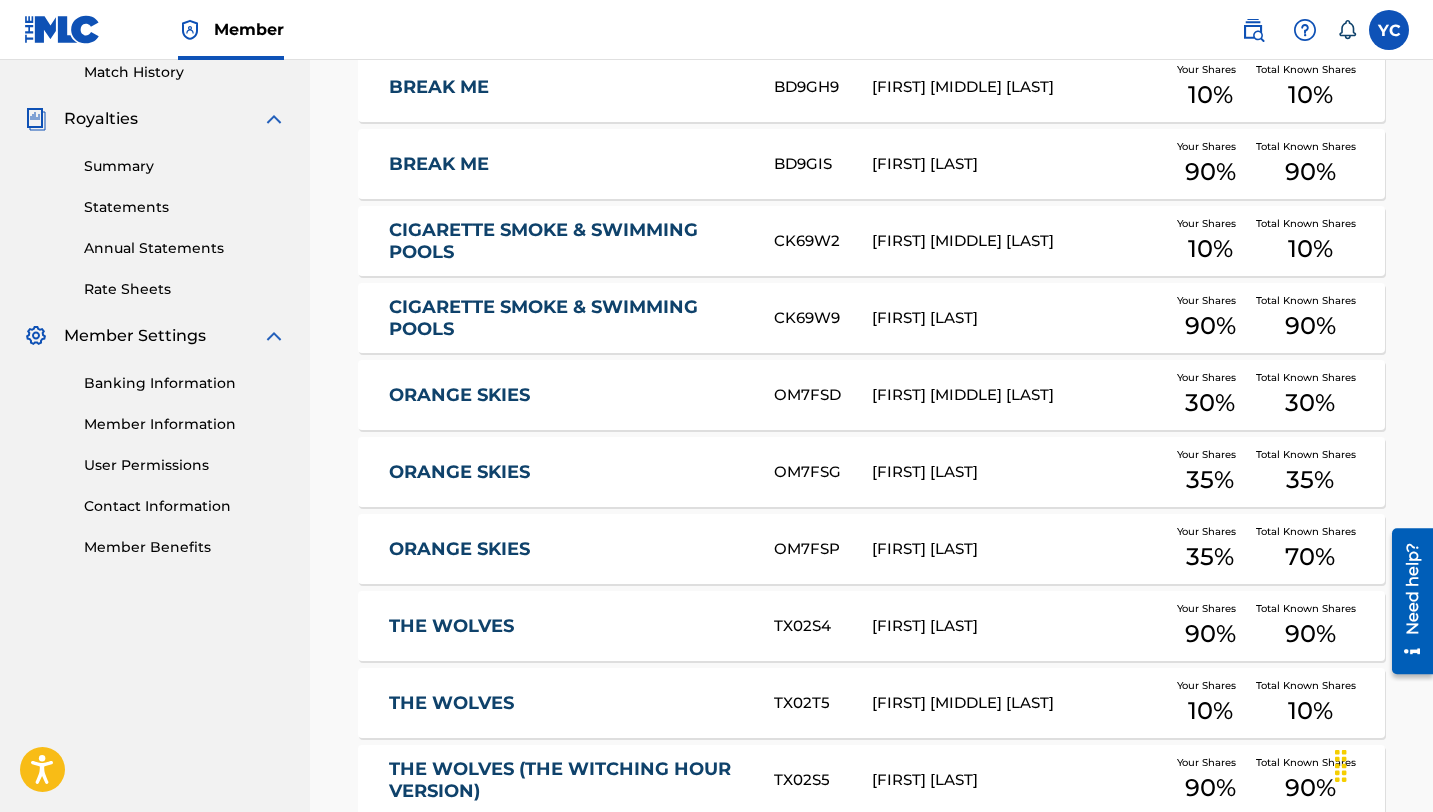 scroll, scrollTop: 764, scrollLeft: 0, axis: vertical 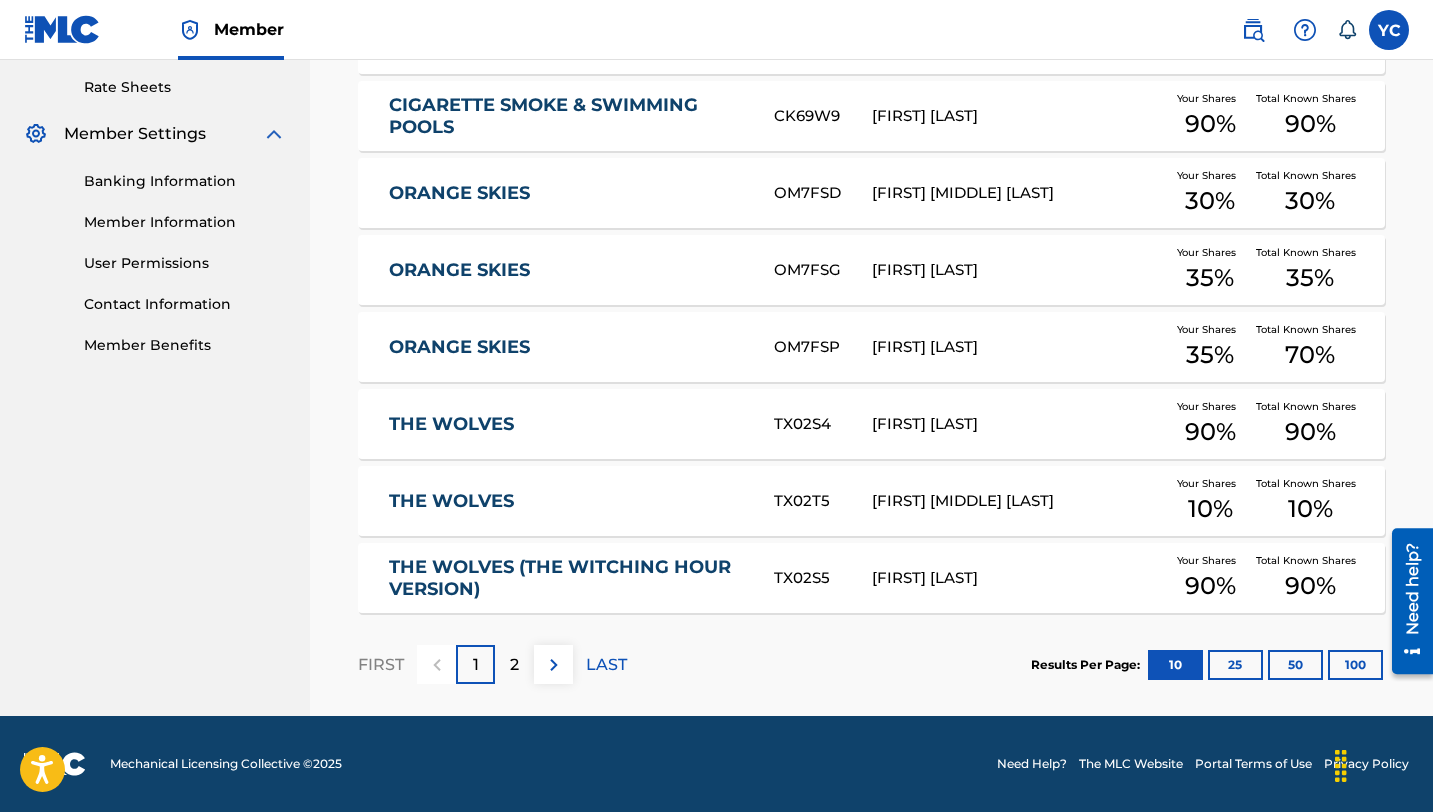 click on "2" at bounding box center [514, 664] 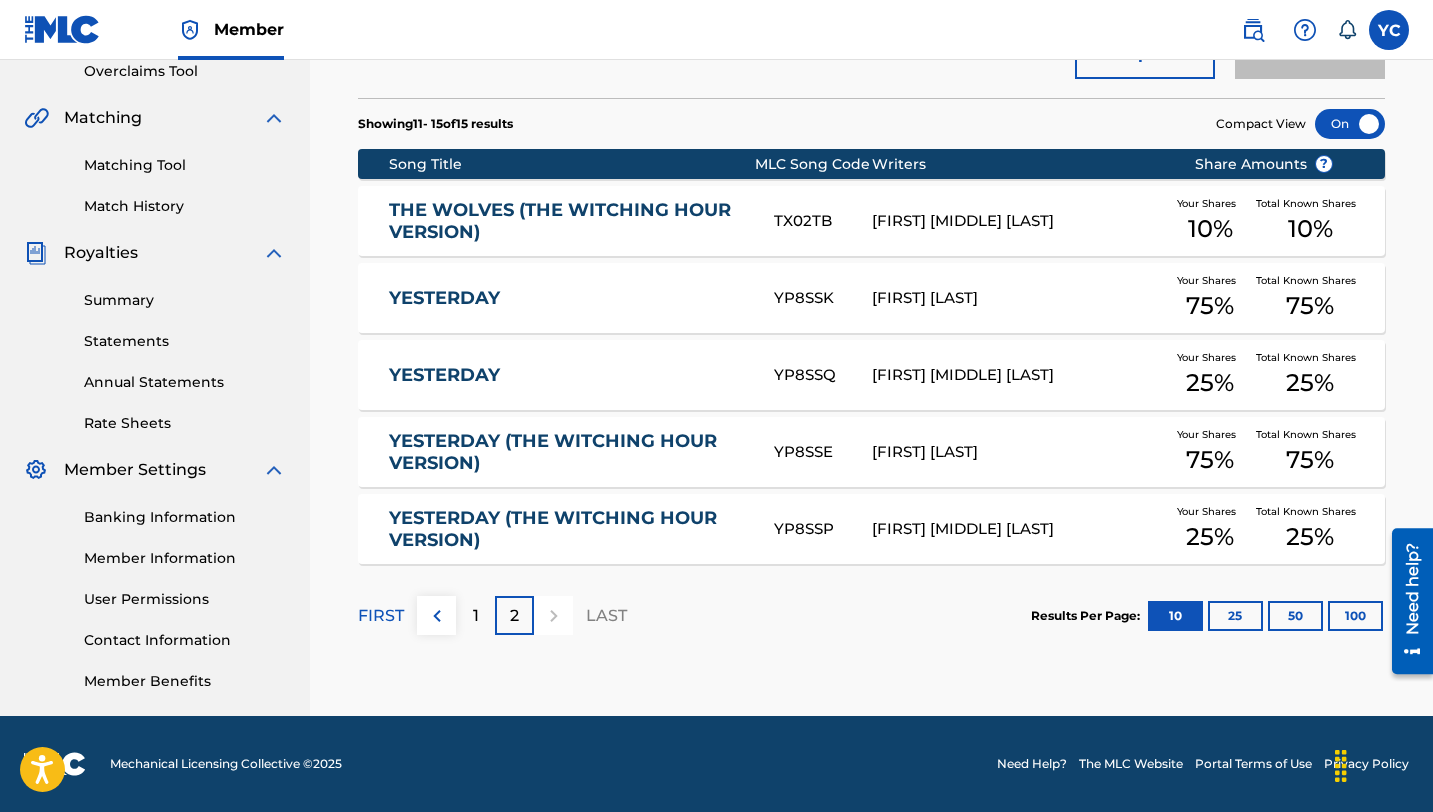 click on "YESTERDAY (THE WITCHING HOUR VERSION)" at bounding box center (568, 529) 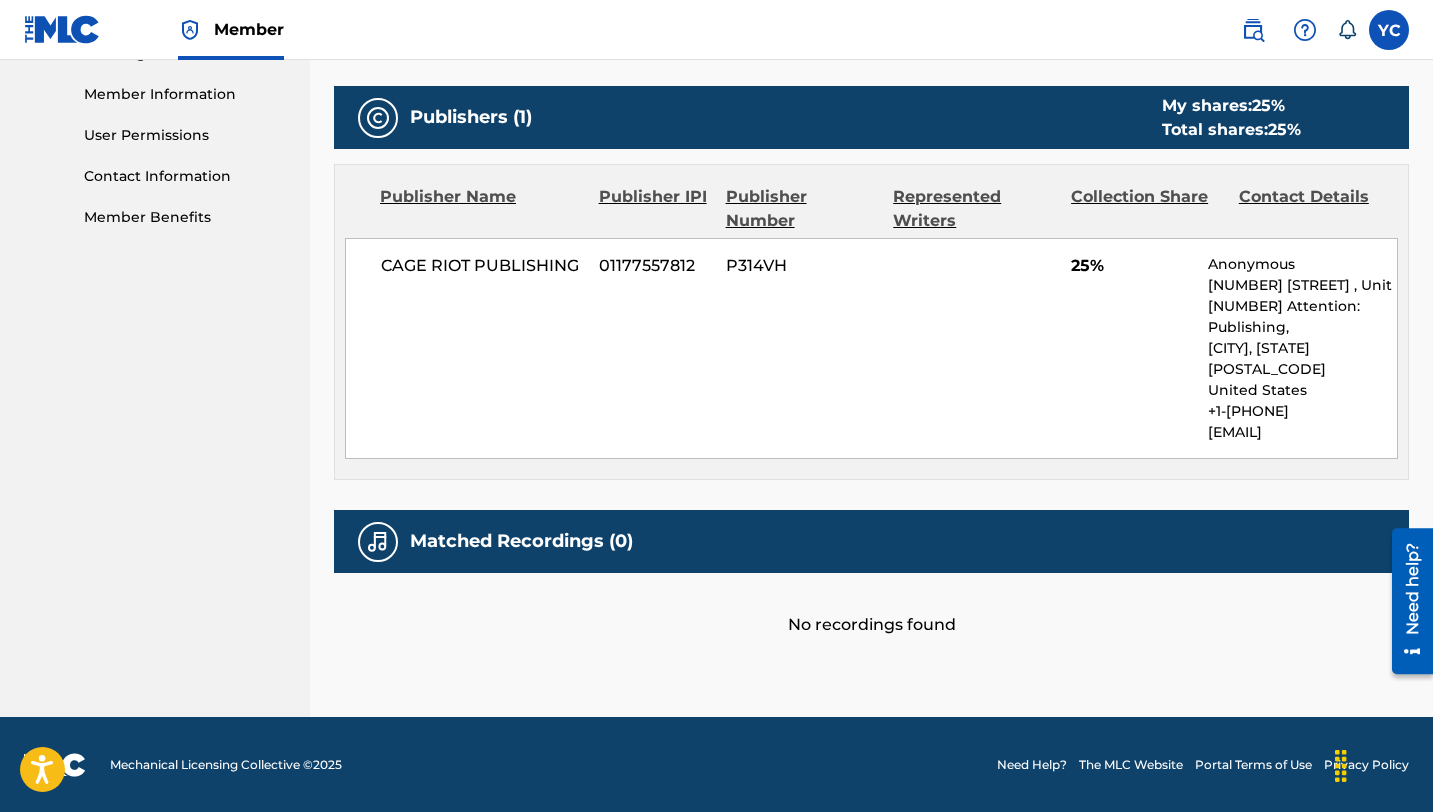 scroll, scrollTop: 0, scrollLeft: 0, axis: both 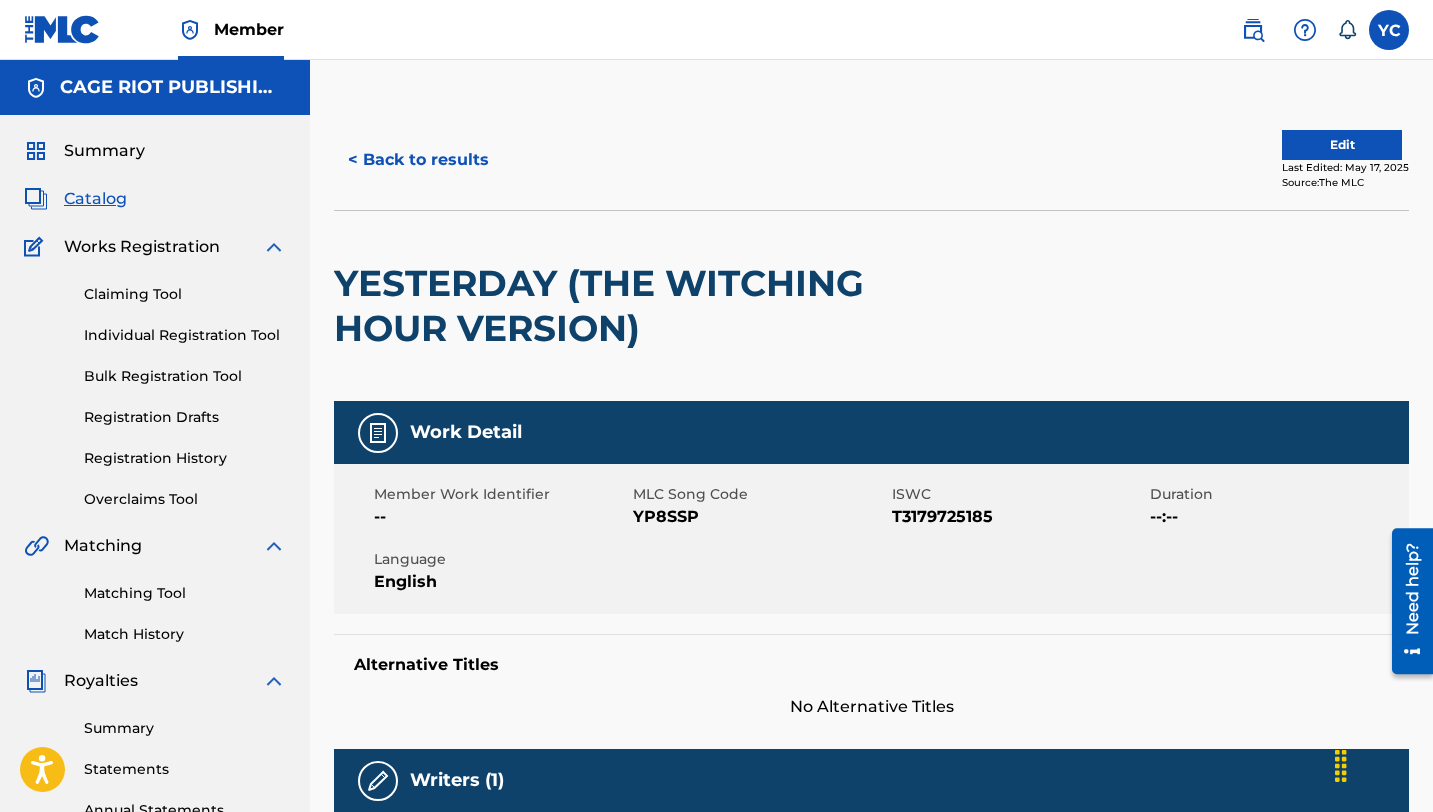 click on "Matching Tool Match History" at bounding box center (155, 601) 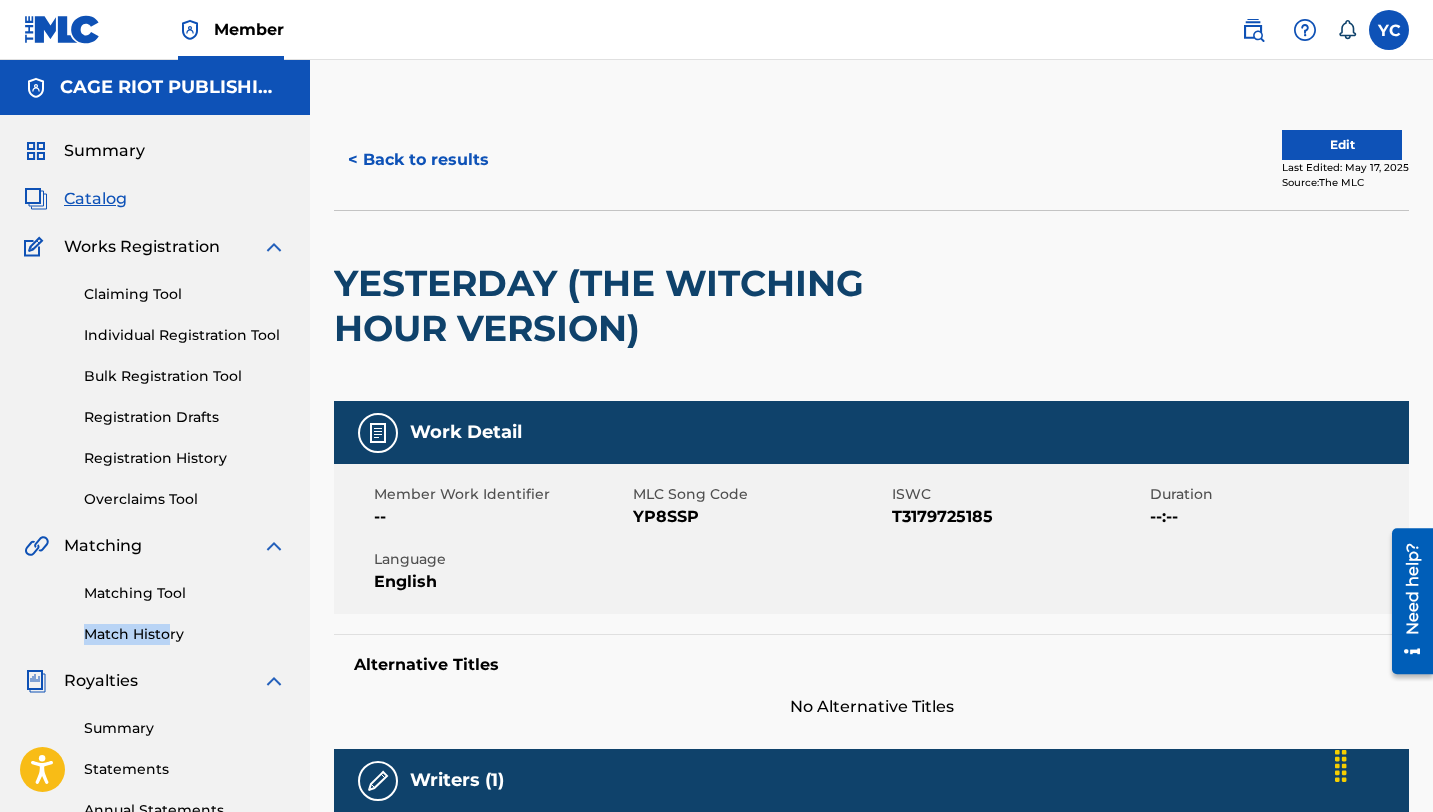 click on "Matching Tool Match History" at bounding box center [155, 601] 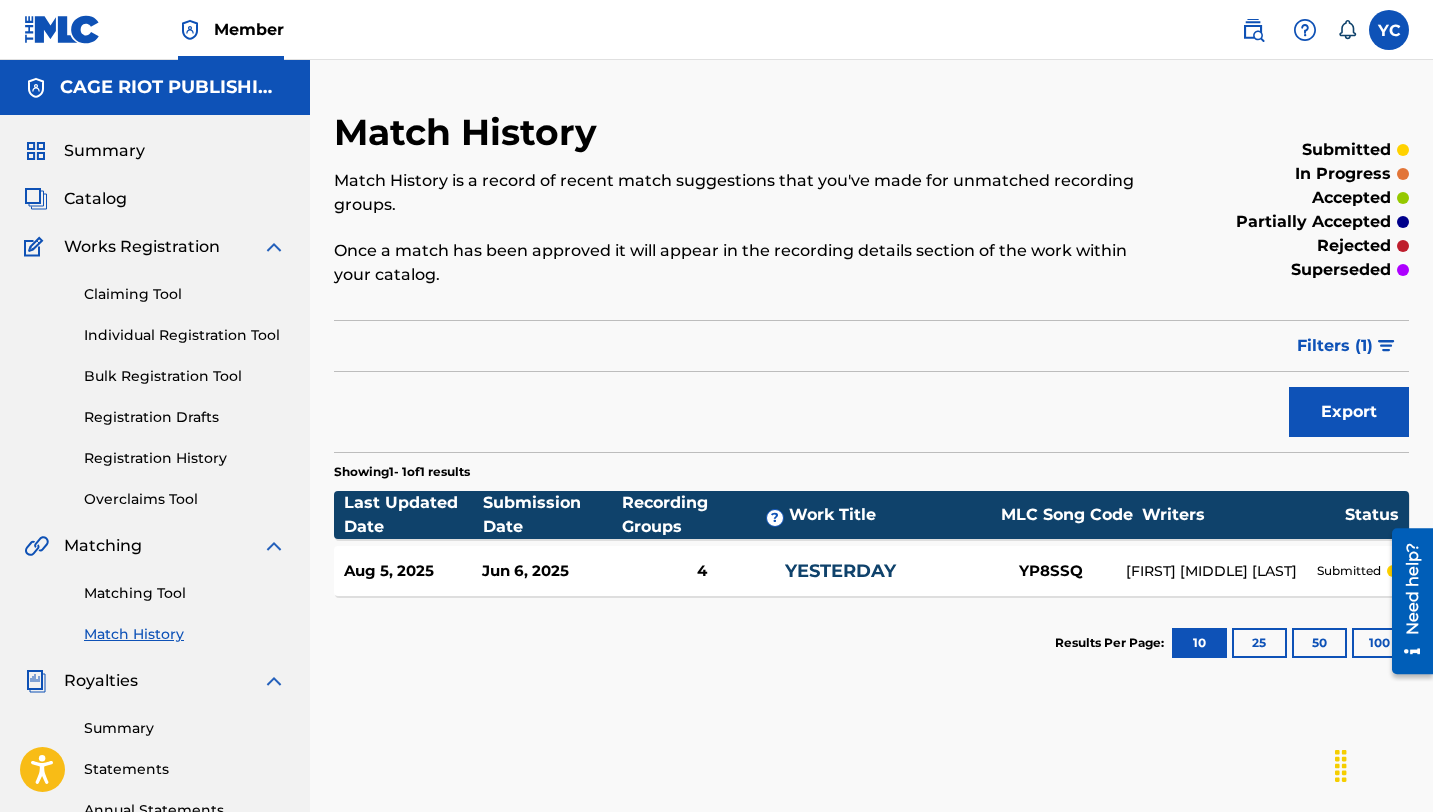 click on "4" at bounding box center [702, 571] 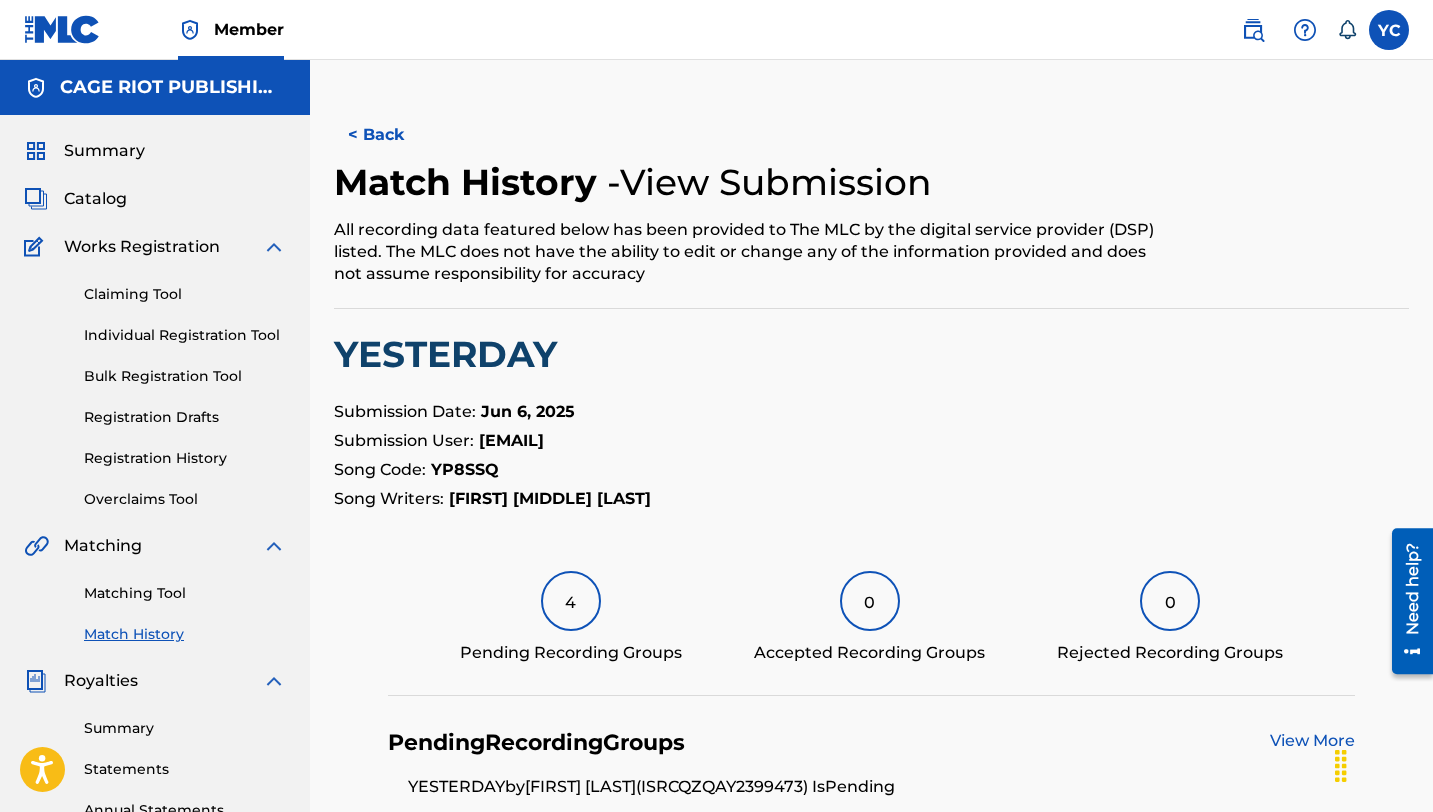 scroll, scrollTop: 4, scrollLeft: 0, axis: vertical 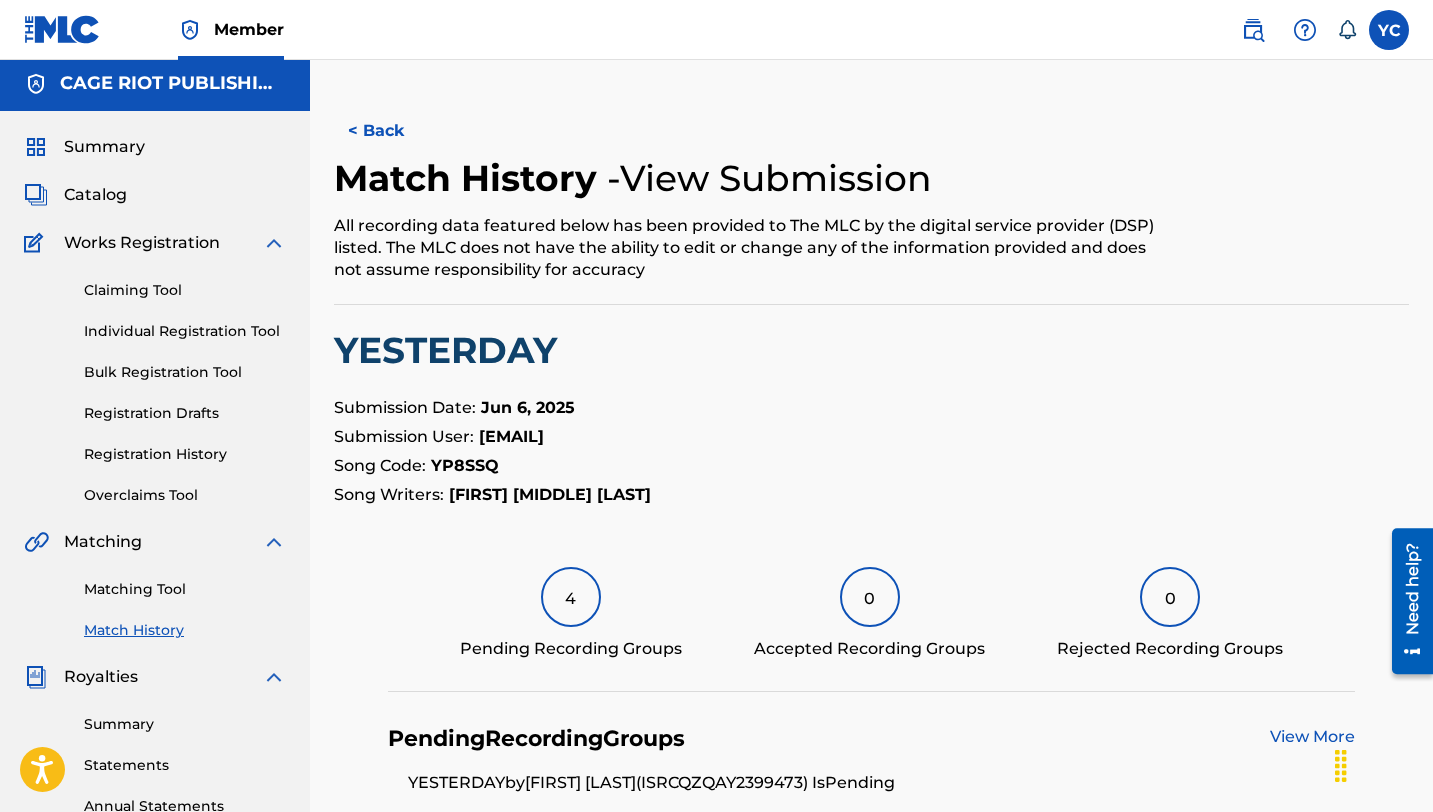 click on "0" at bounding box center (870, 597) 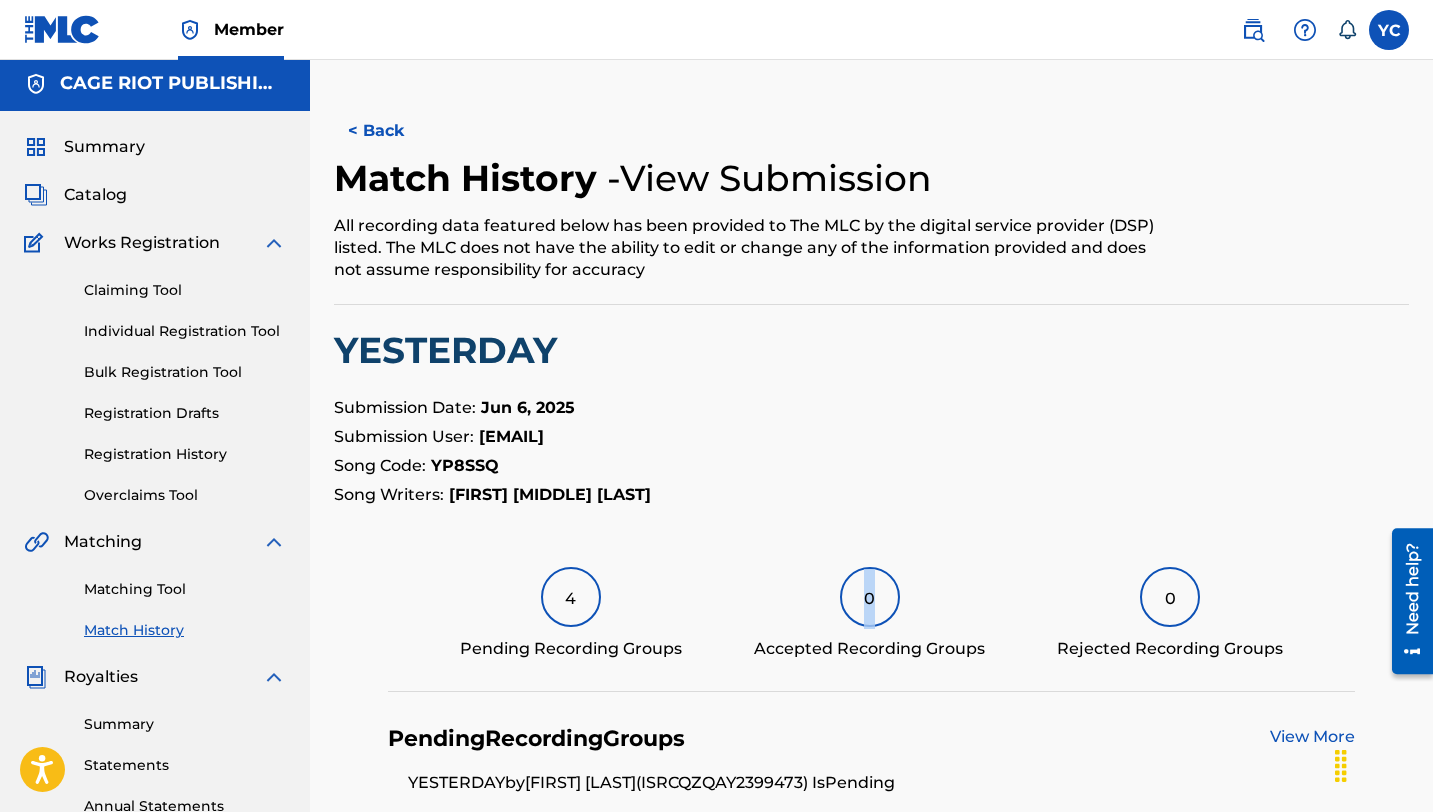 click on "0" at bounding box center (870, 597) 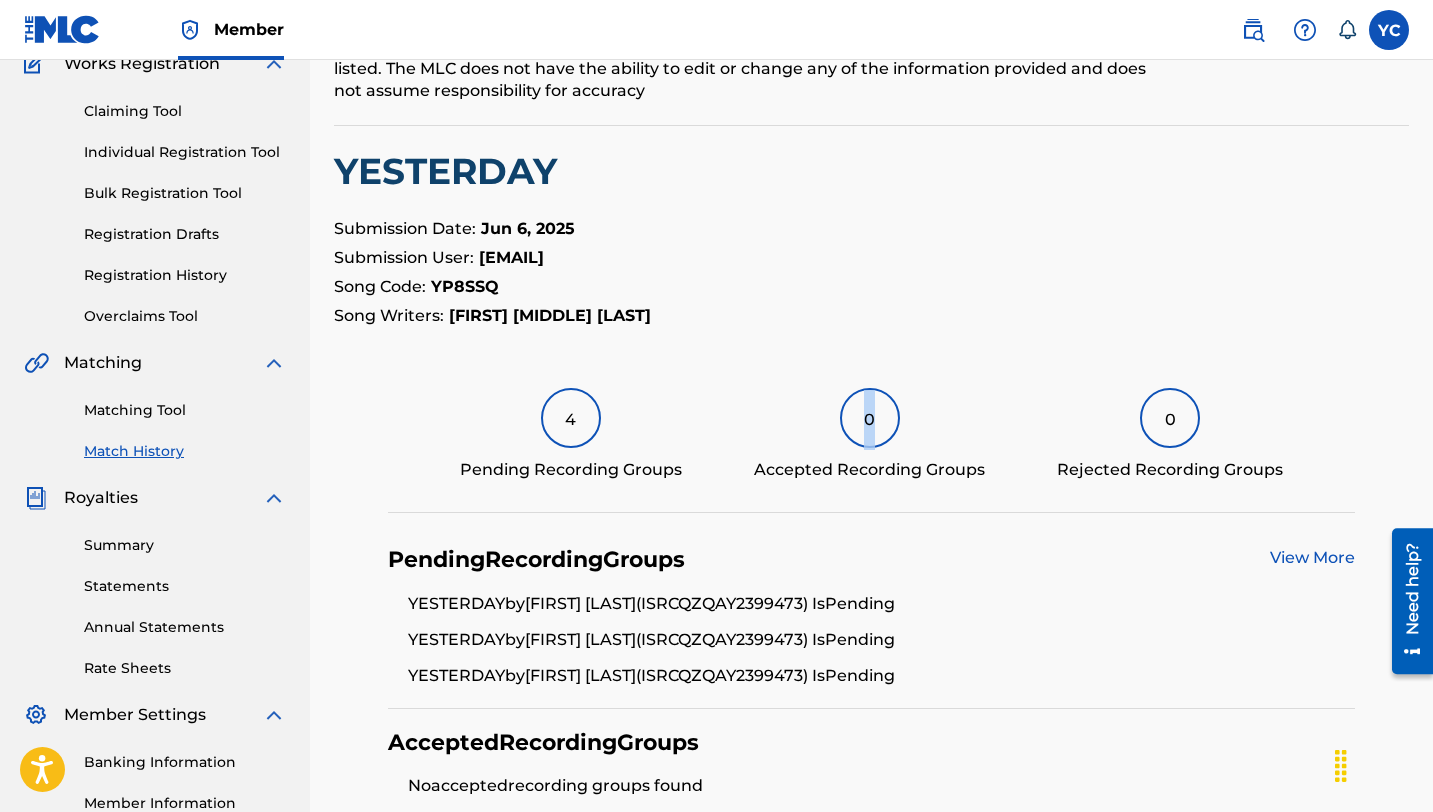 scroll, scrollTop: 179, scrollLeft: 0, axis: vertical 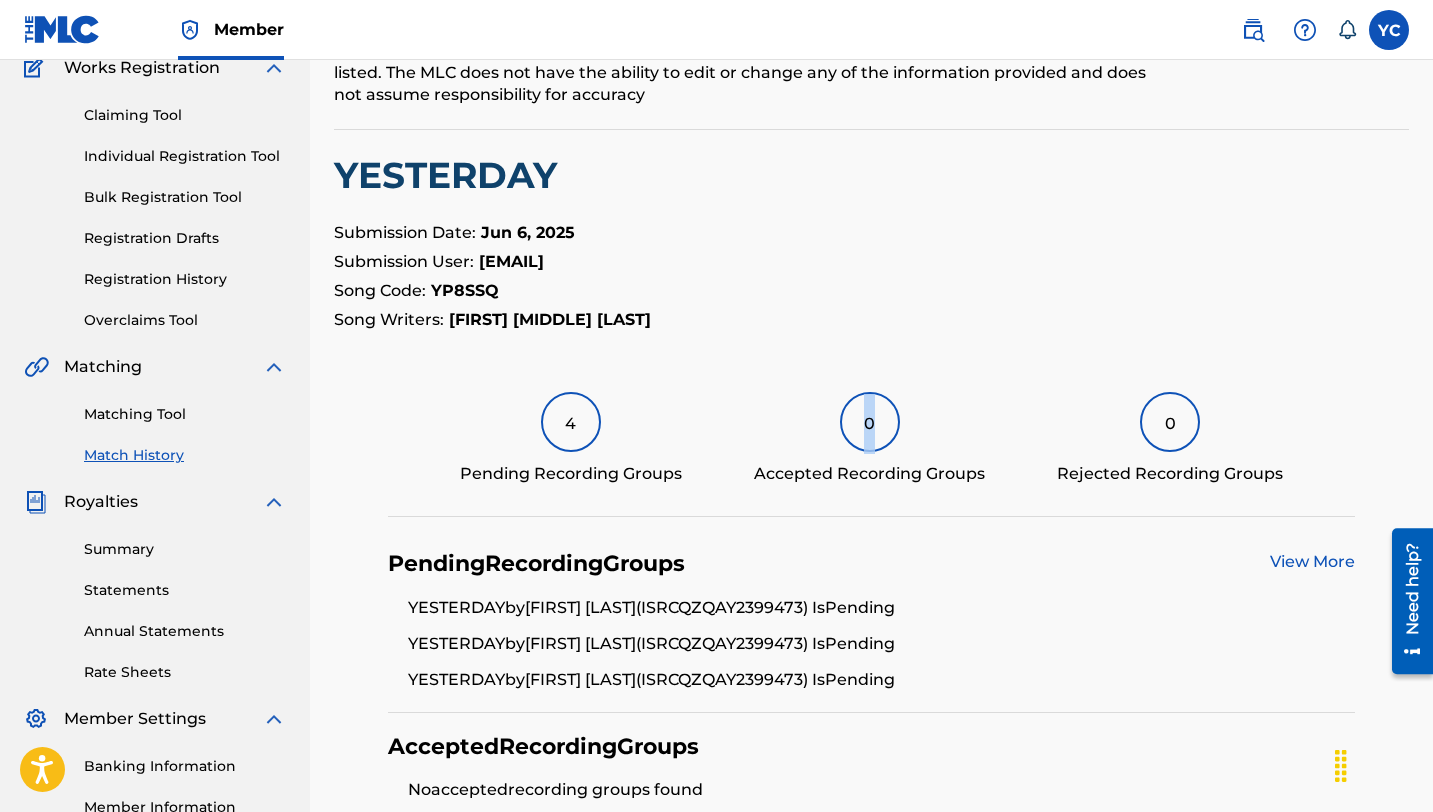 click on "Registration History" at bounding box center [185, 279] 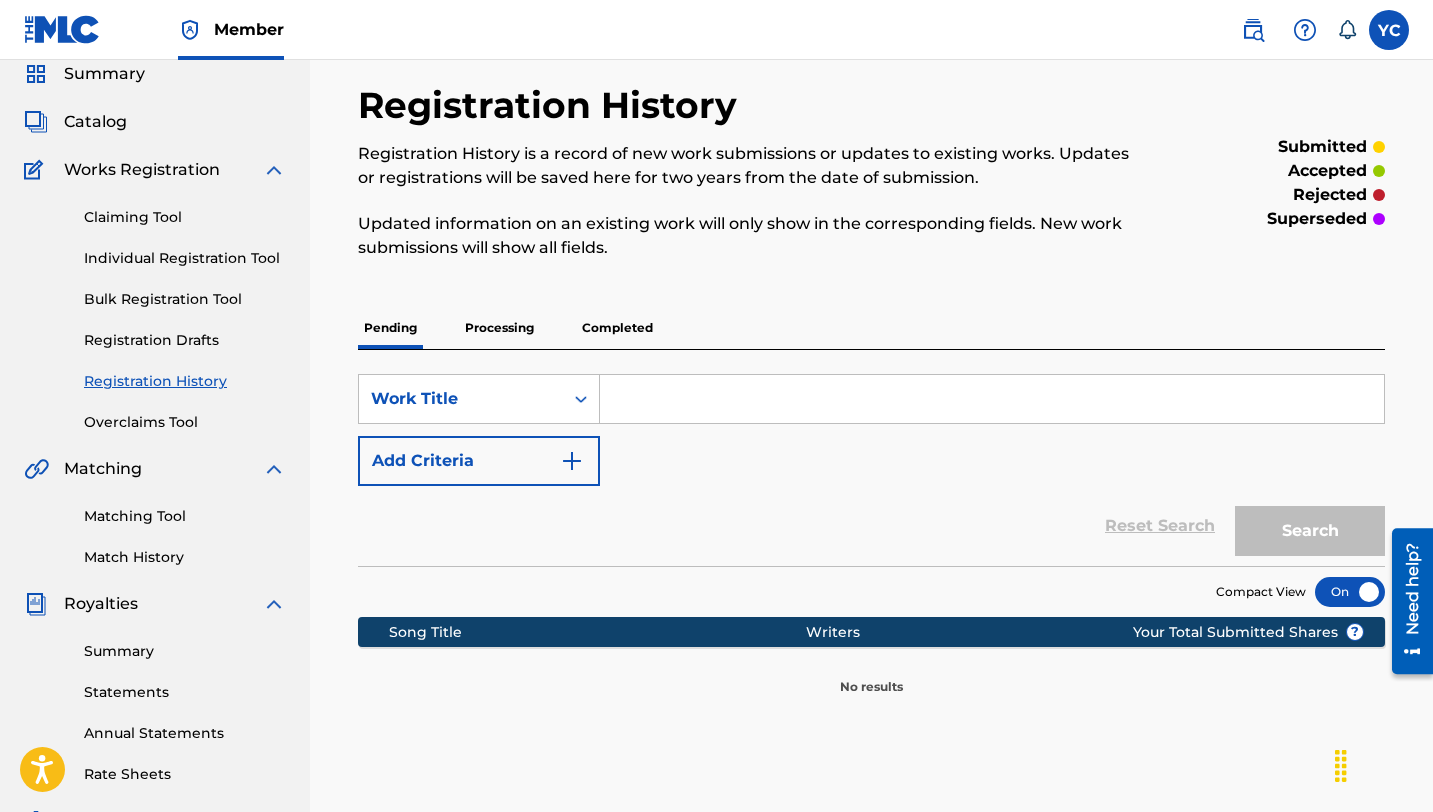 scroll, scrollTop: 78, scrollLeft: 0, axis: vertical 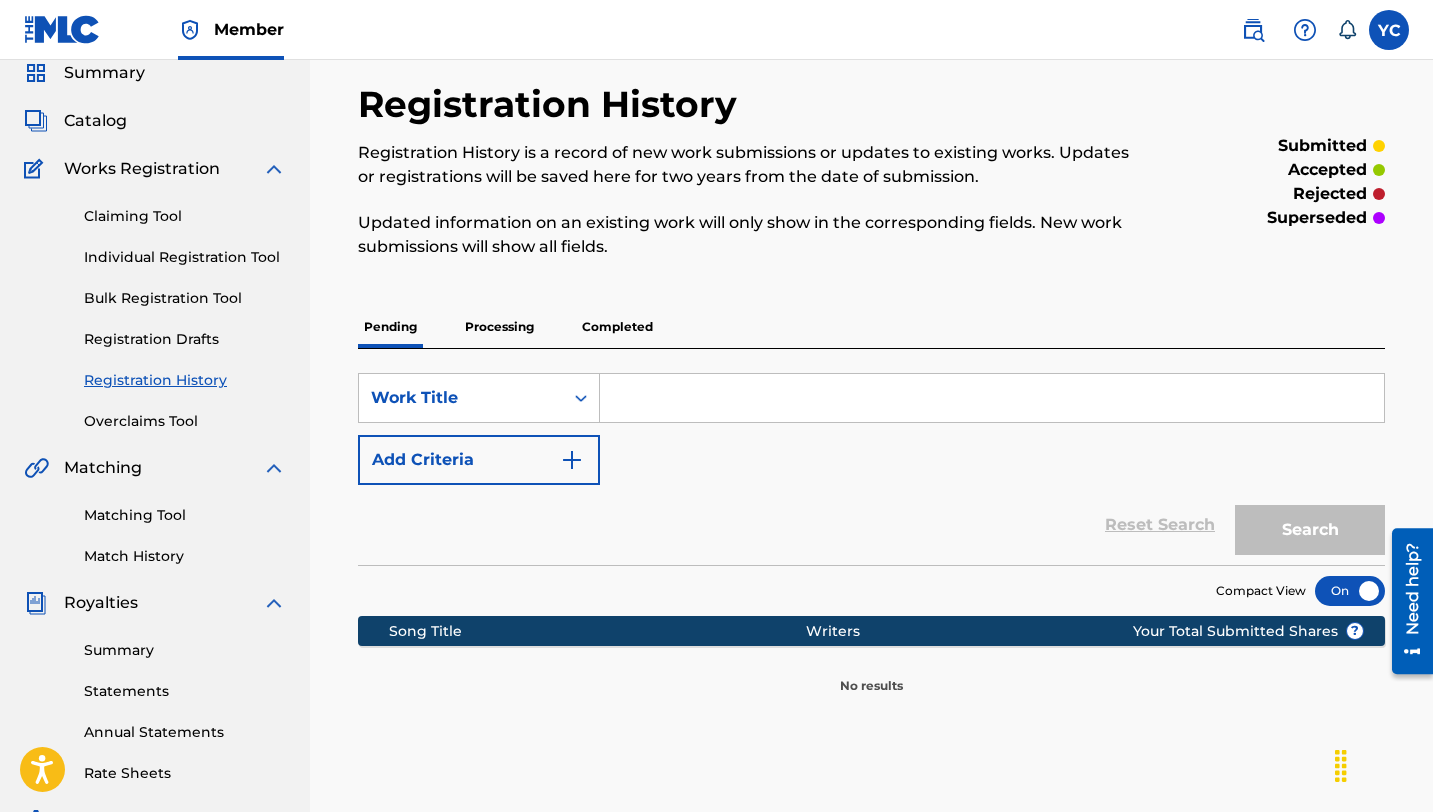 click on "Processing" at bounding box center [499, 327] 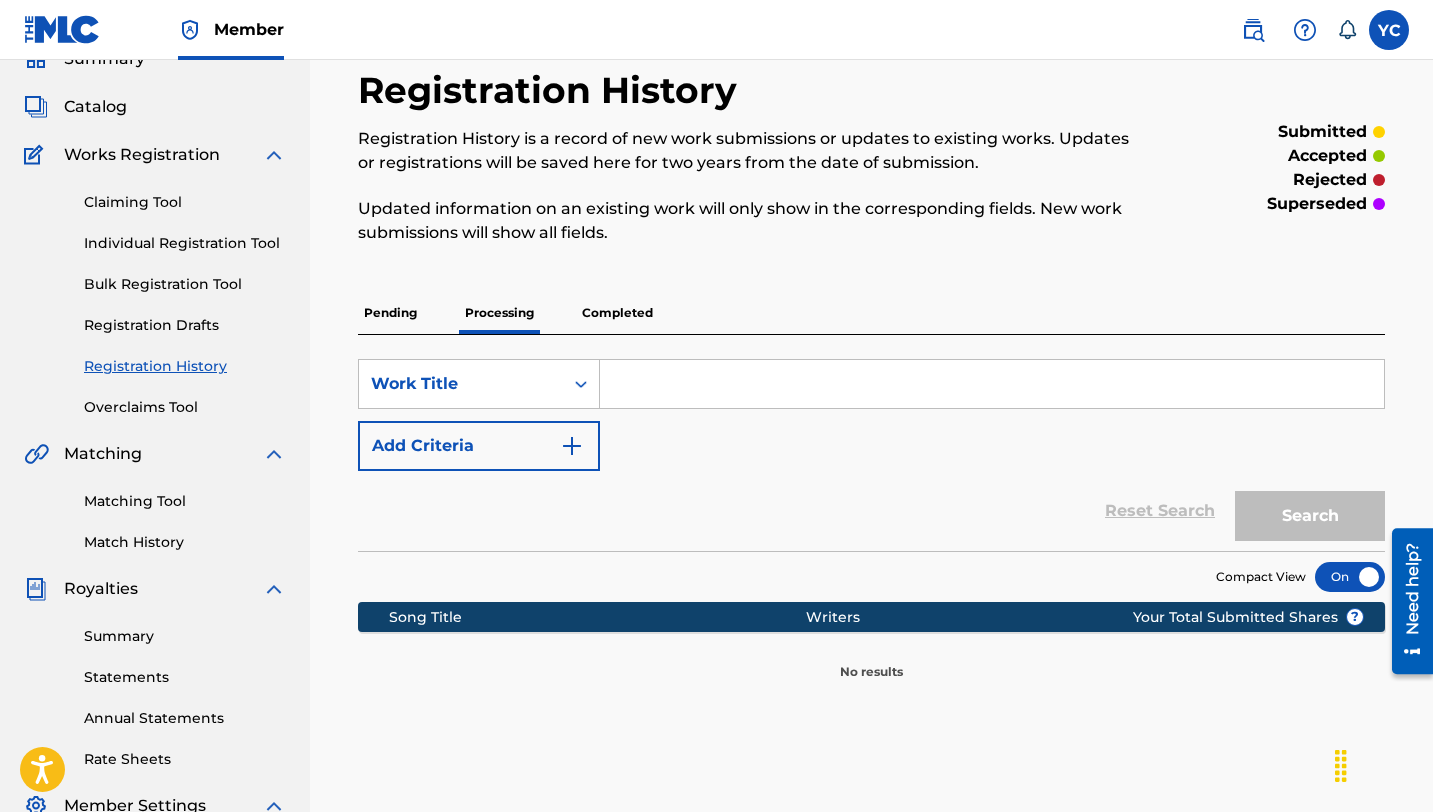 scroll, scrollTop: 11, scrollLeft: 0, axis: vertical 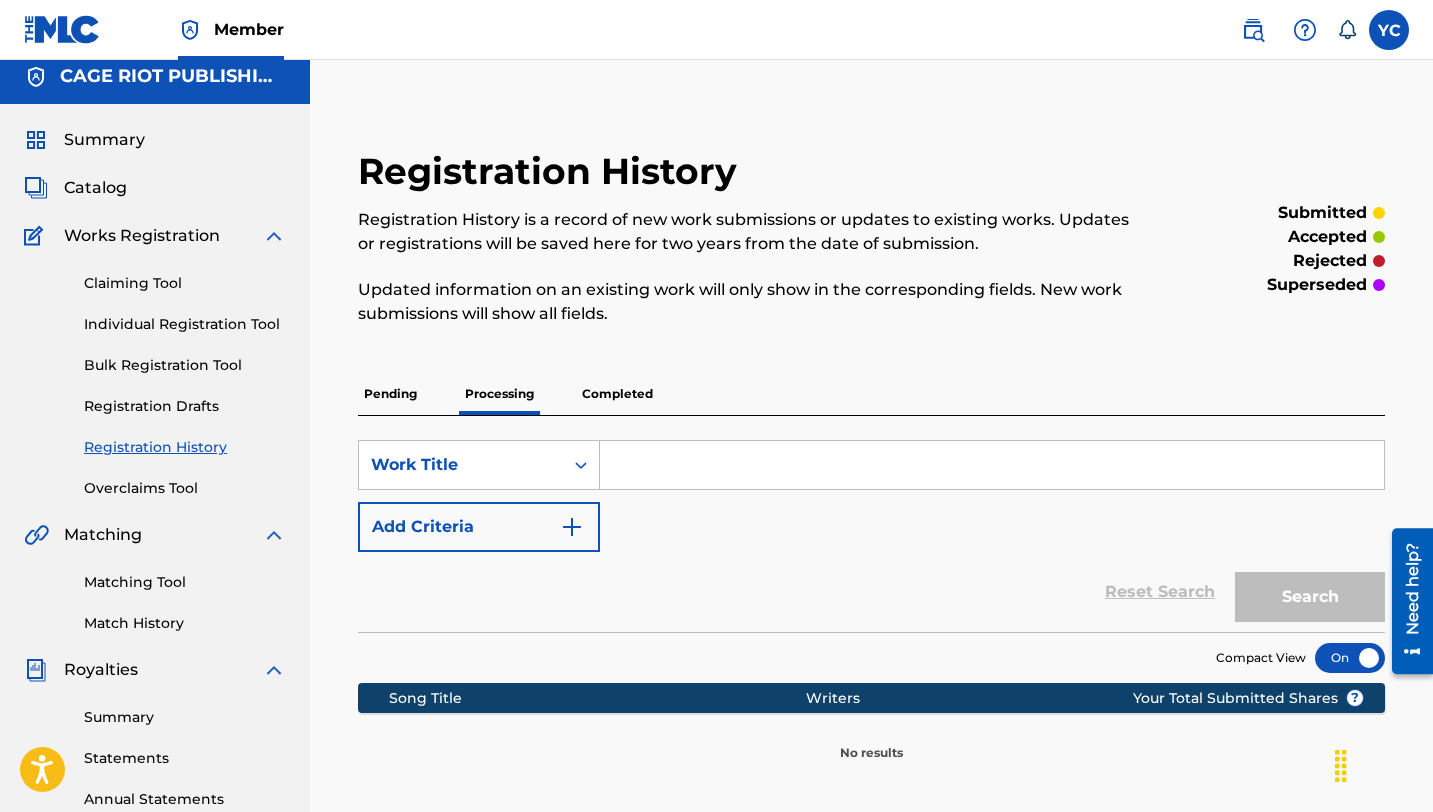 click on "Completed" at bounding box center [617, 394] 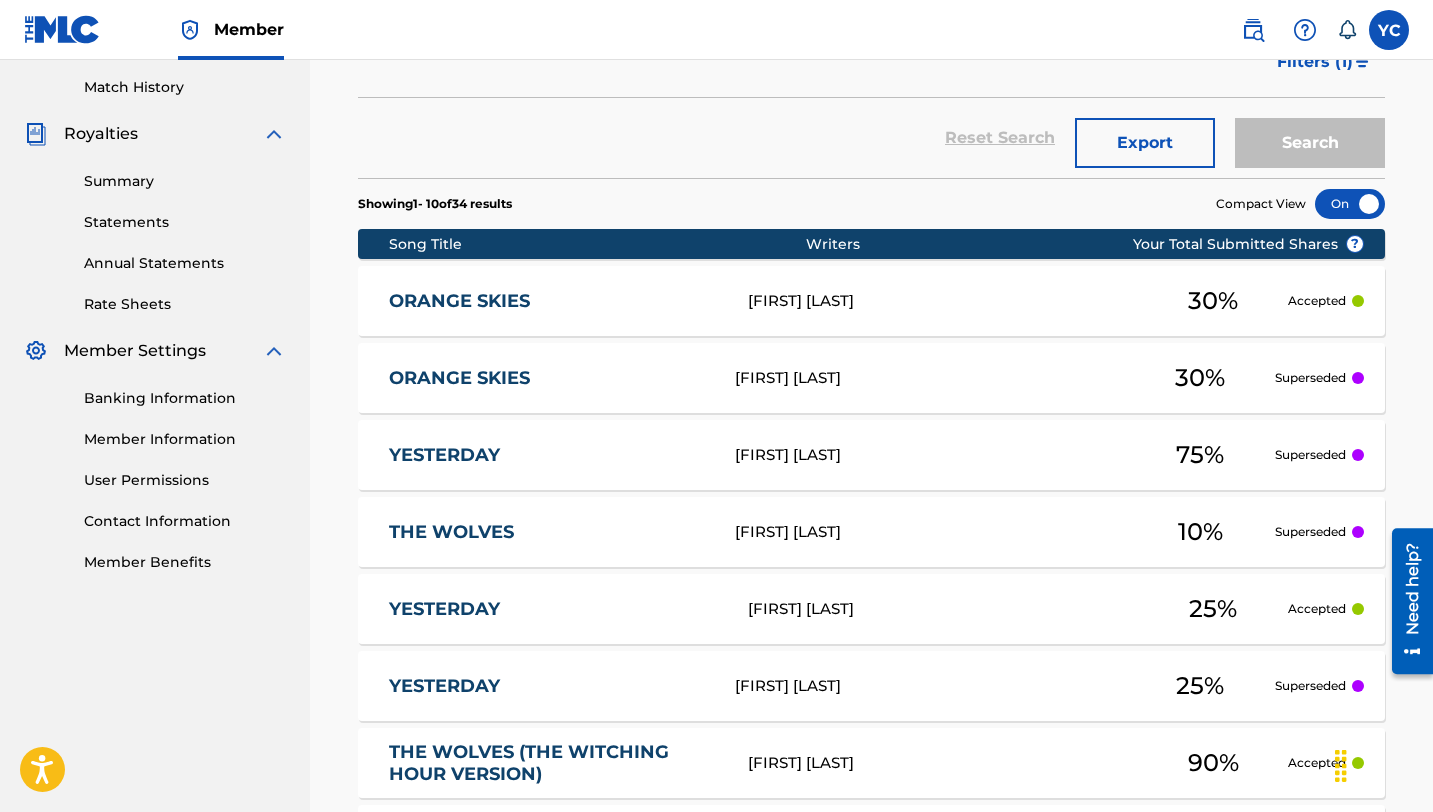 scroll, scrollTop: 548, scrollLeft: 0, axis: vertical 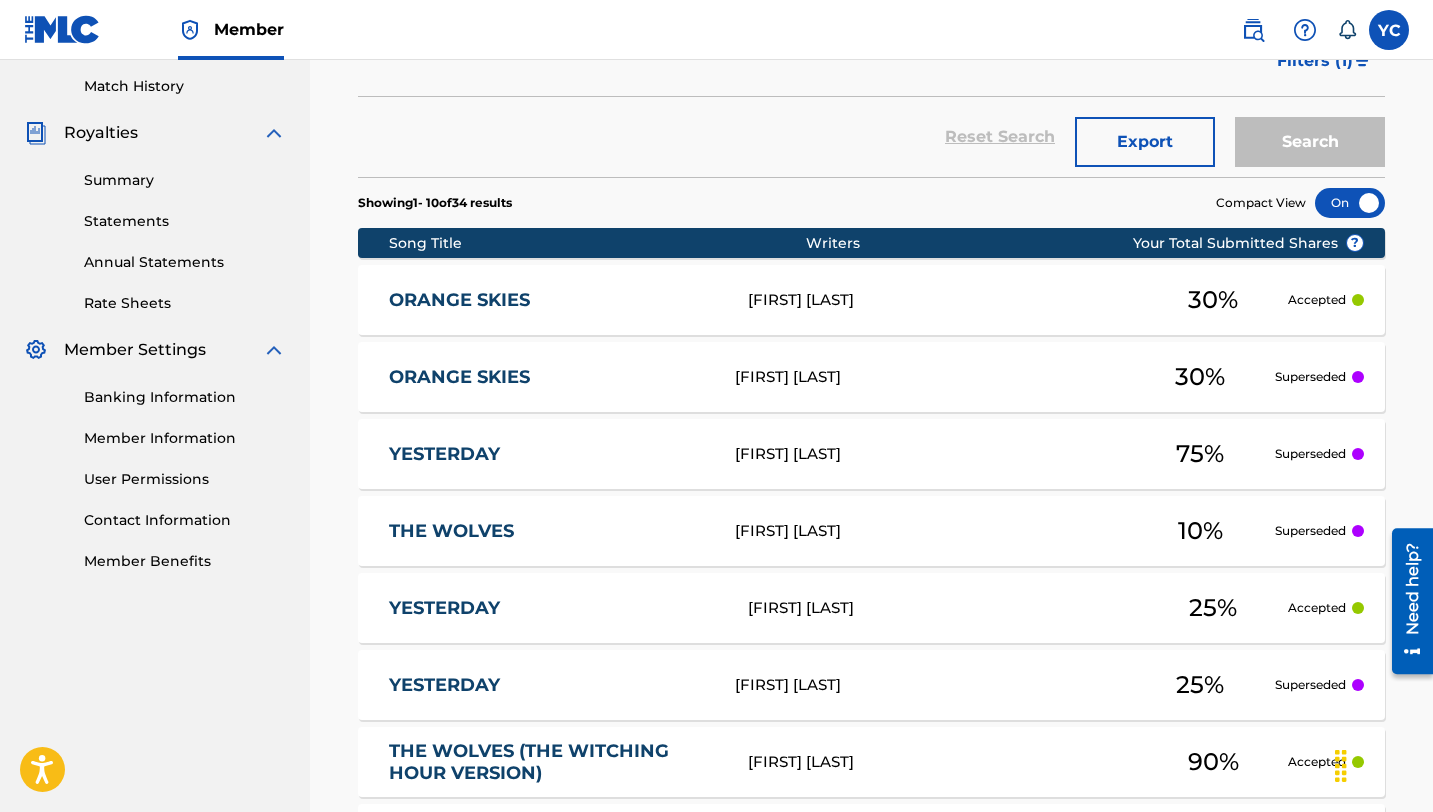 click on "Superseded" at bounding box center (1310, 377) 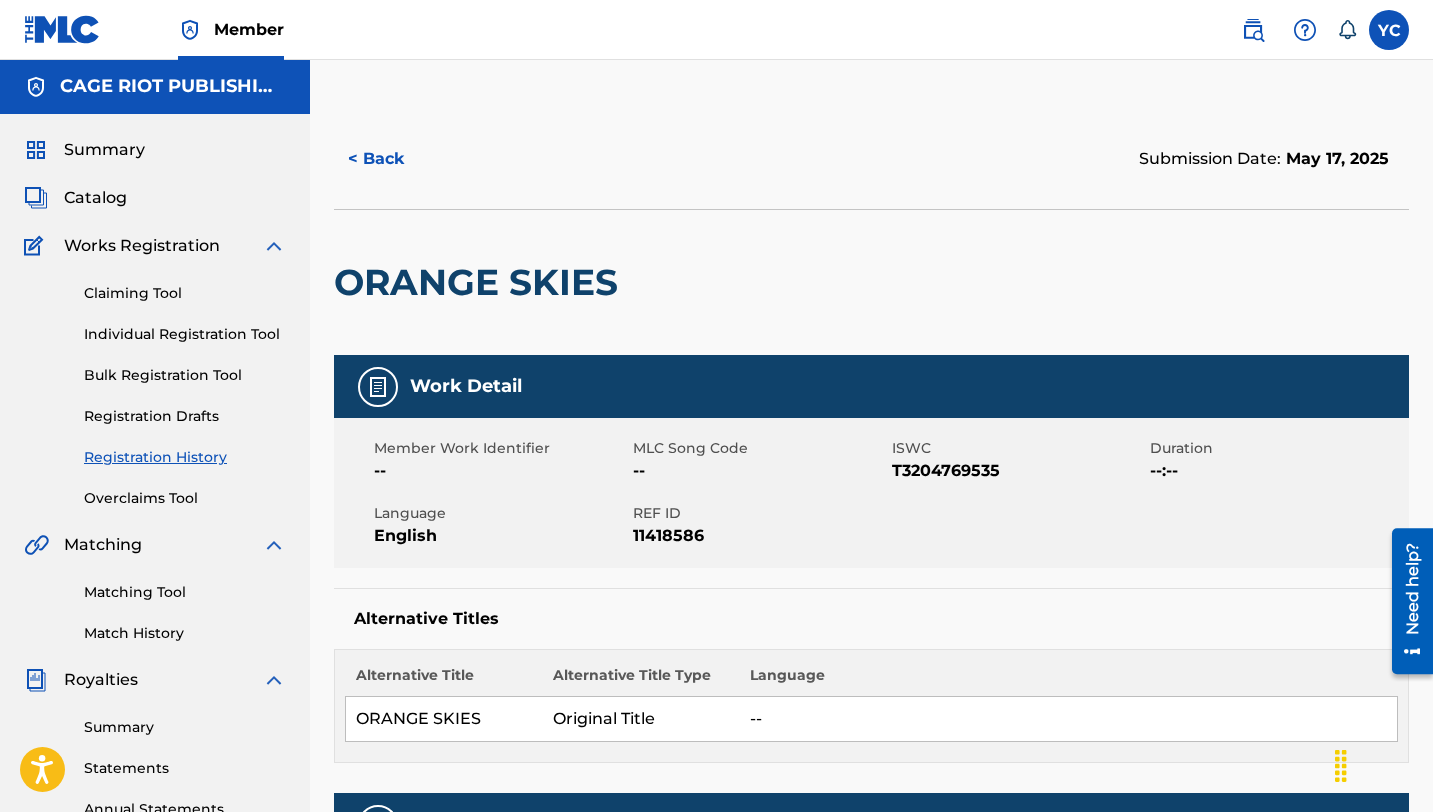 scroll, scrollTop: 0, scrollLeft: 0, axis: both 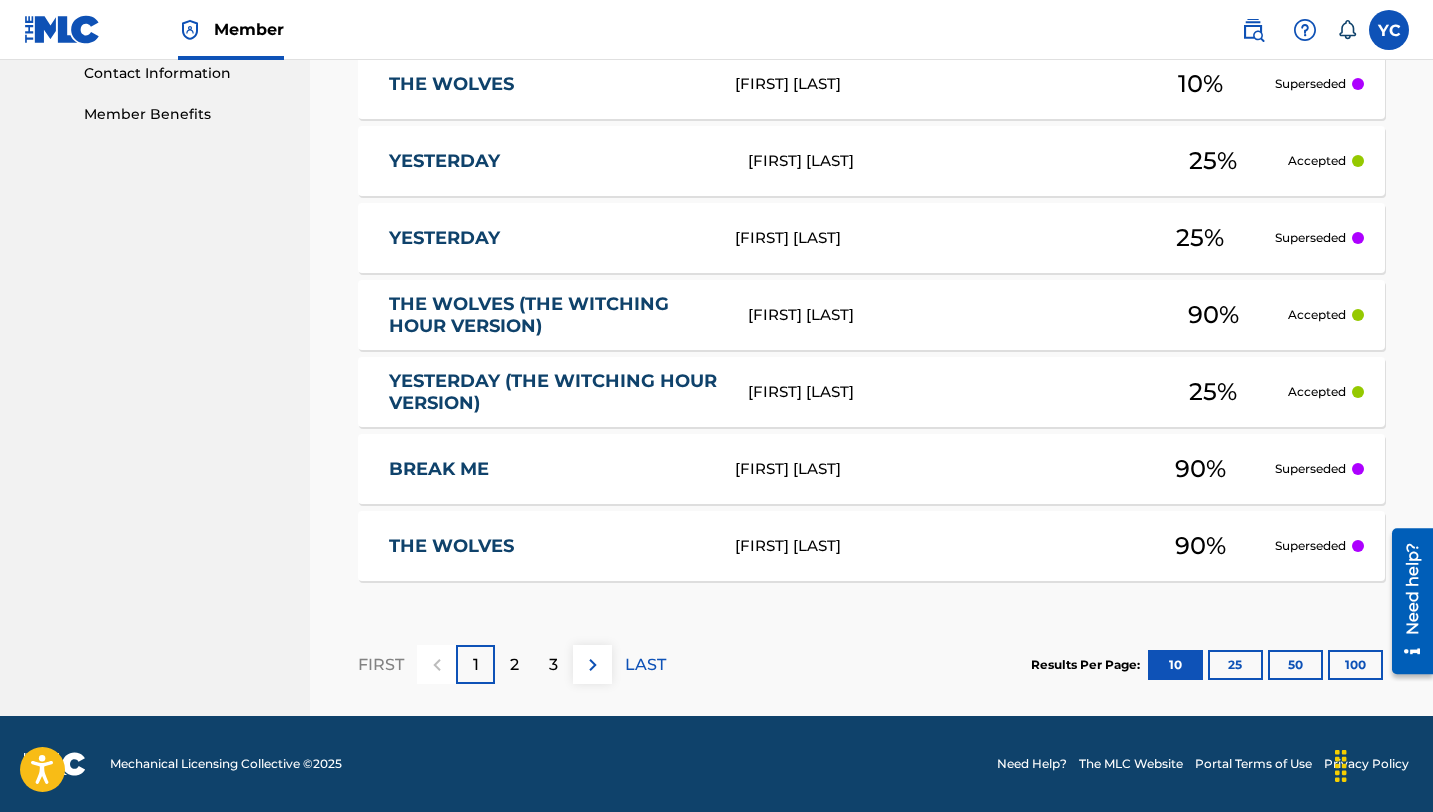 click on "Superseded" at bounding box center [1310, 469] 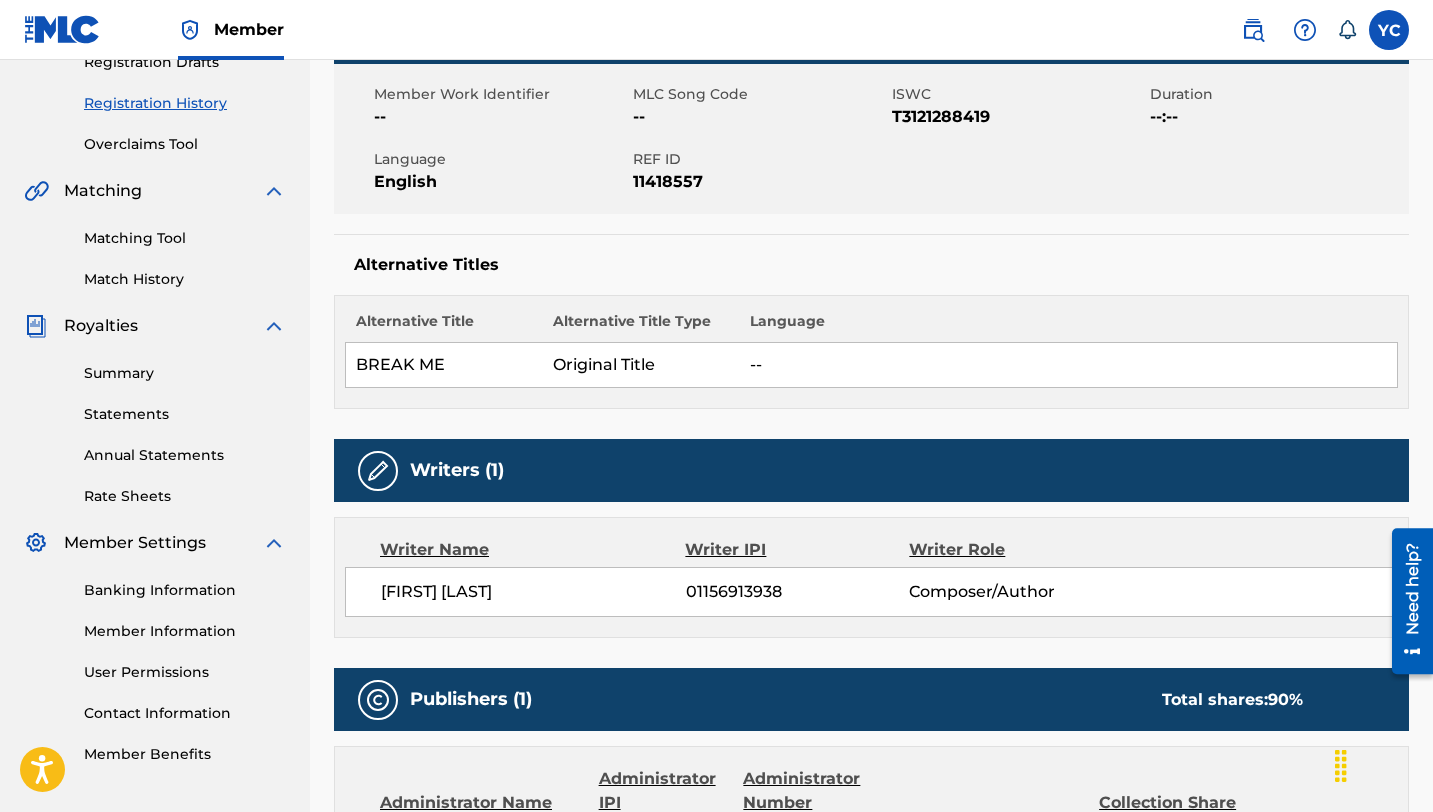 scroll, scrollTop: 0, scrollLeft: 0, axis: both 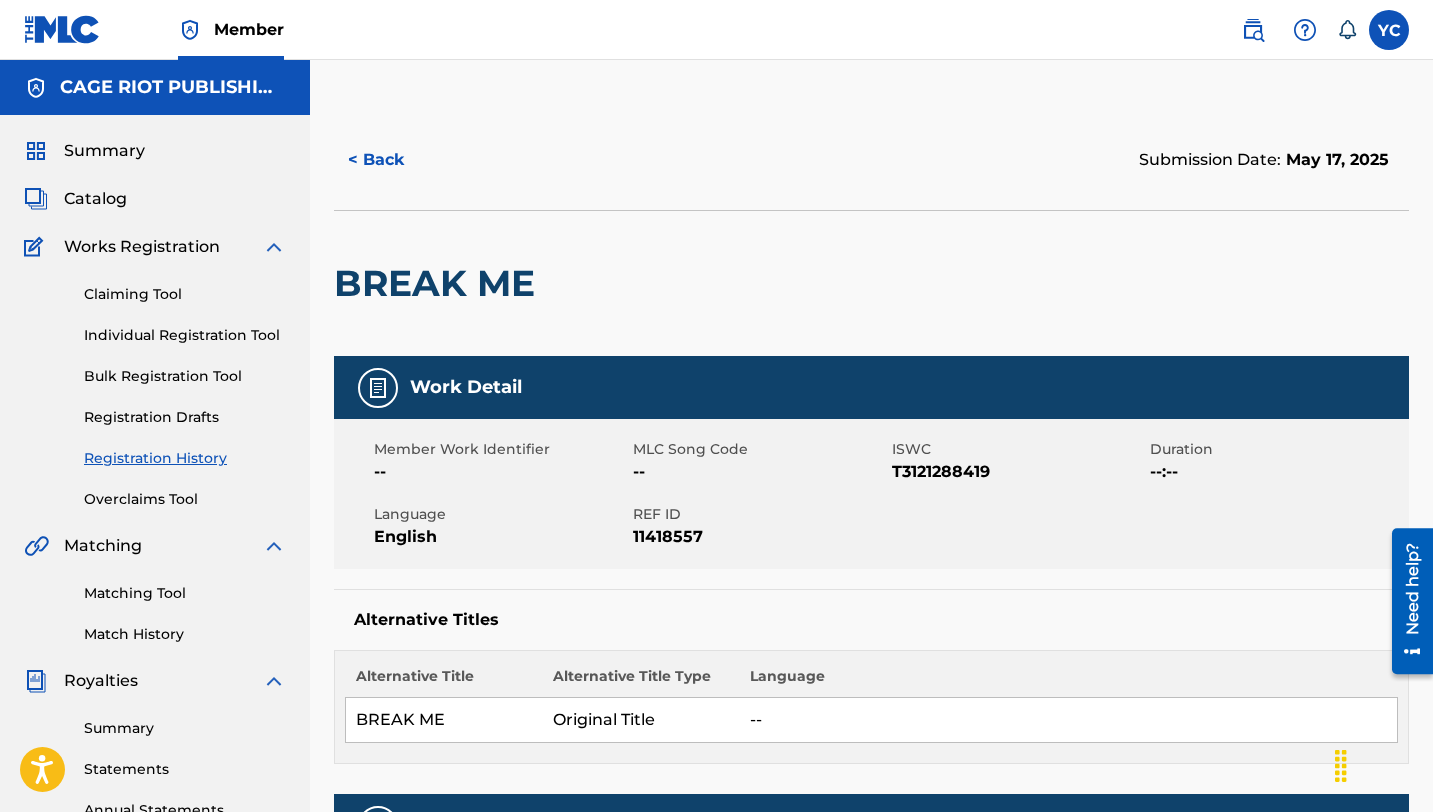 click on "< Back" at bounding box center [394, 160] 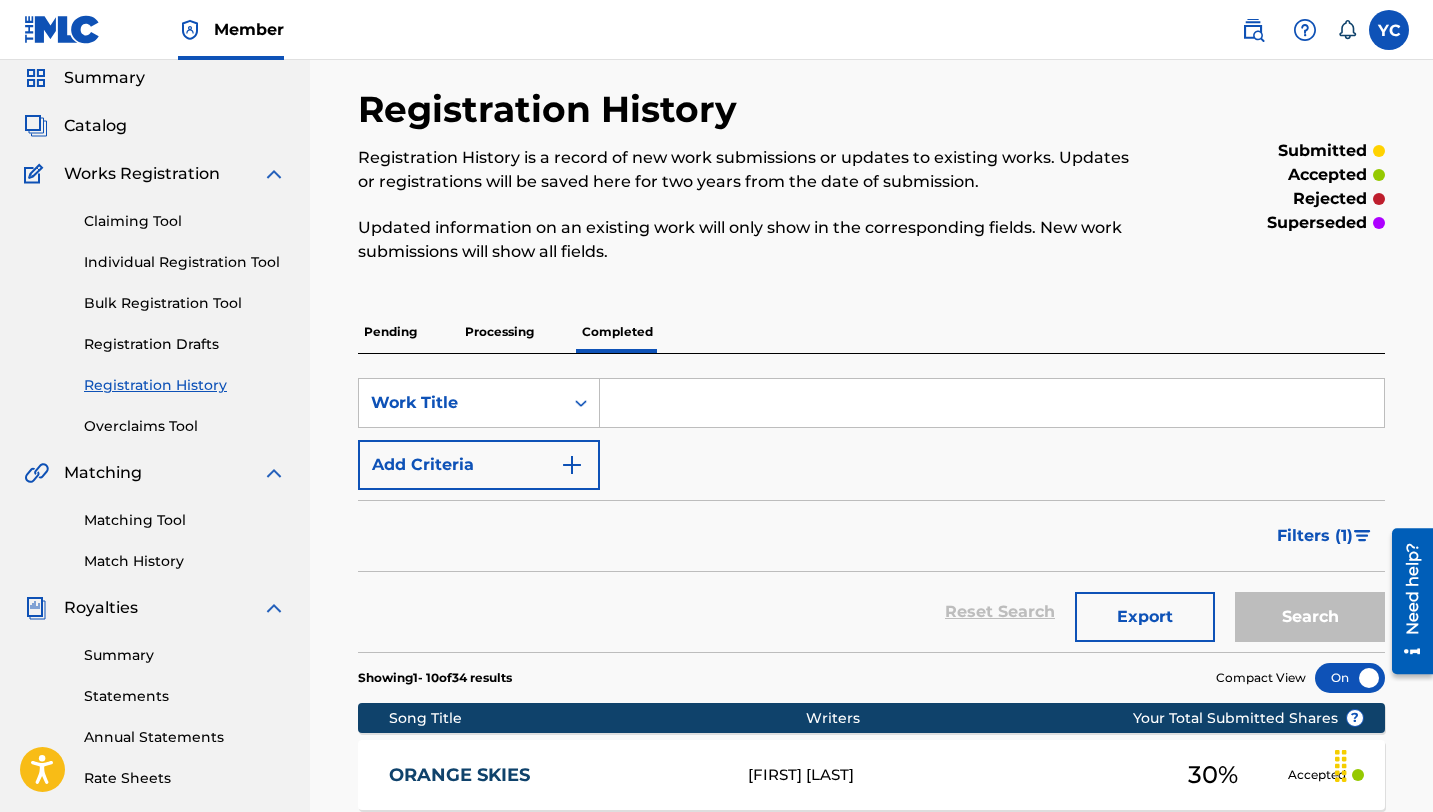 scroll, scrollTop: 316, scrollLeft: 0, axis: vertical 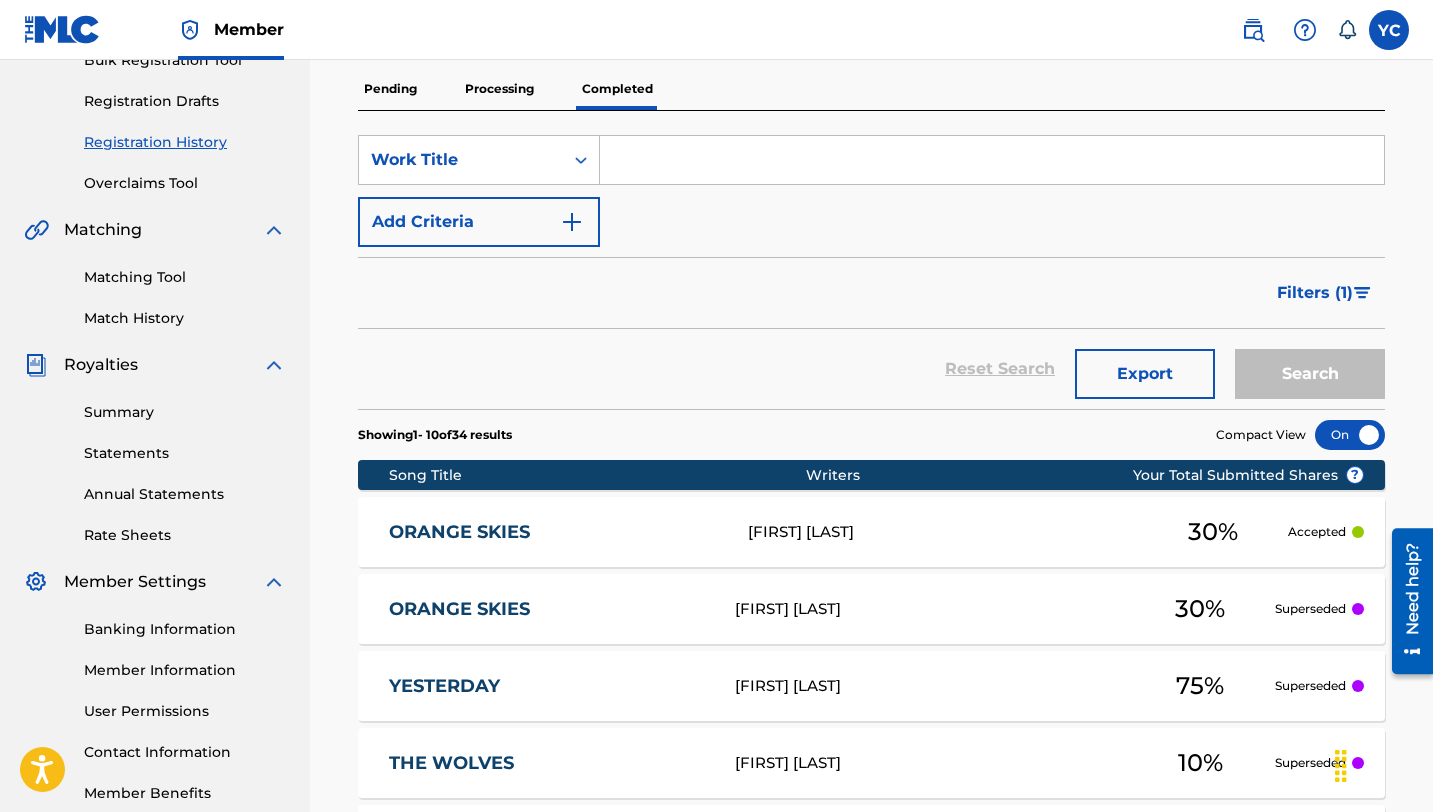 click on "Superseded" at bounding box center [1310, 609] 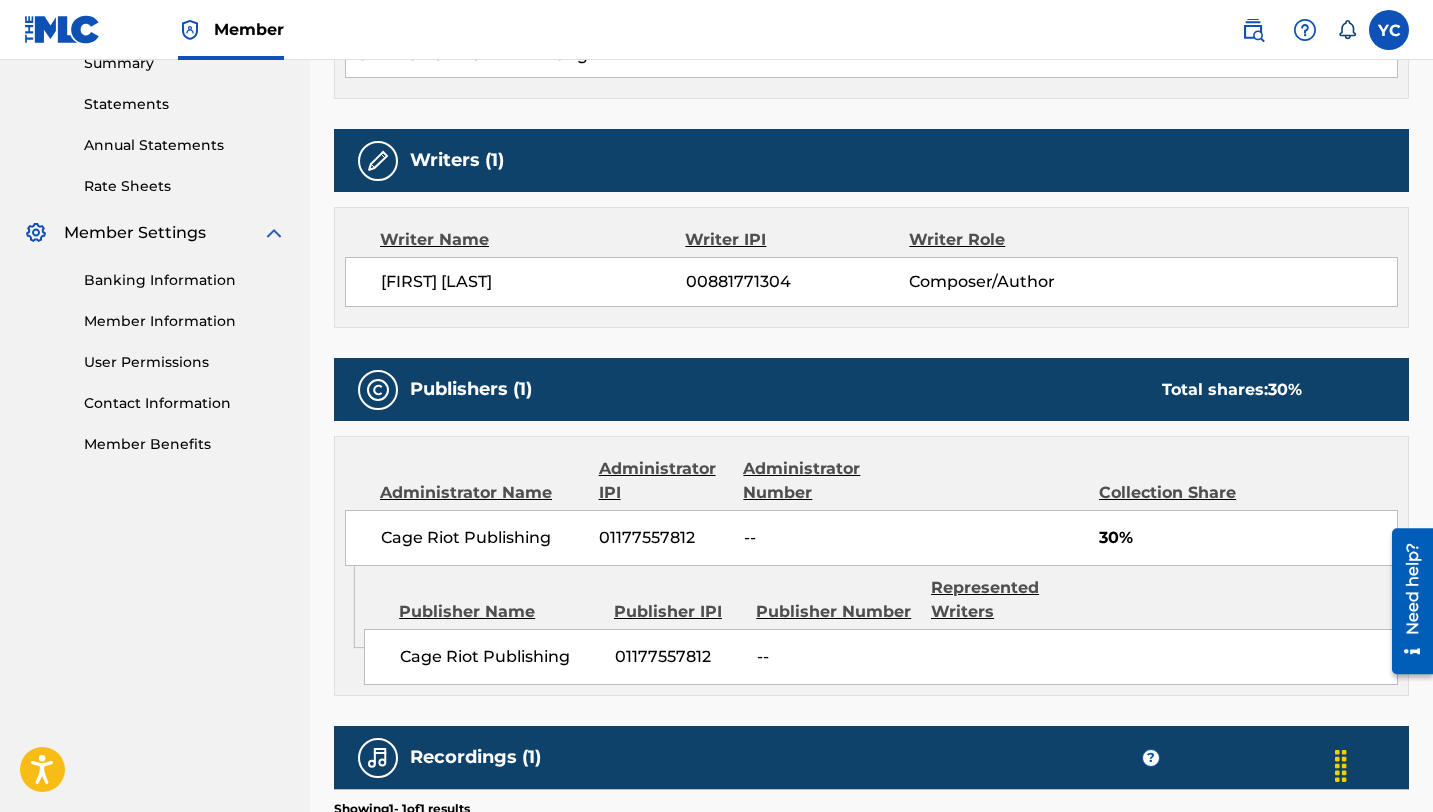 scroll, scrollTop: 664, scrollLeft: 0, axis: vertical 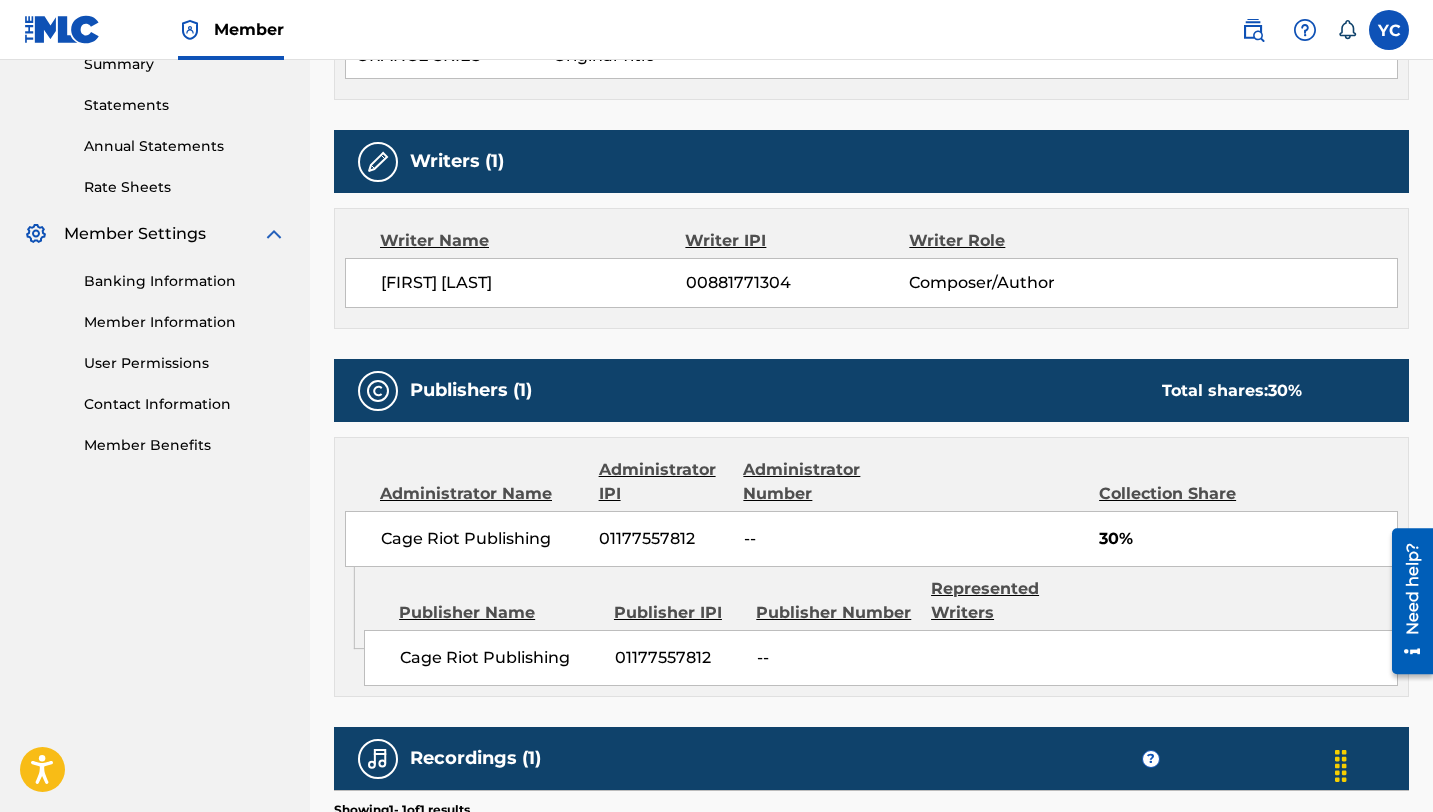 click on "Banking Information" at bounding box center [185, 281] 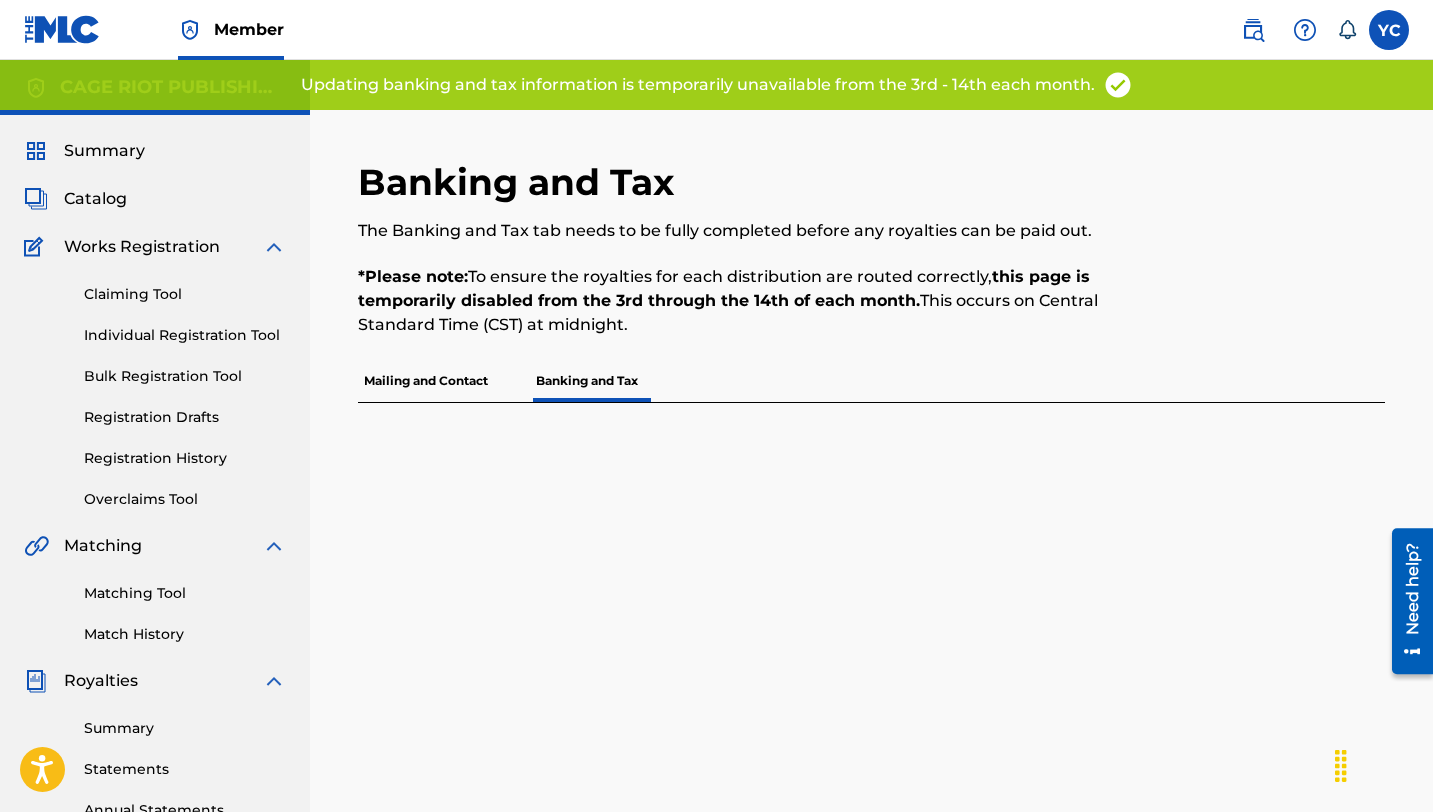 click on "Summary" at bounding box center [185, 728] 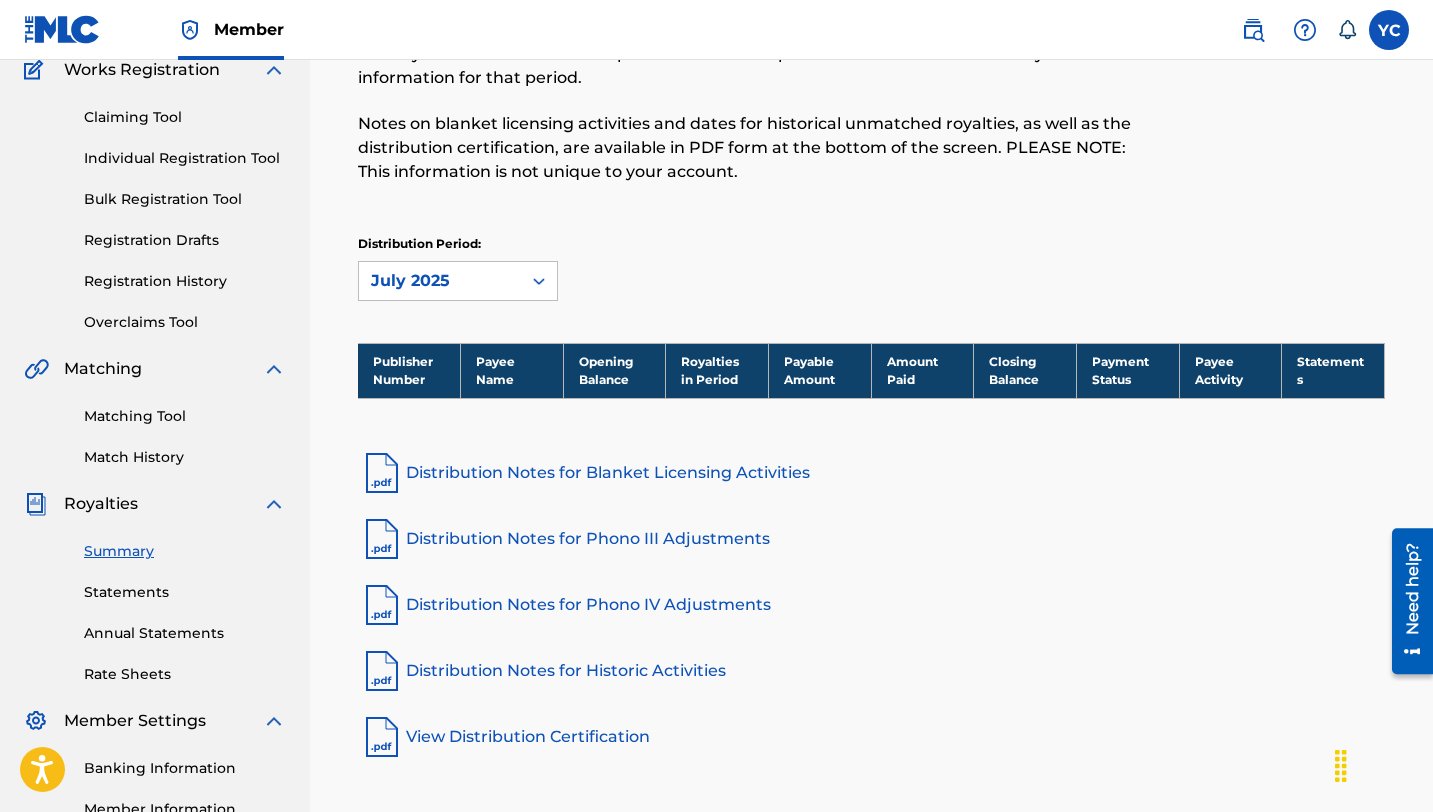 scroll, scrollTop: 257, scrollLeft: 0, axis: vertical 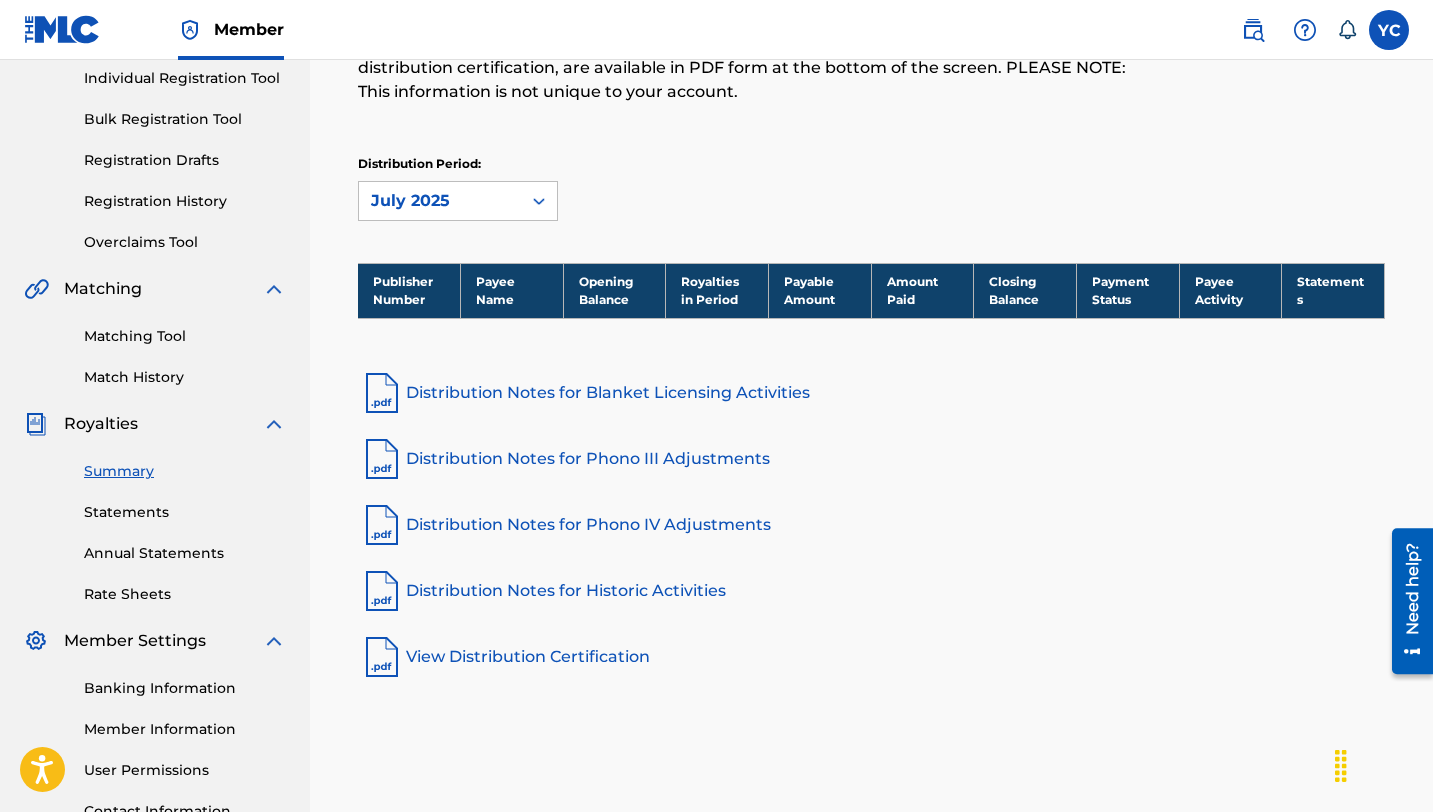 click on "Distribution Notes for Historic Activities" at bounding box center [871, 591] 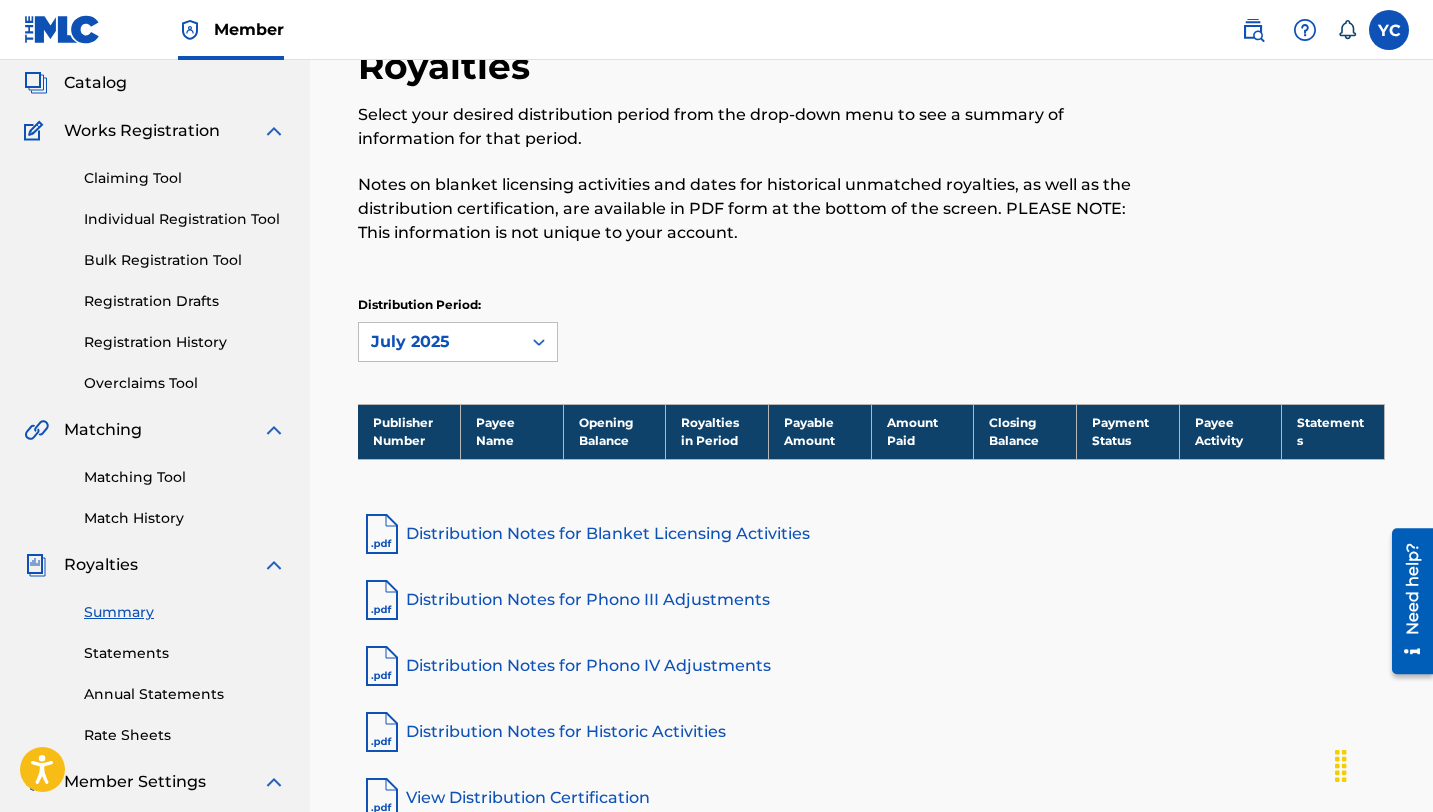 scroll, scrollTop: 0, scrollLeft: 0, axis: both 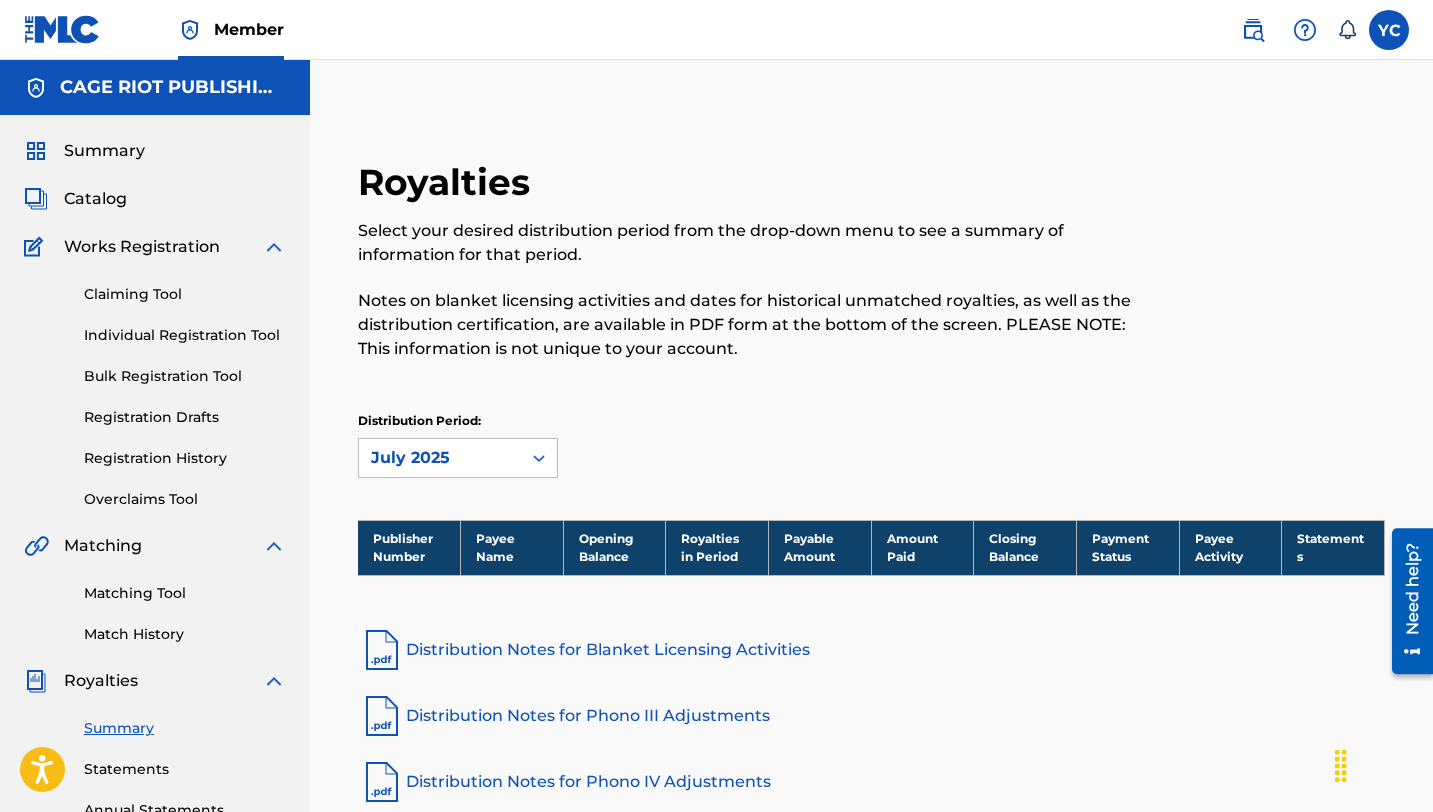 click on "Overclaims Tool" at bounding box center [185, 499] 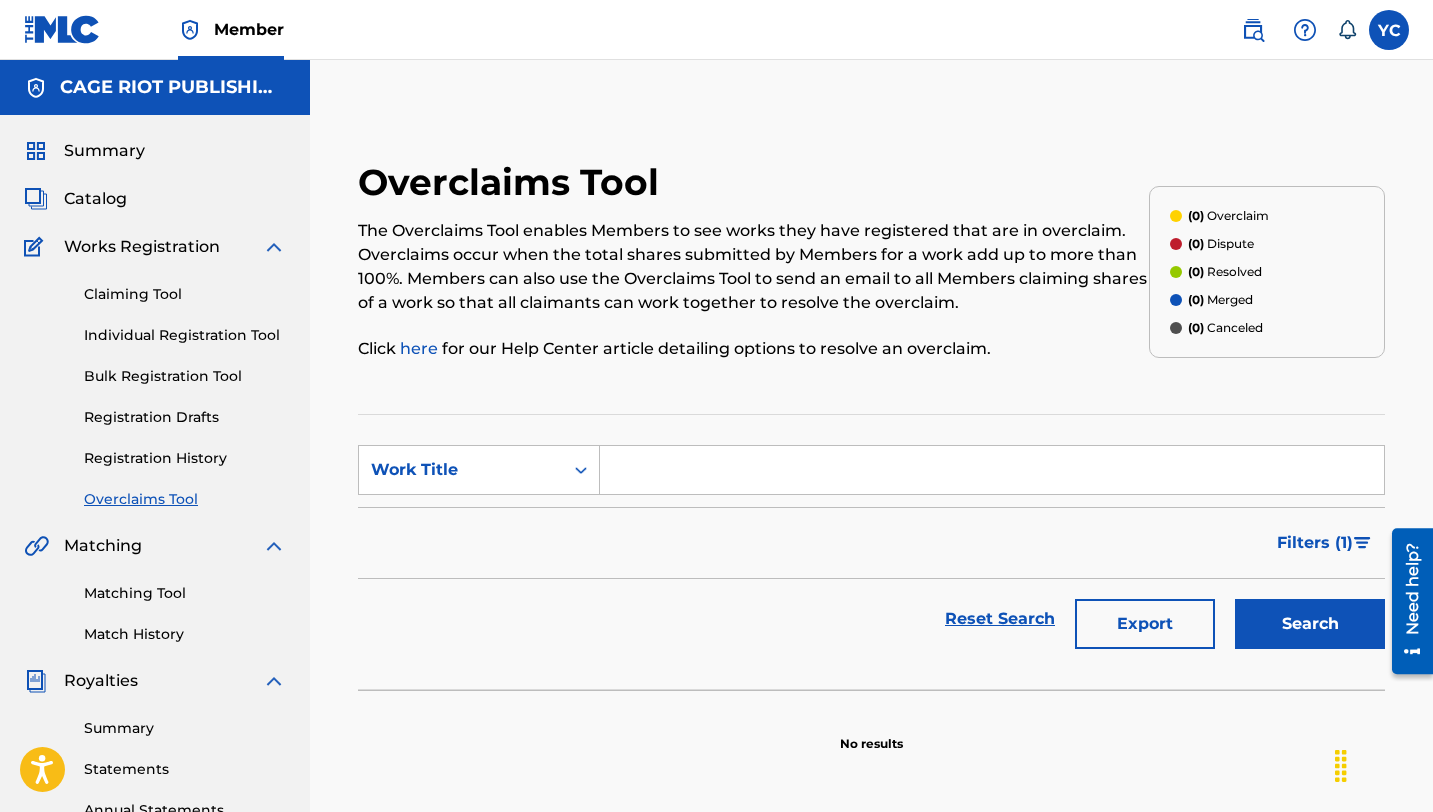 click on "Claiming Tool" at bounding box center (185, 294) 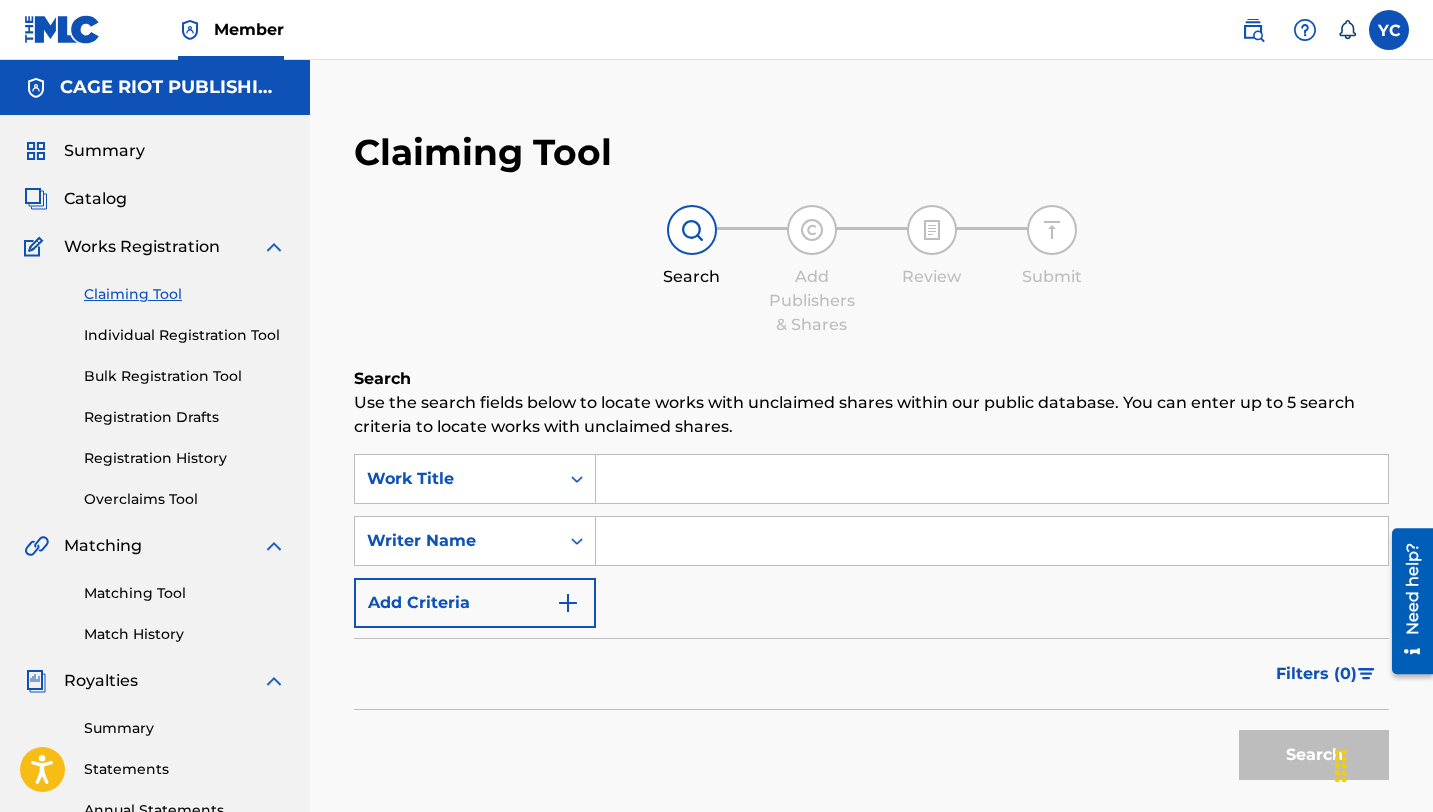 click on "Summary Catalog Works Registration Claiming Tool Individual Registration Tool Bulk Registration Tool Registration Drafts Registration History Overclaims Tool Matching Matching Tool Match History Royalties Summary Statements Annual Statements Rate Sheets Member Settings Banking Information Member Information User Permissions Contact Information Member Benefits" at bounding box center [155, 629] 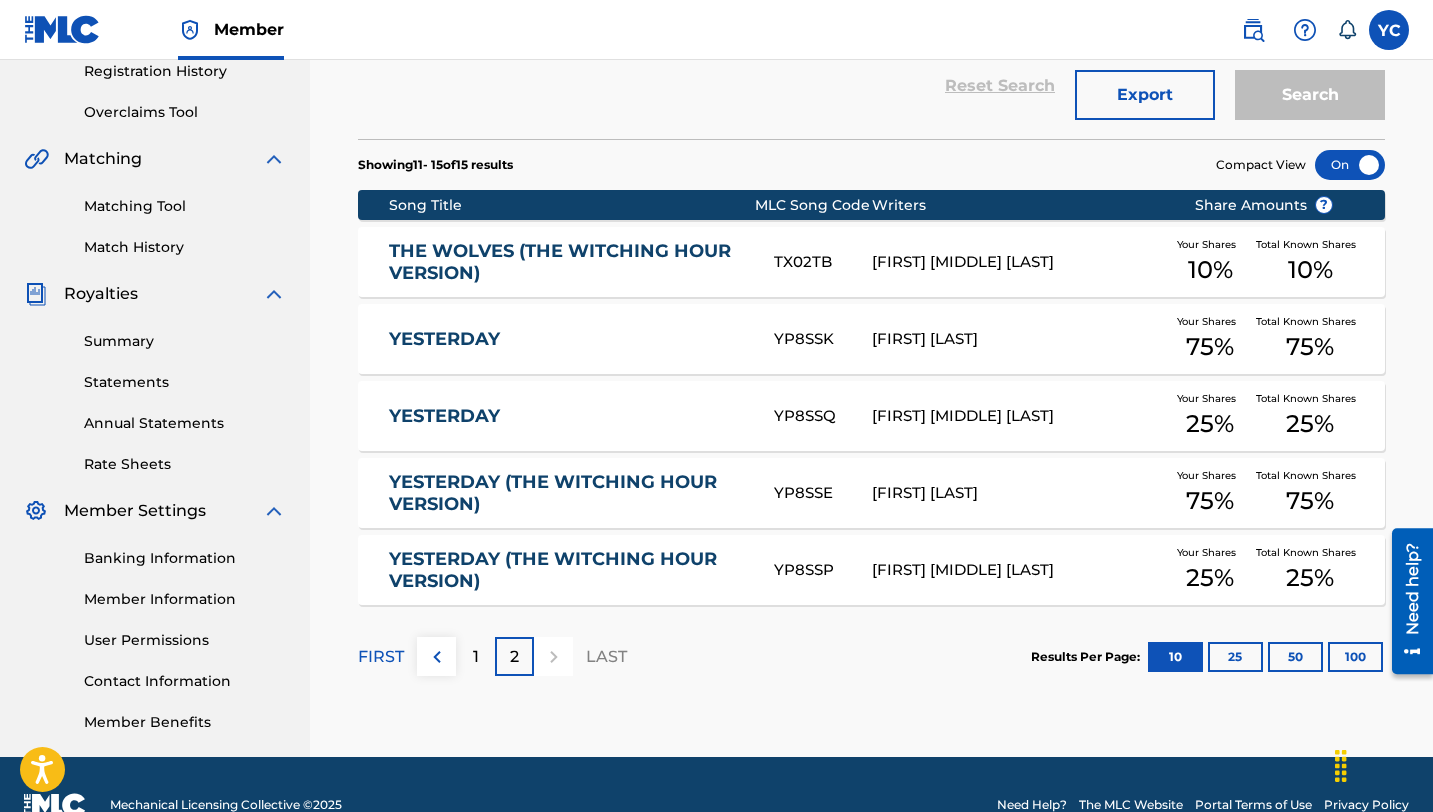 scroll, scrollTop: 354, scrollLeft: 0, axis: vertical 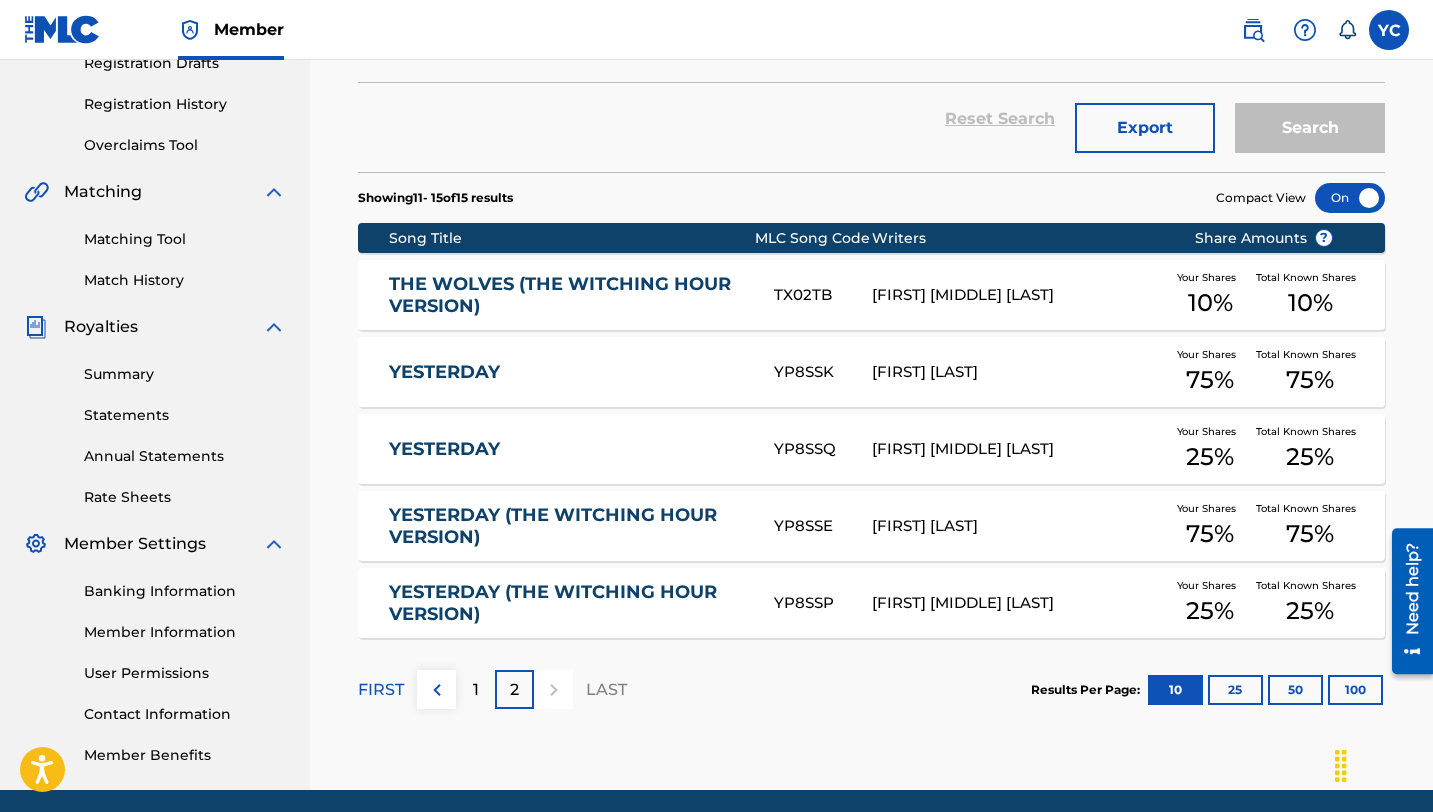 click on "THE WOLVES (THE WITCHING HOUR VERSION)" at bounding box center [568, 295] 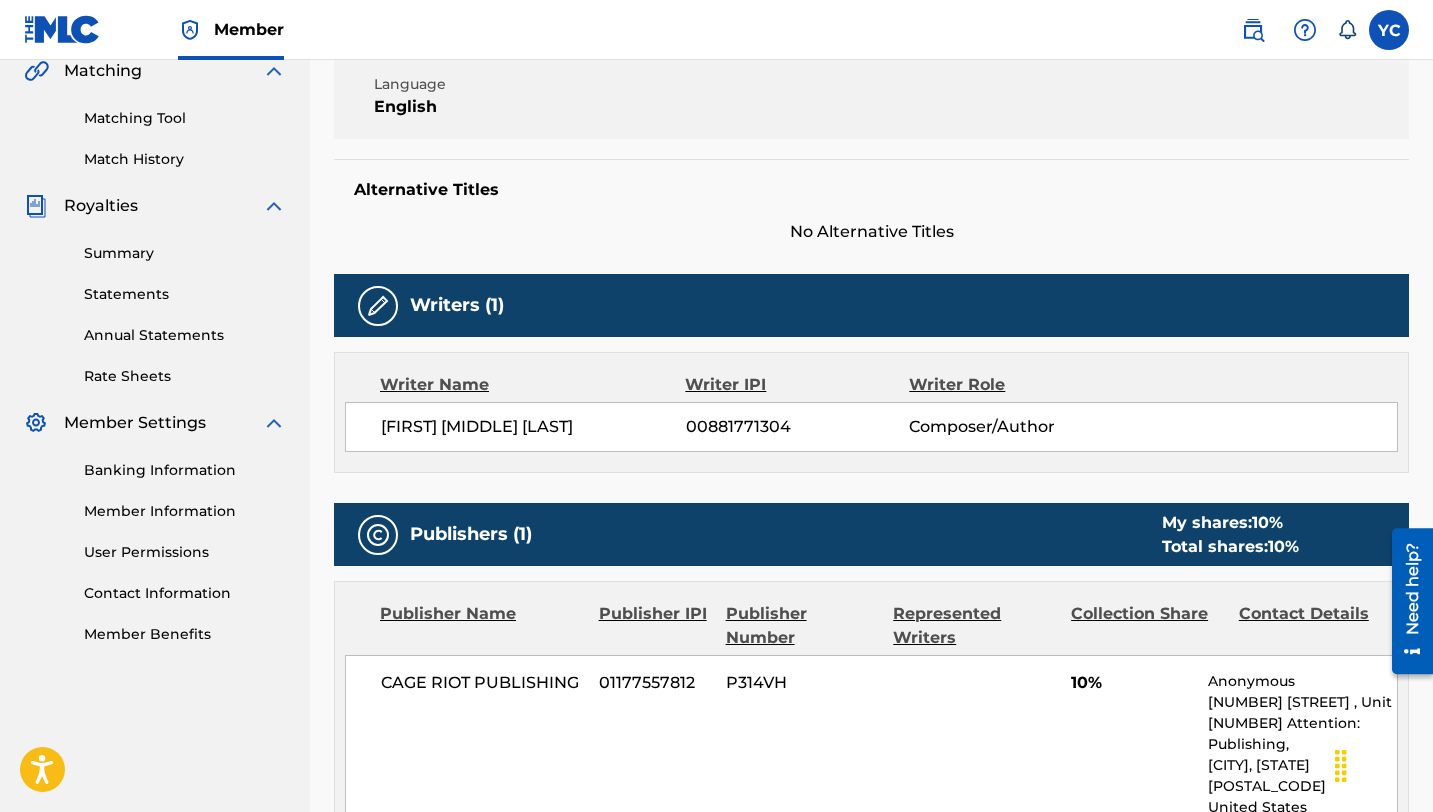scroll, scrollTop: 0, scrollLeft: 0, axis: both 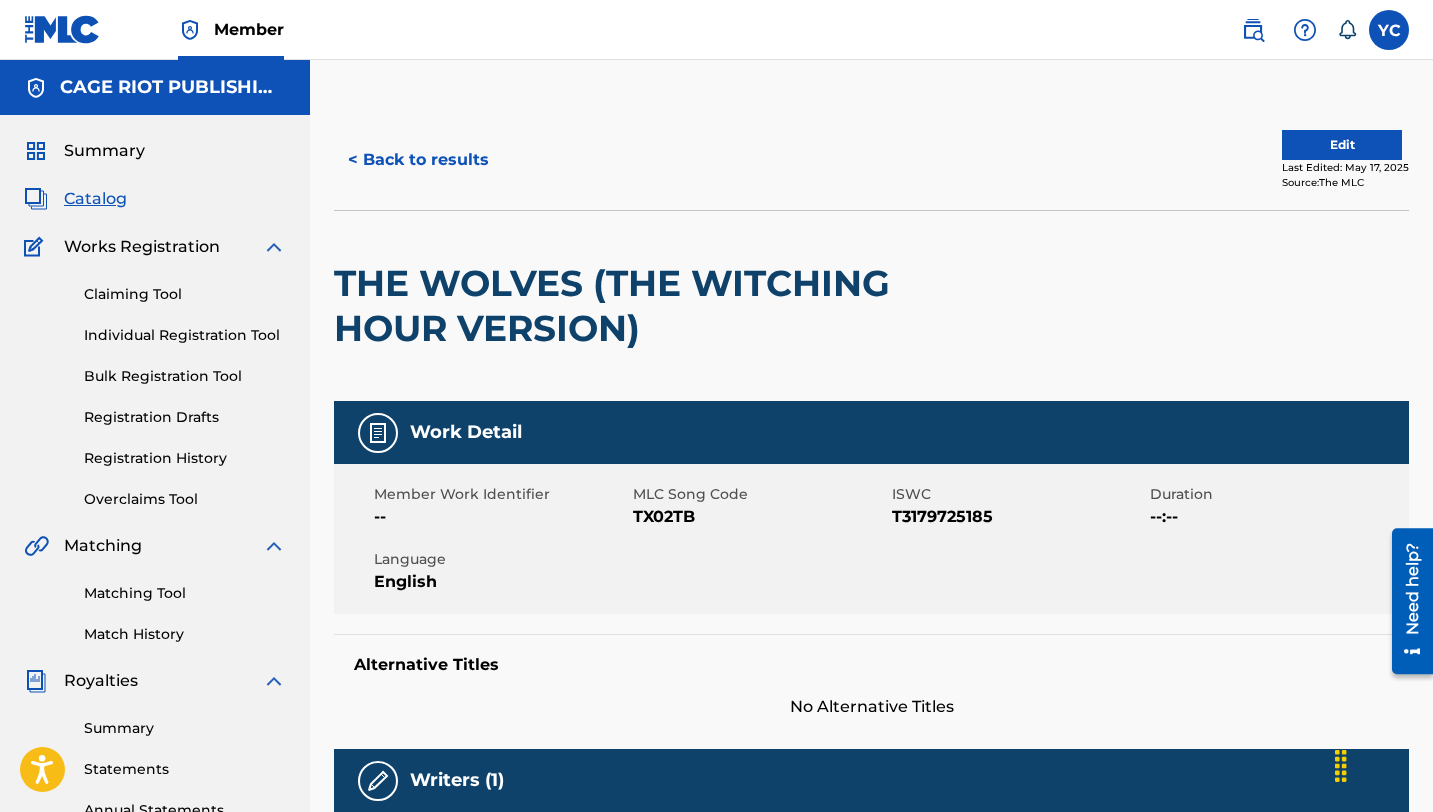 click on "Summary" at bounding box center [104, 151] 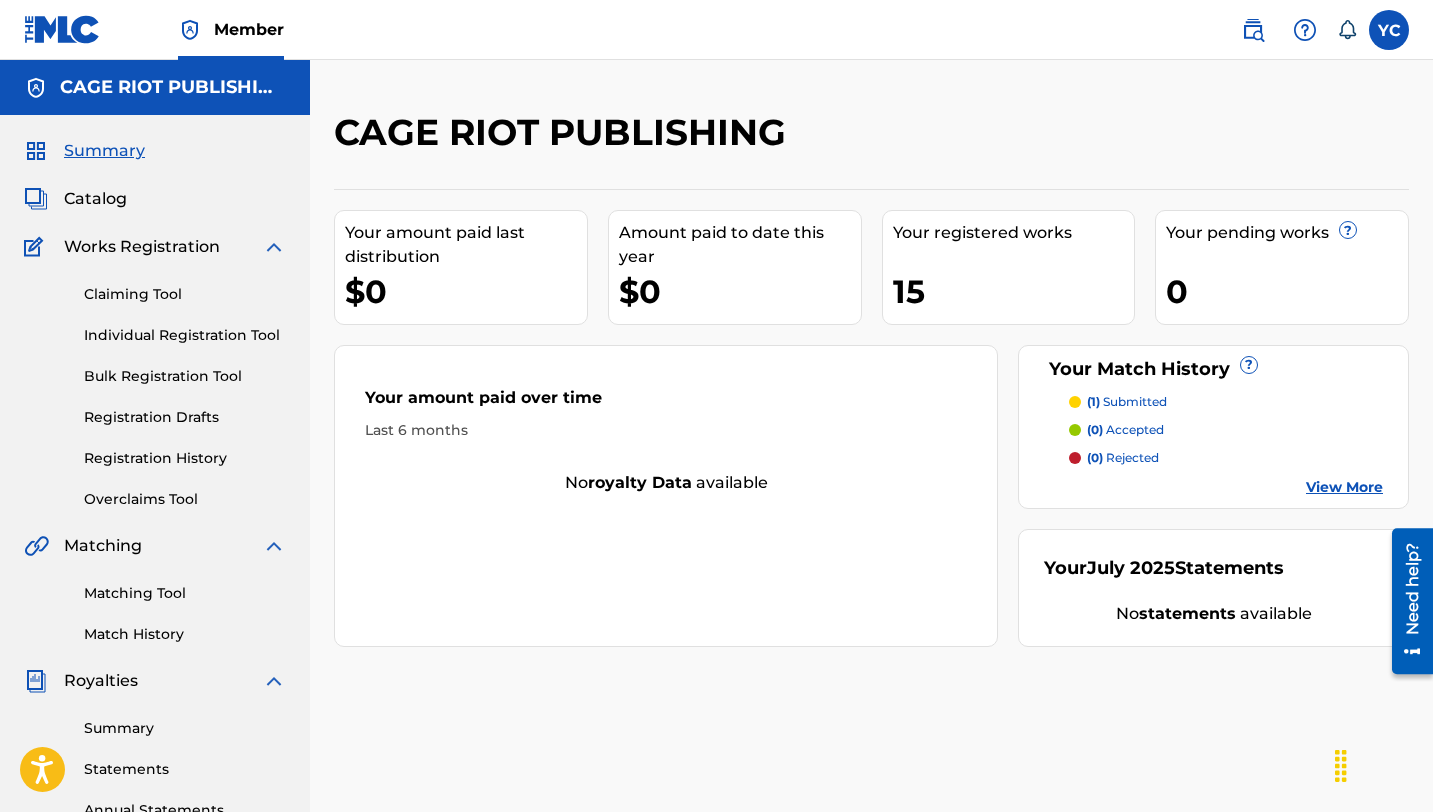 click on "15" at bounding box center (1014, 291) 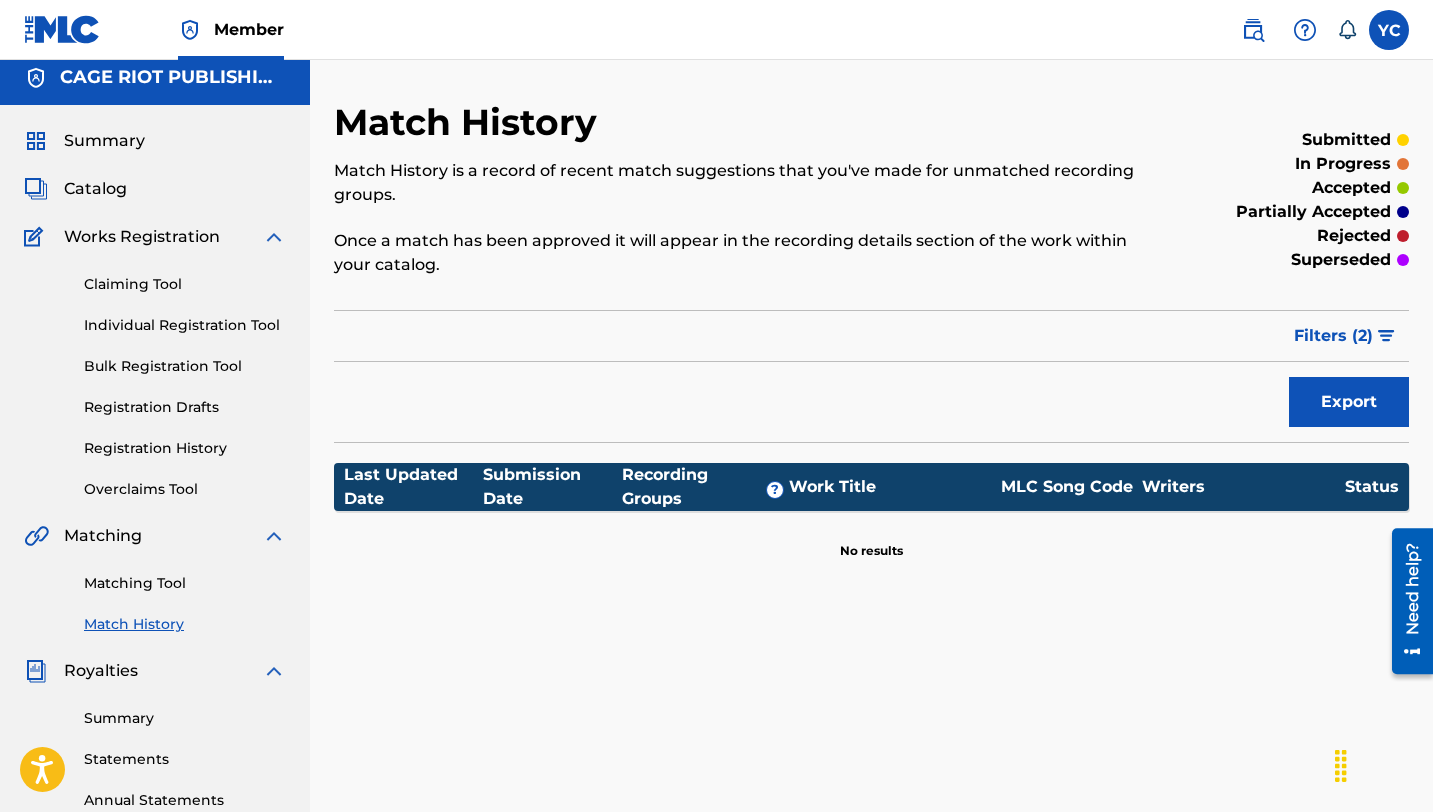 scroll, scrollTop: 9, scrollLeft: 0, axis: vertical 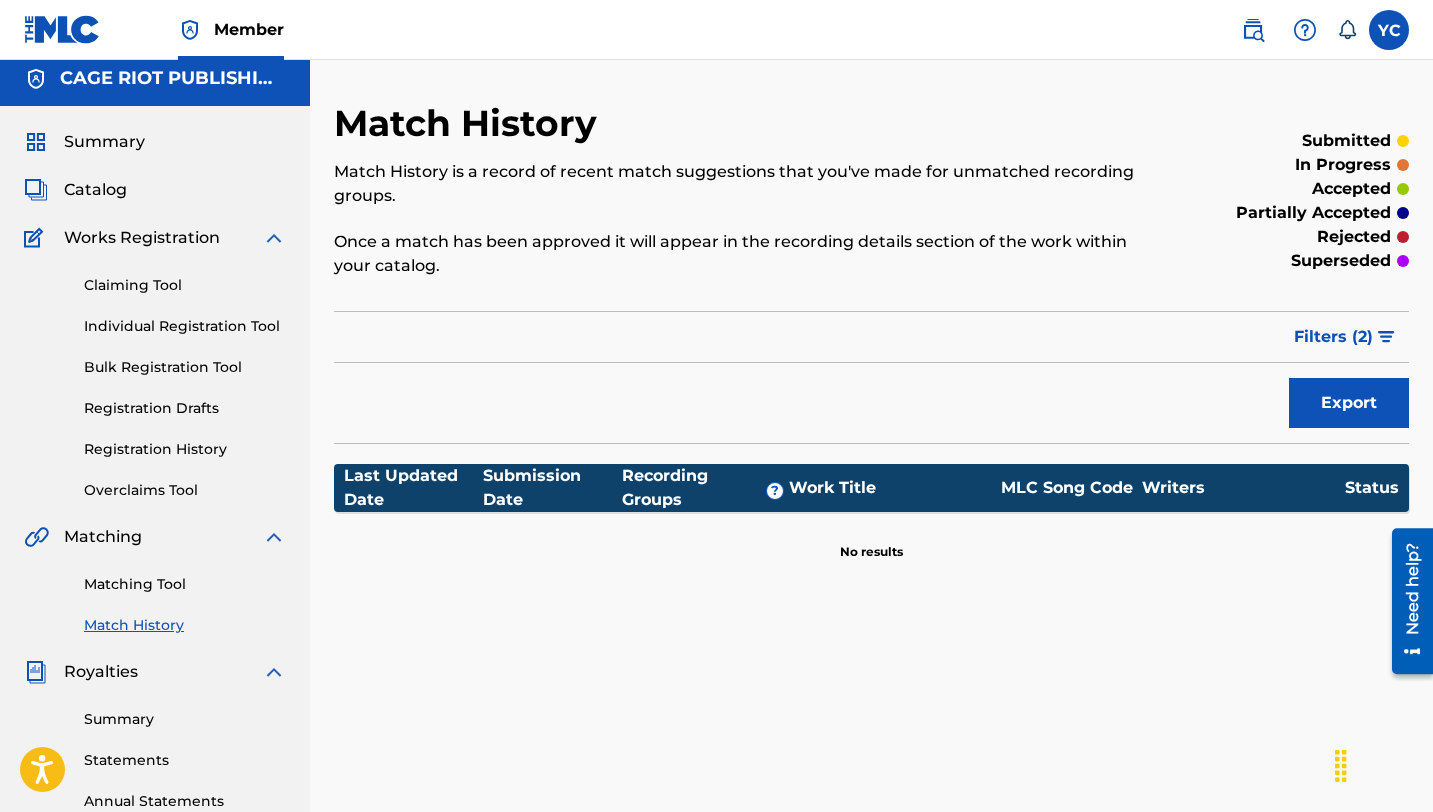 click on "superseded" at bounding box center [1341, 261] 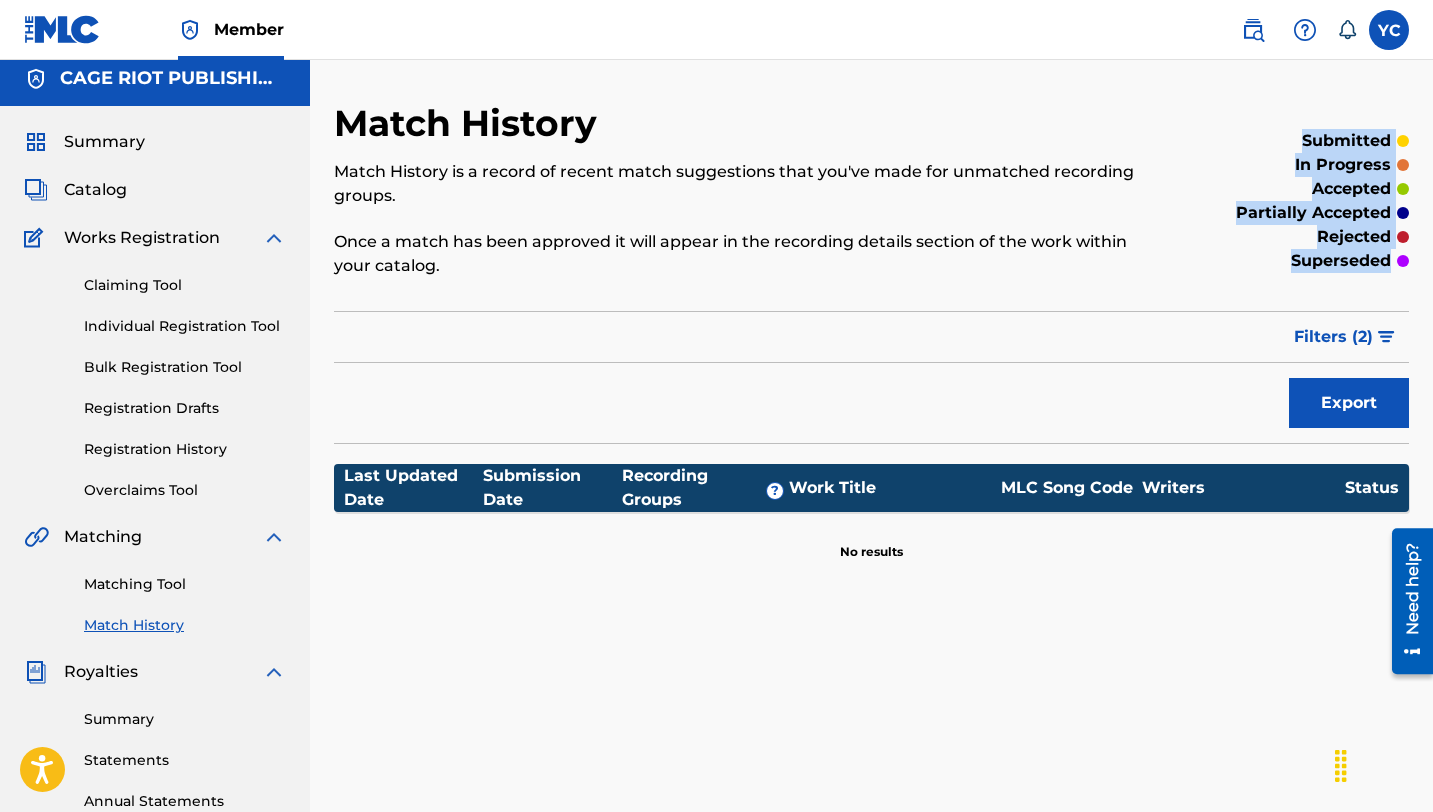 drag, startPoint x: 1416, startPoint y: 260, endPoint x: 1265, endPoint y: 90, distance: 227.37854 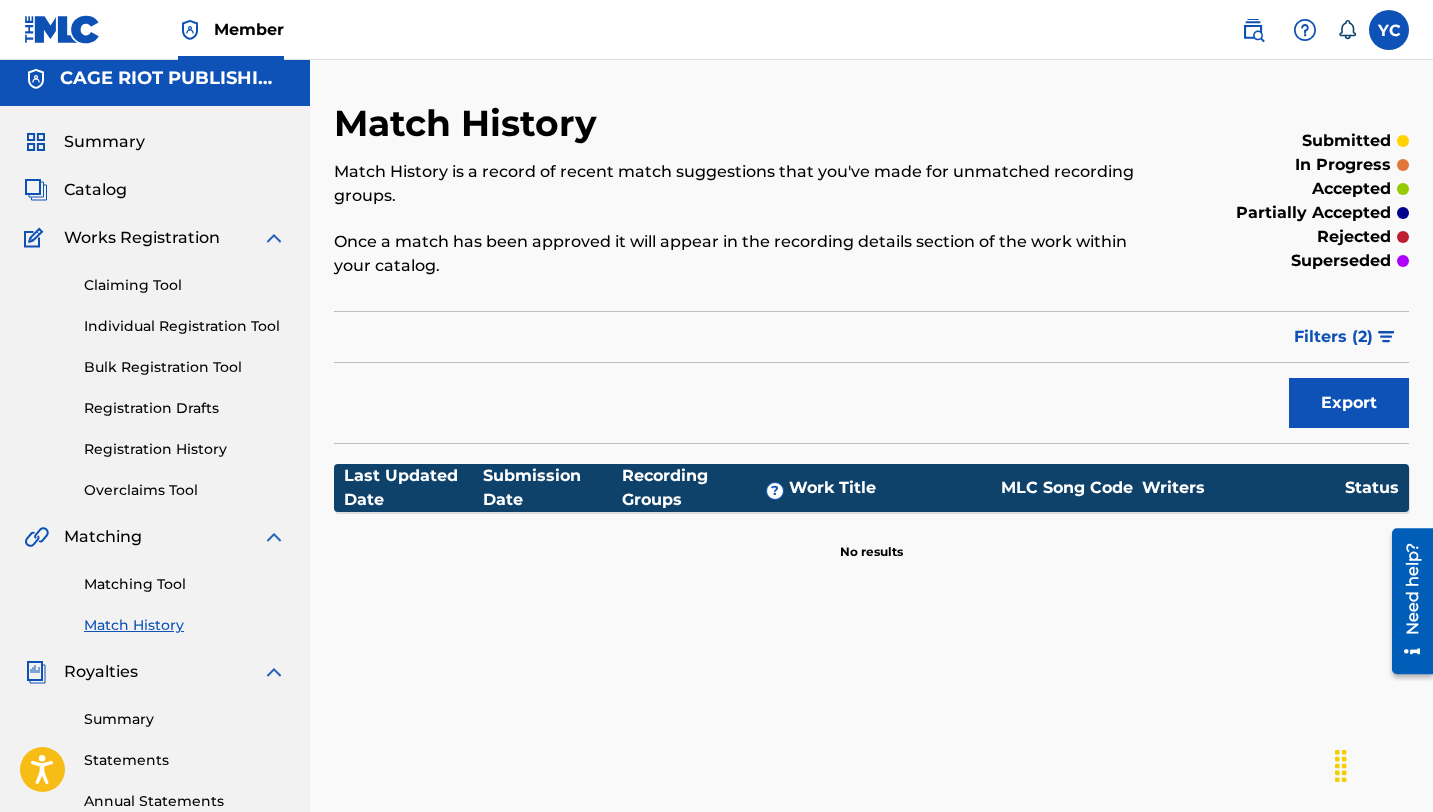 click on "Filter Submission Status Filter   submitted     accepted     partially accepted     rejected     in progress     superseded   Sort Submission Date Last Updated Remove Filters Apply Filters Filters ( 2 )" at bounding box center [871, 337] 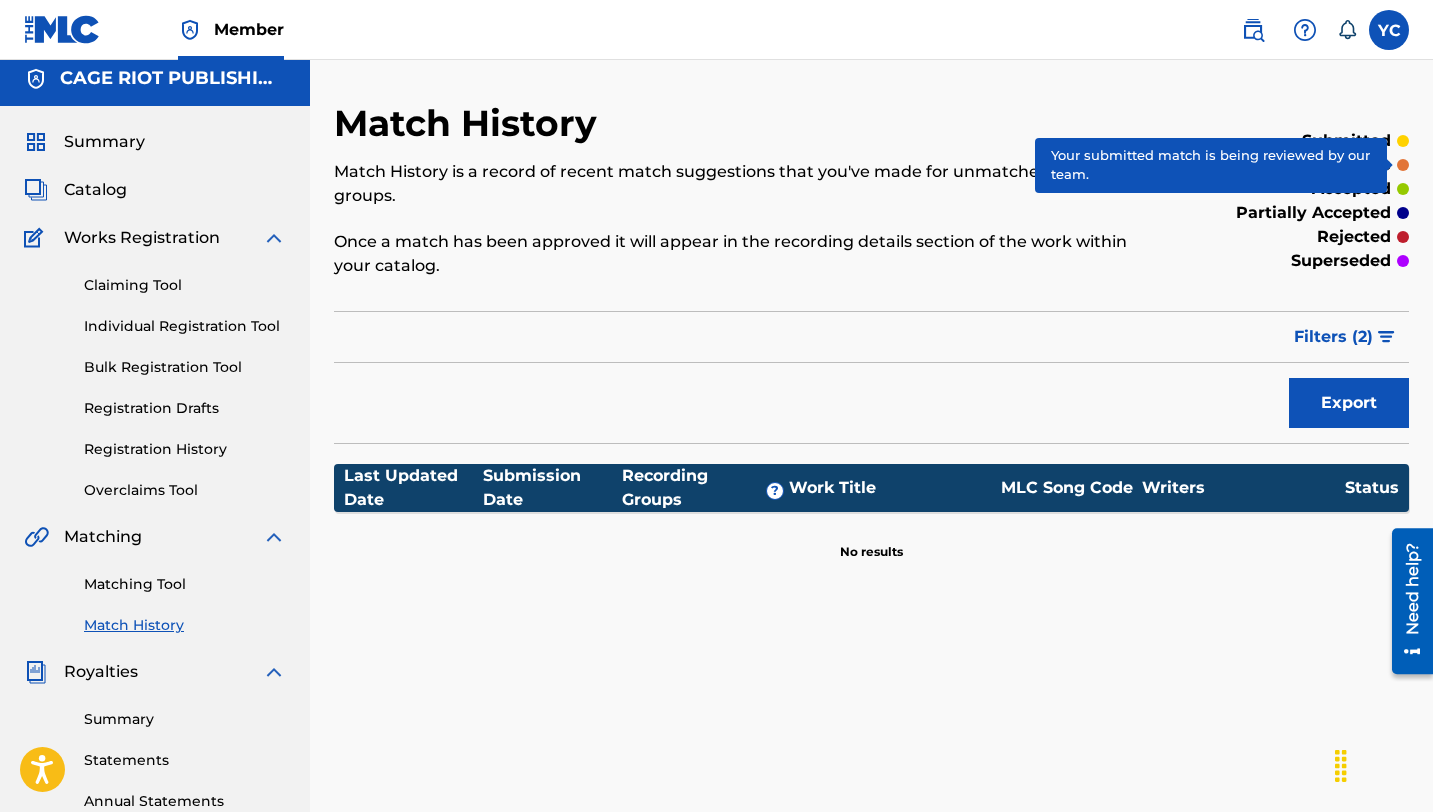 click at bounding box center (1403, 165) 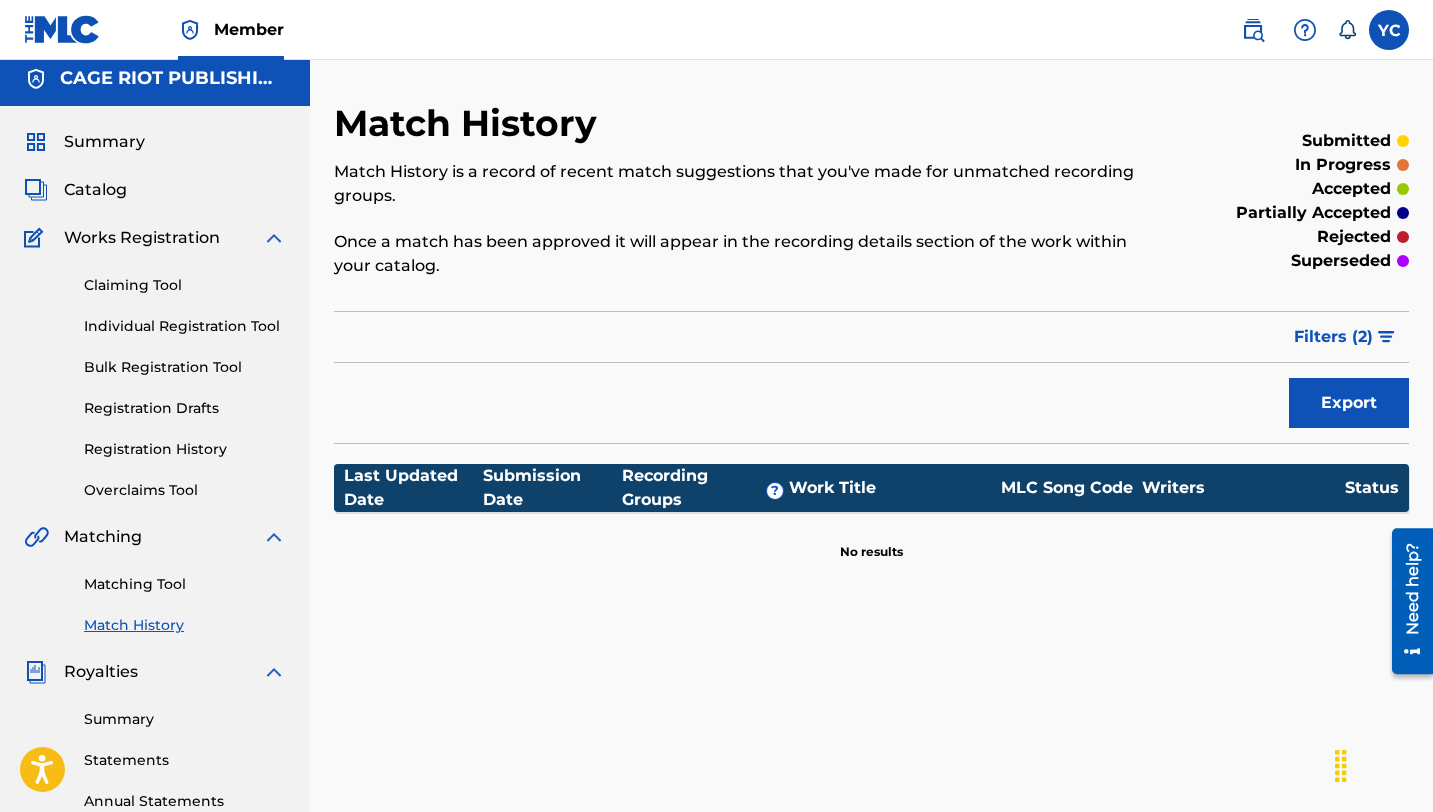 click on "in progress" at bounding box center [1343, 165] 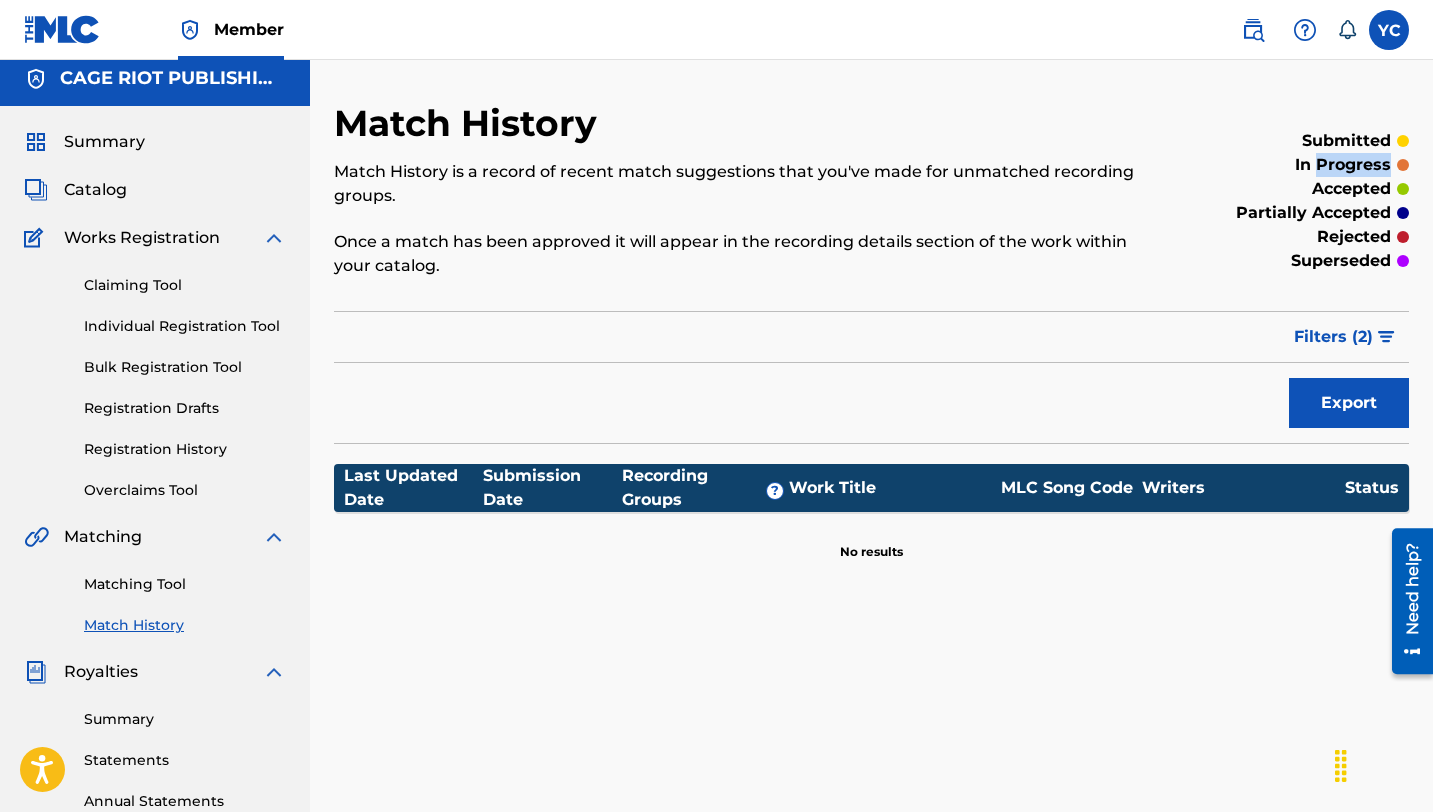 click on "in progress" at bounding box center (1343, 165) 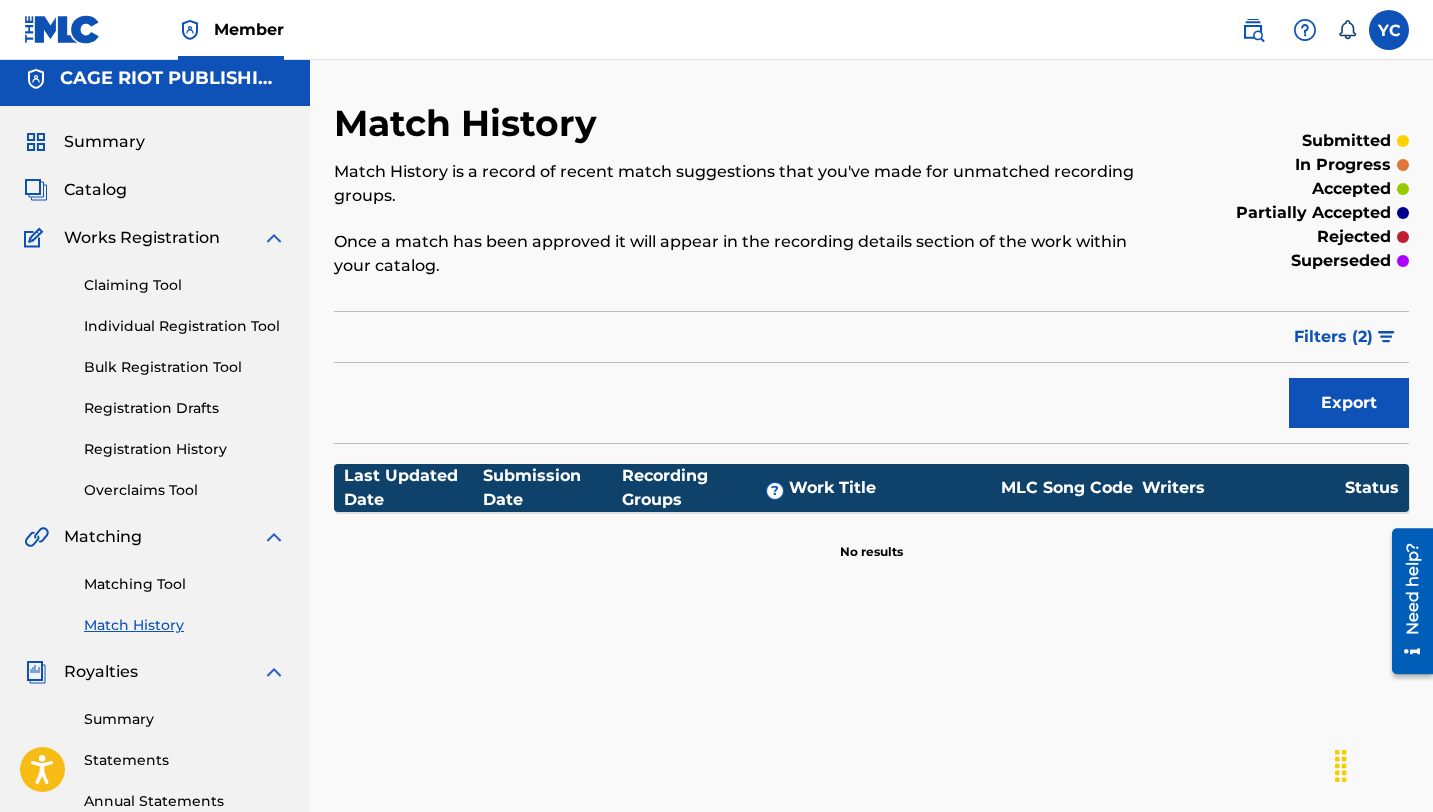 click on "in progress" at bounding box center (1343, 165) 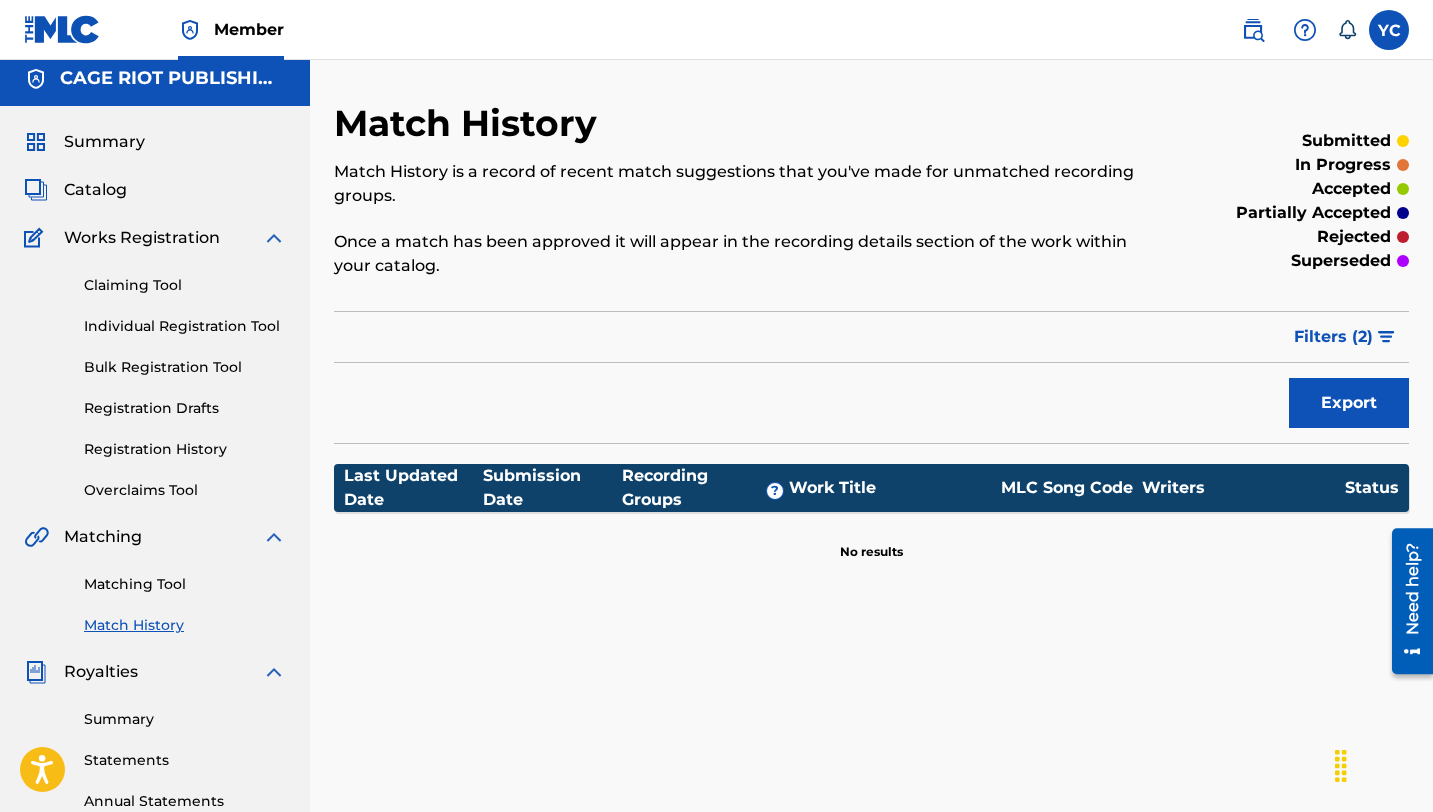click on "Catalog" at bounding box center [155, 190] 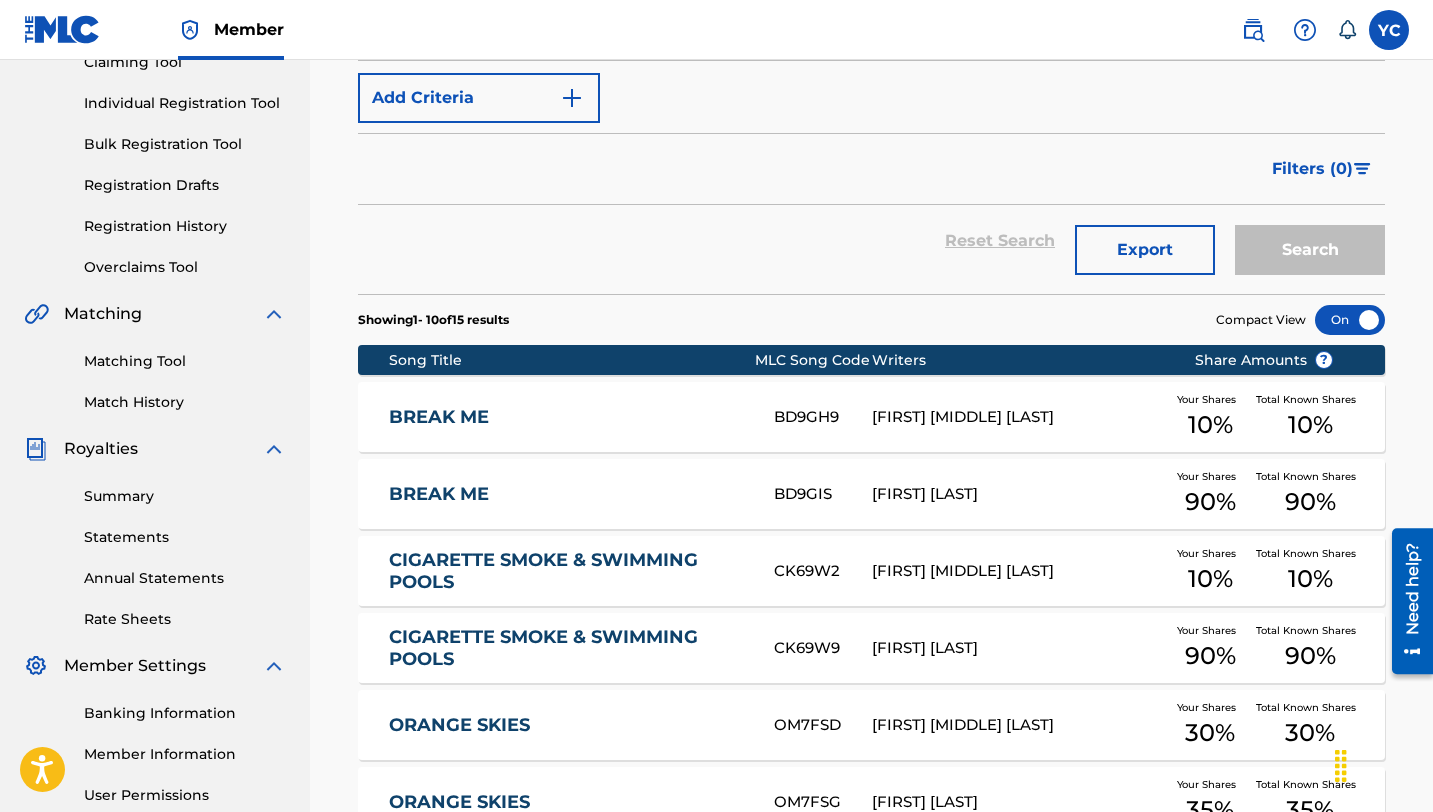 scroll, scrollTop: 391, scrollLeft: 0, axis: vertical 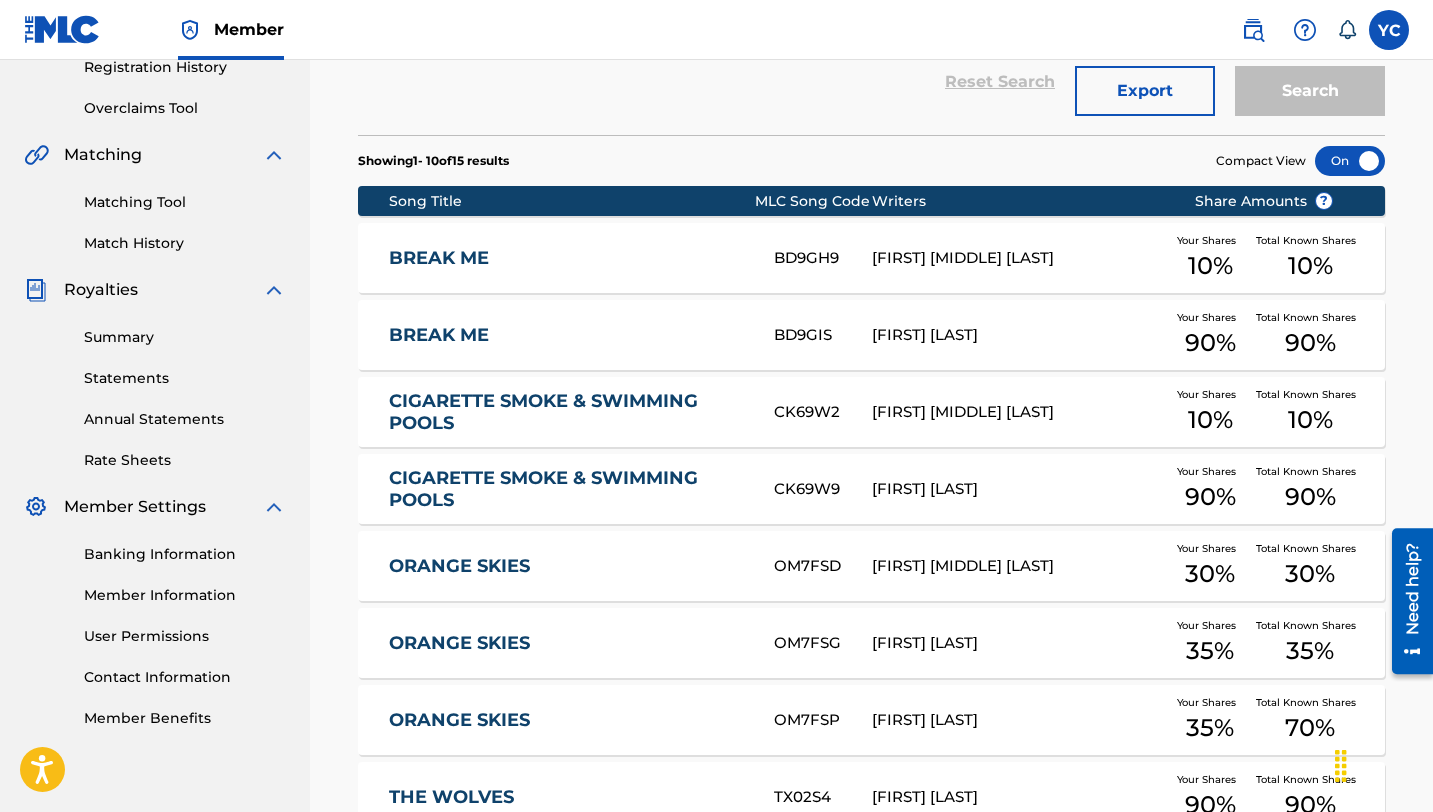 click on "BREAK ME" at bounding box center (581, 335) 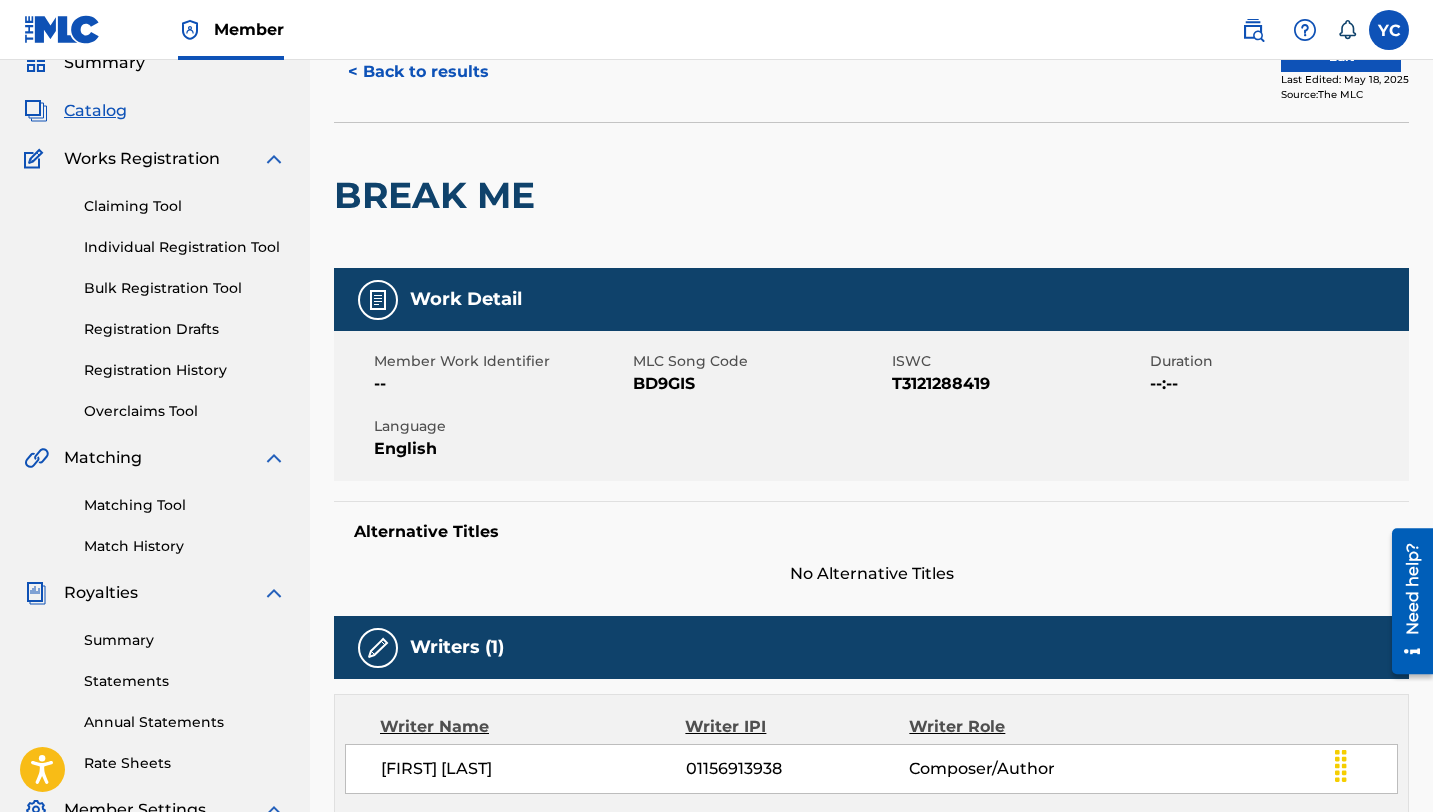 scroll, scrollTop: 0, scrollLeft: 0, axis: both 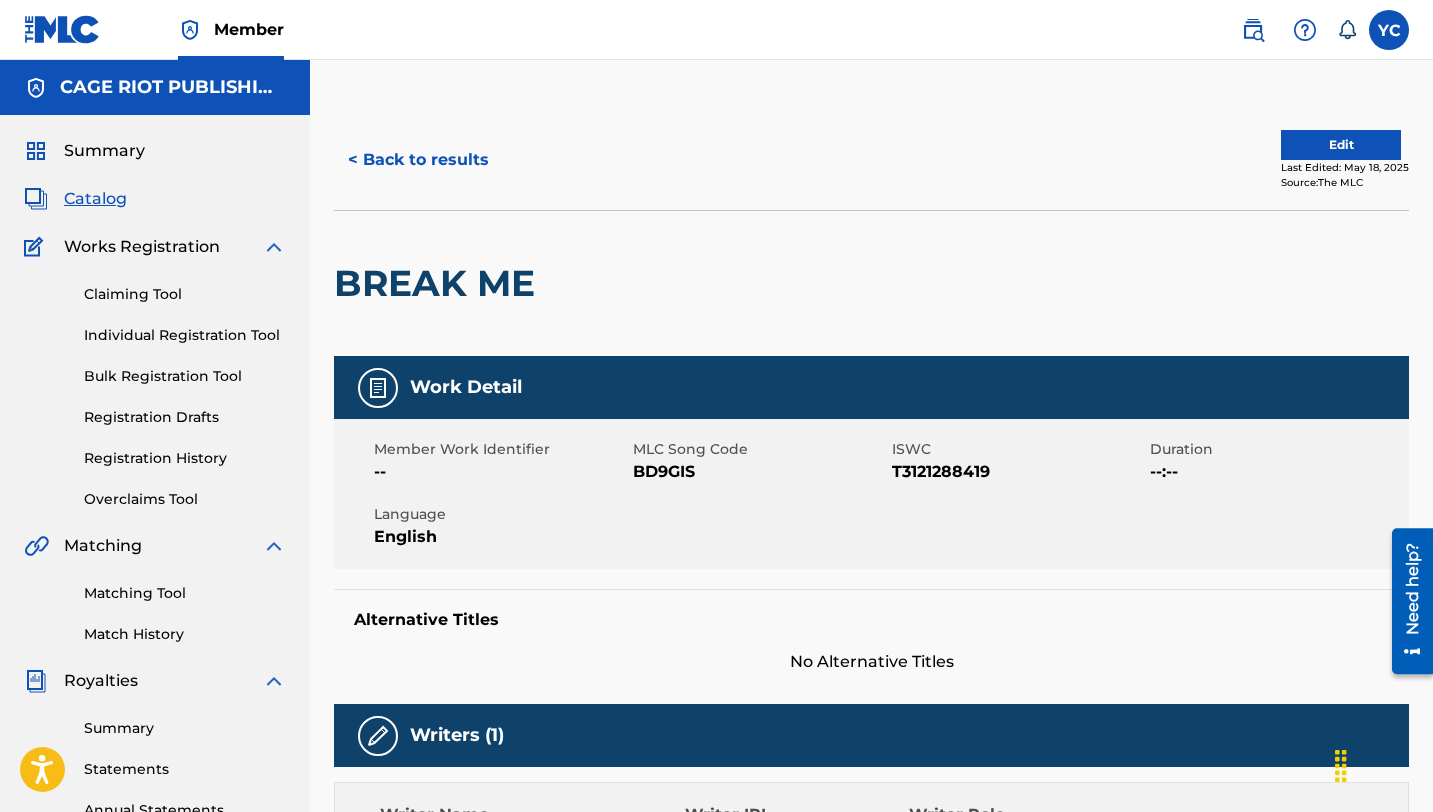 click on "< Back to results" at bounding box center (418, 160) 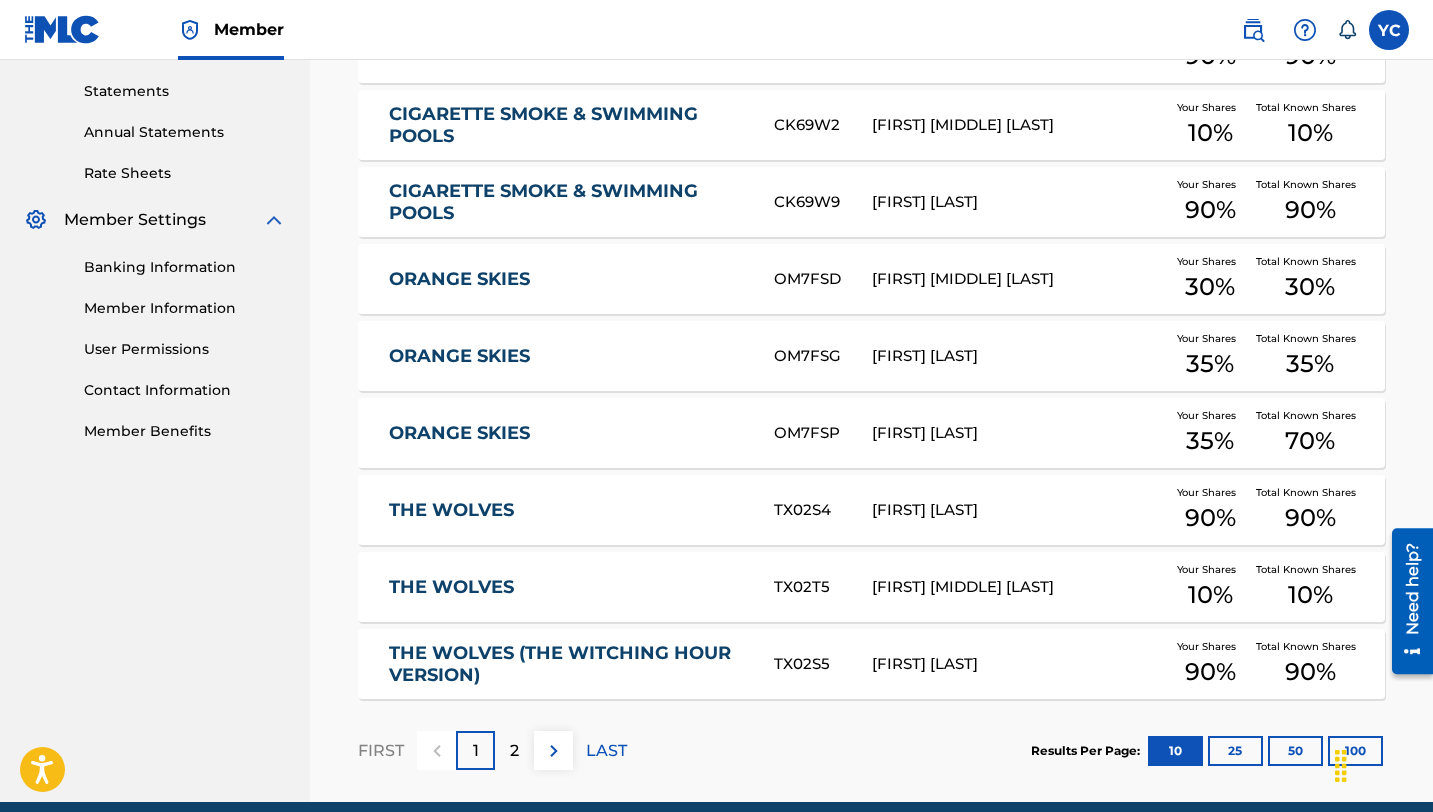 scroll, scrollTop: 738, scrollLeft: 0, axis: vertical 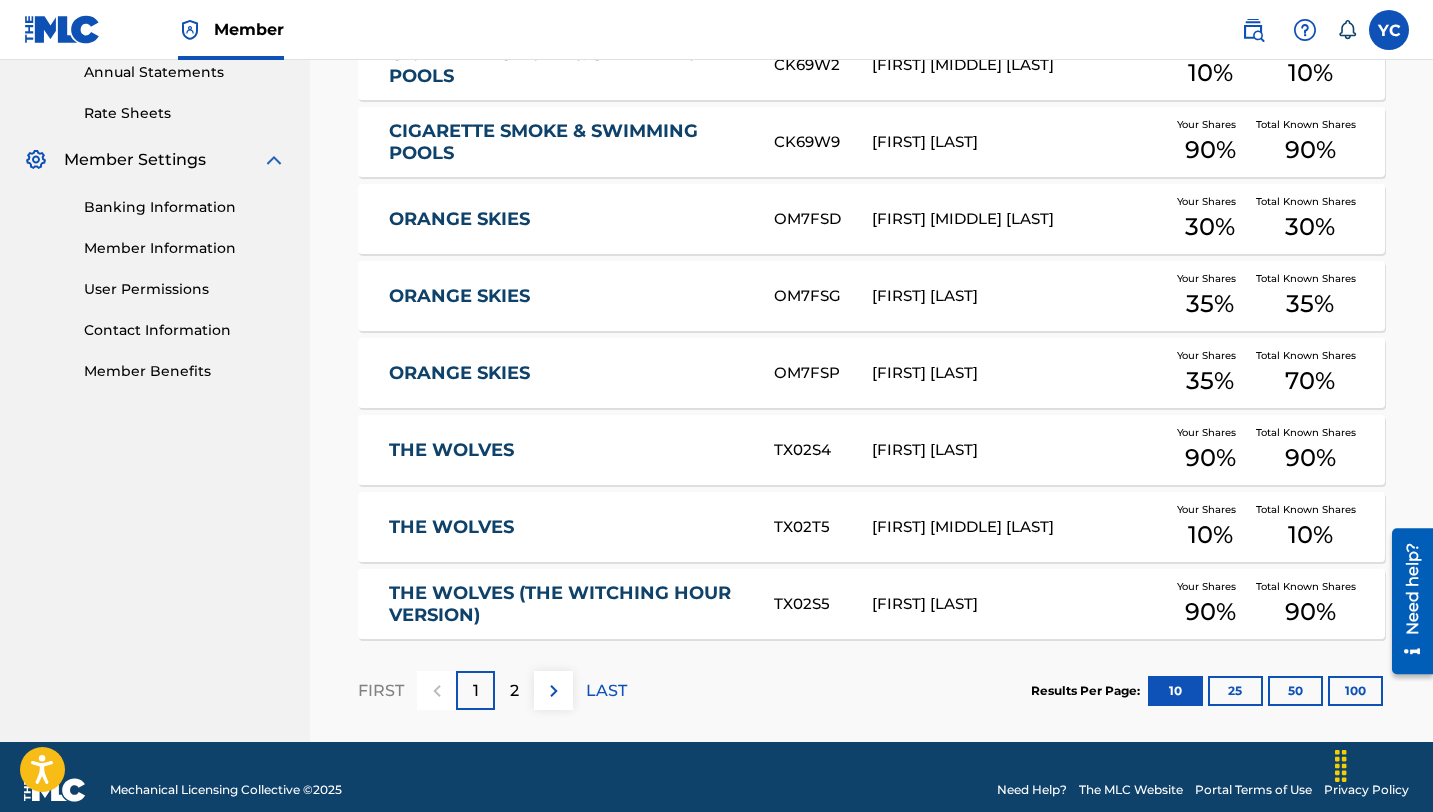 click on "ORANGE SKIES" at bounding box center [568, 373] 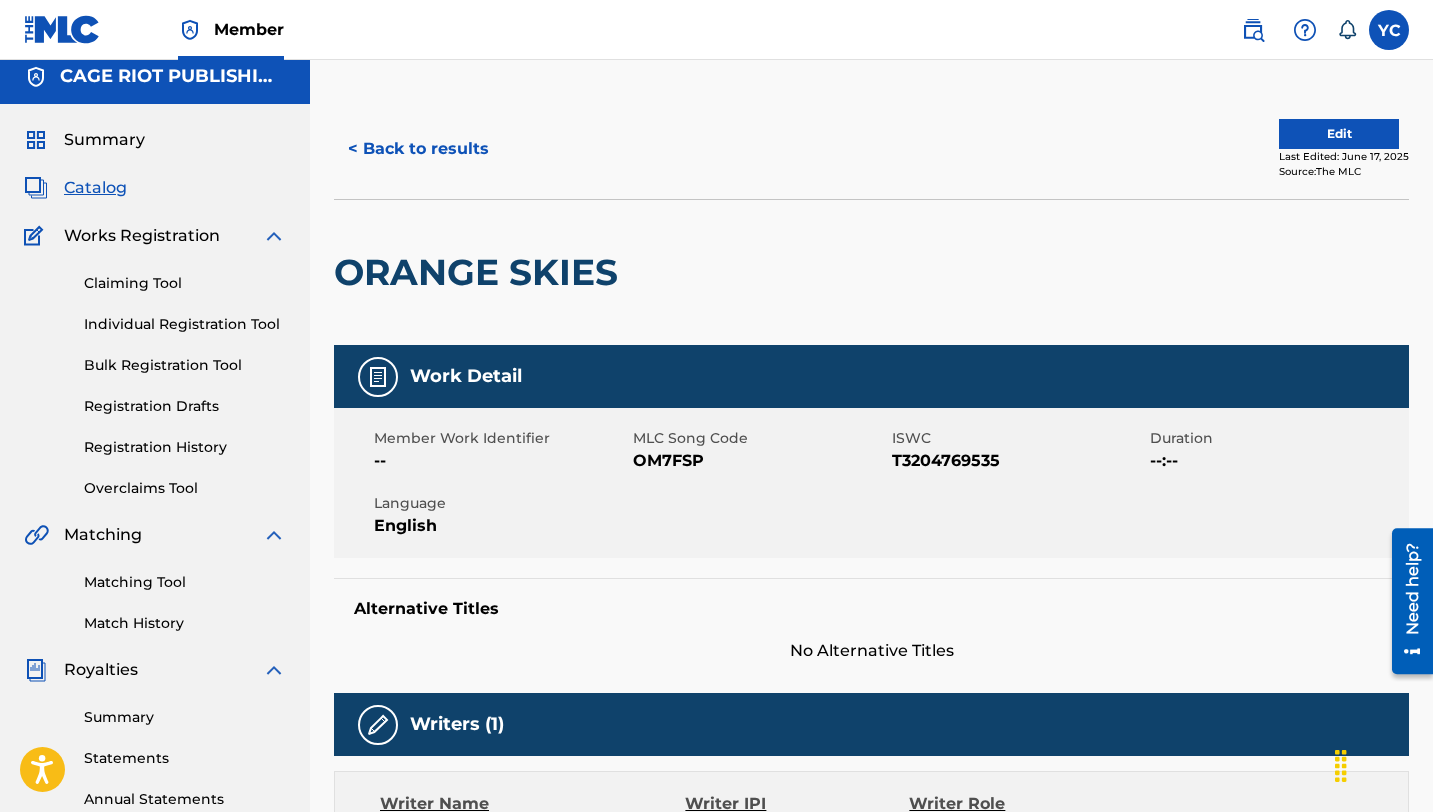 scroll, scrollTop: 0, scrollLeft: 0, axis: both 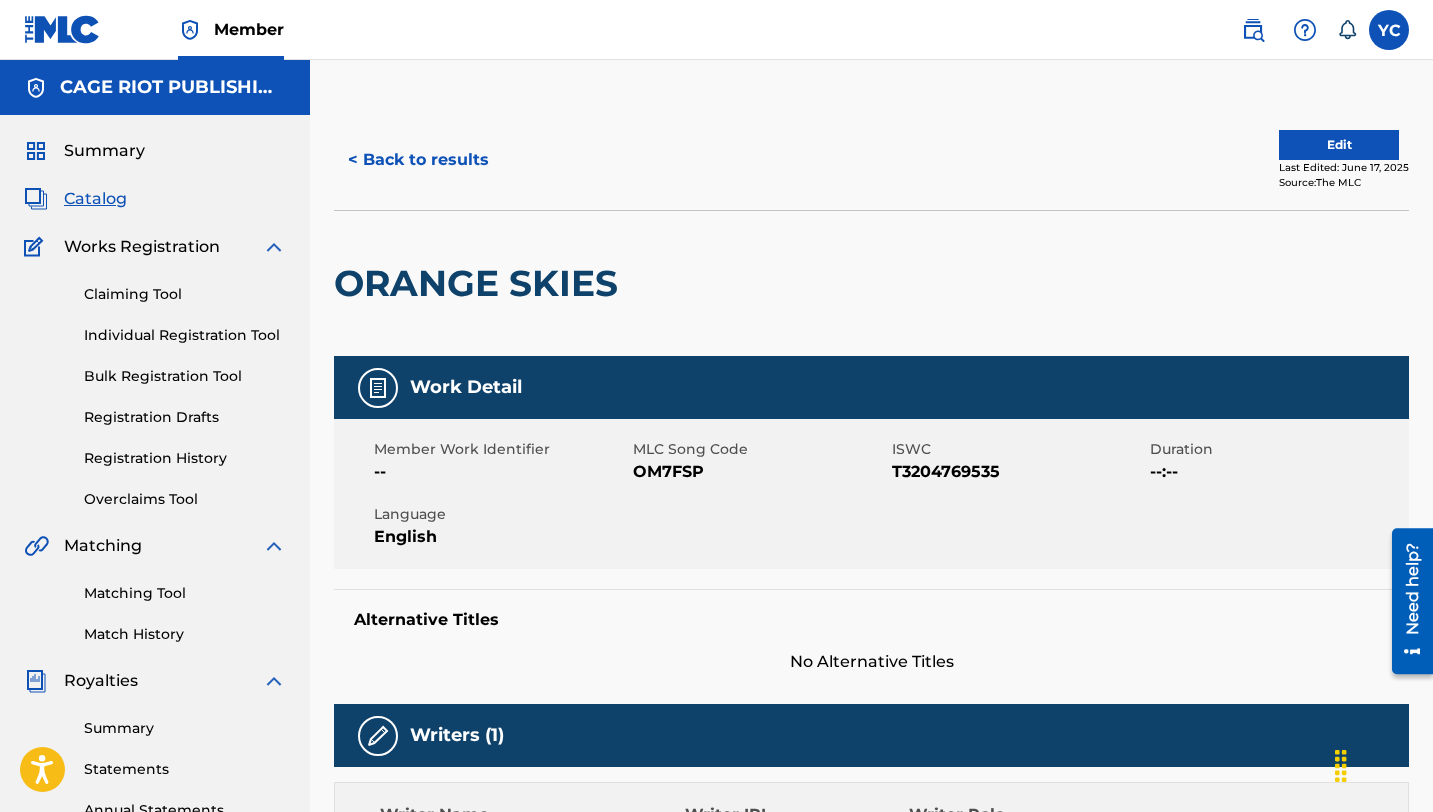 click on "Summary" at bounding box center [104, 151] 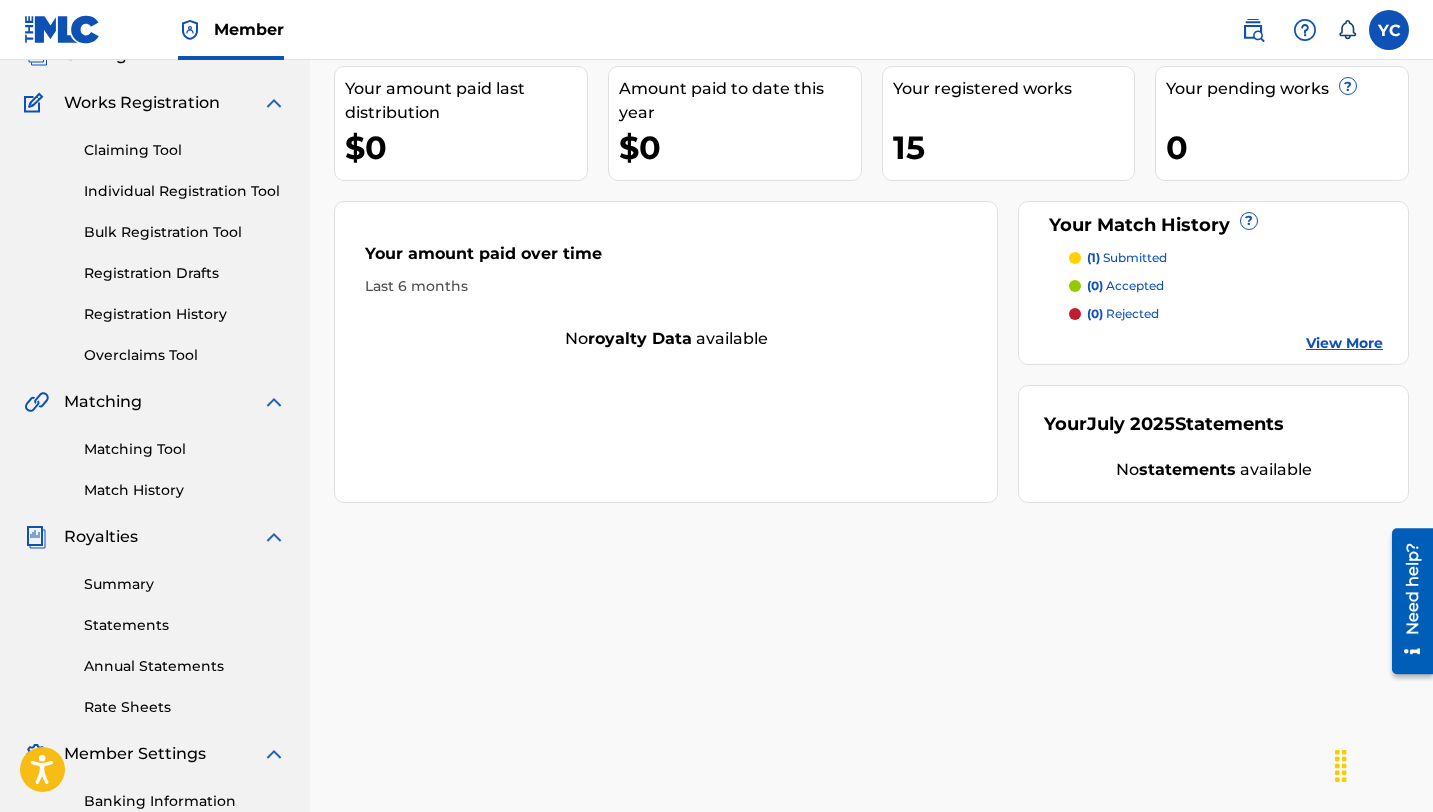 scroll, scrollTop: 0, scrollLeft: 0, axis: both 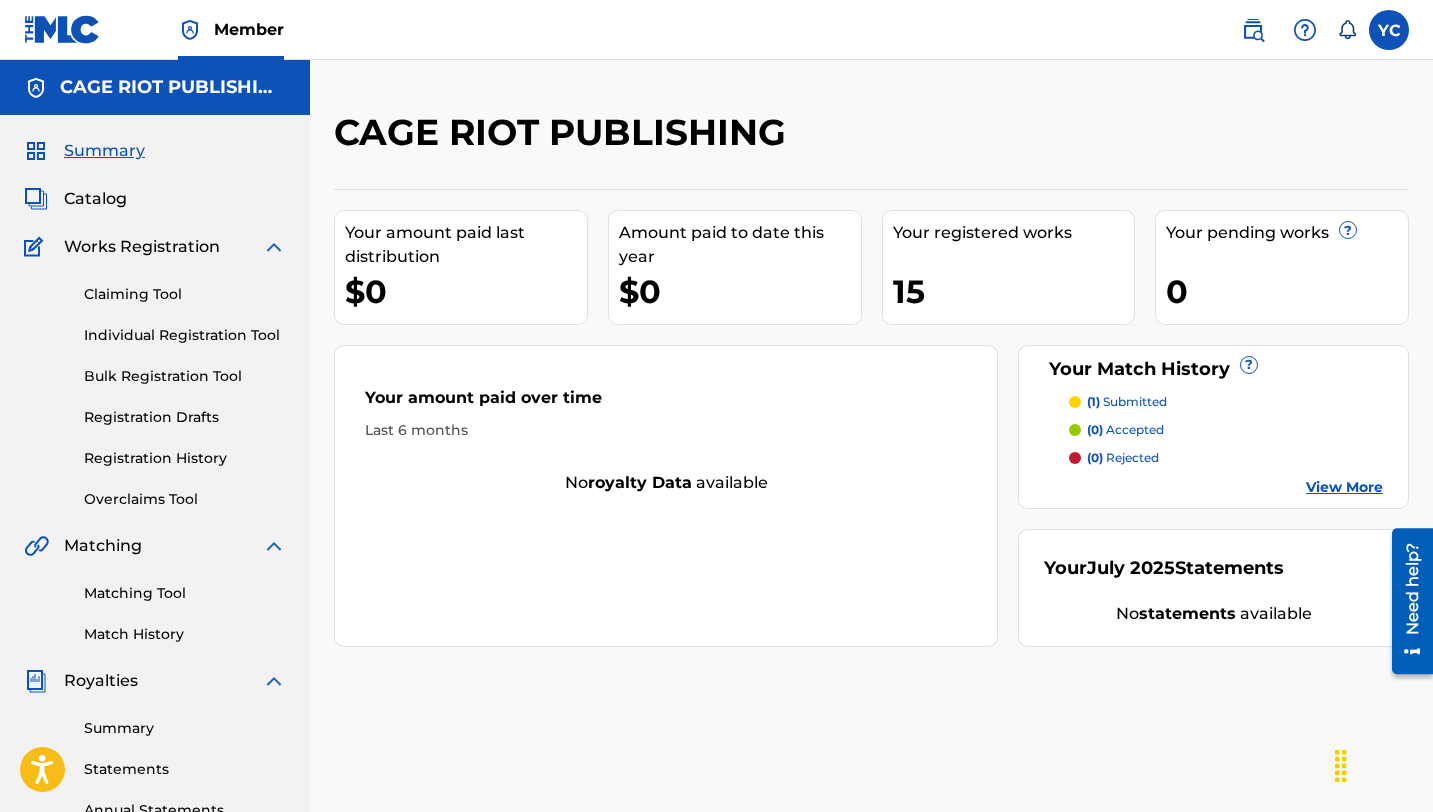 click on "View More" at bounding box center (1344, 487) 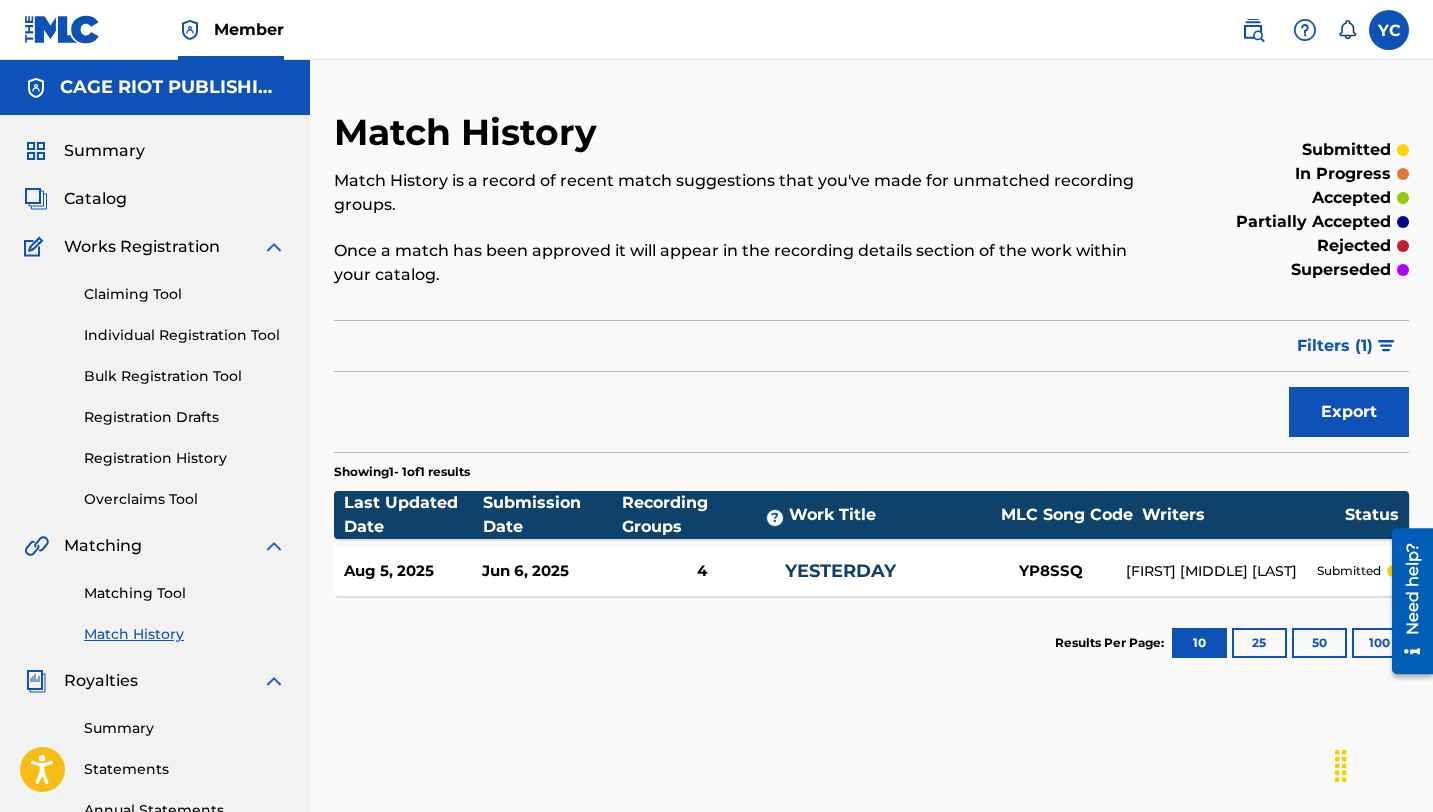 click on "[FIRST] [MIDDLE] [LAST]" at bounding box center [1221, 571] 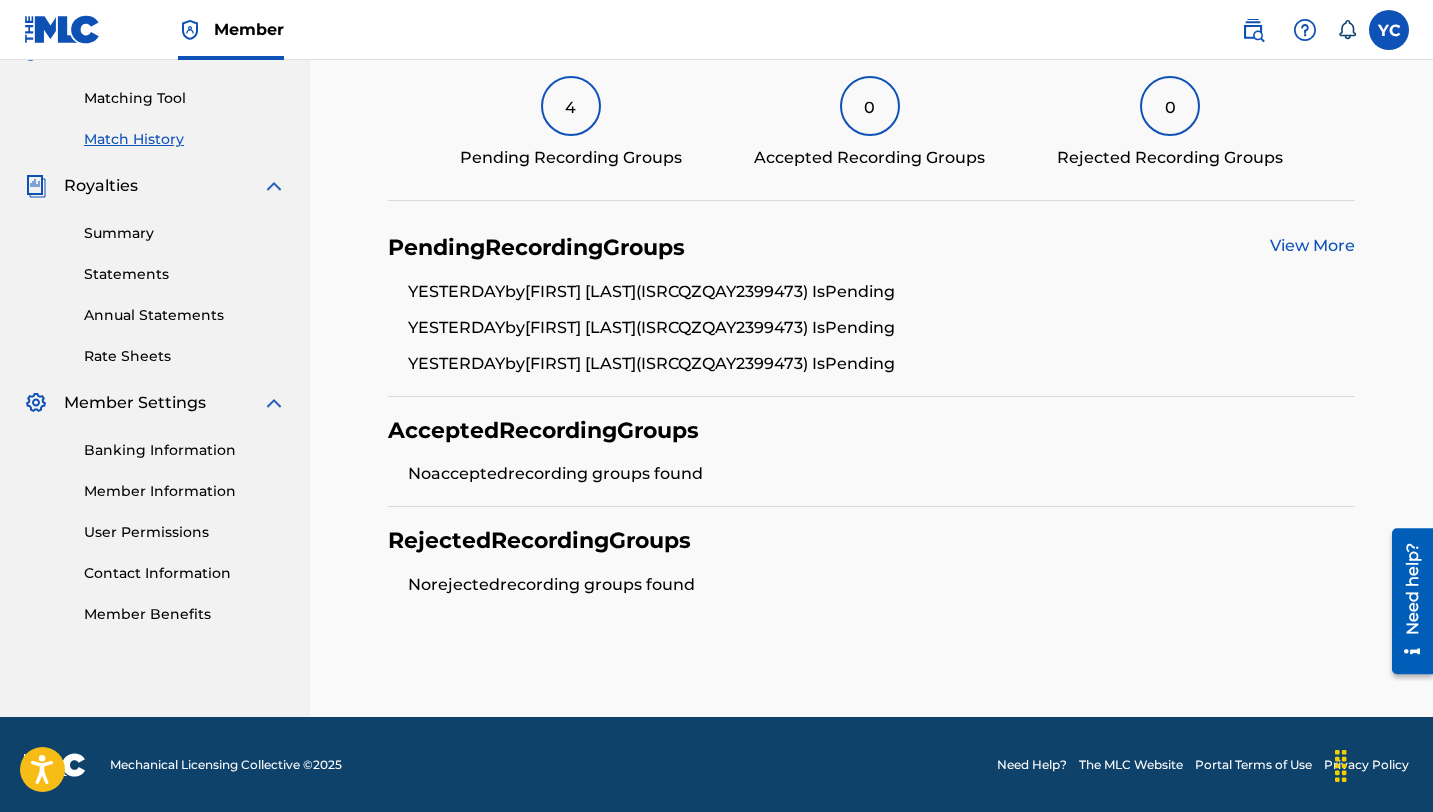 scroll, scrollTop: 0, scrollLeft: 0, axis: both 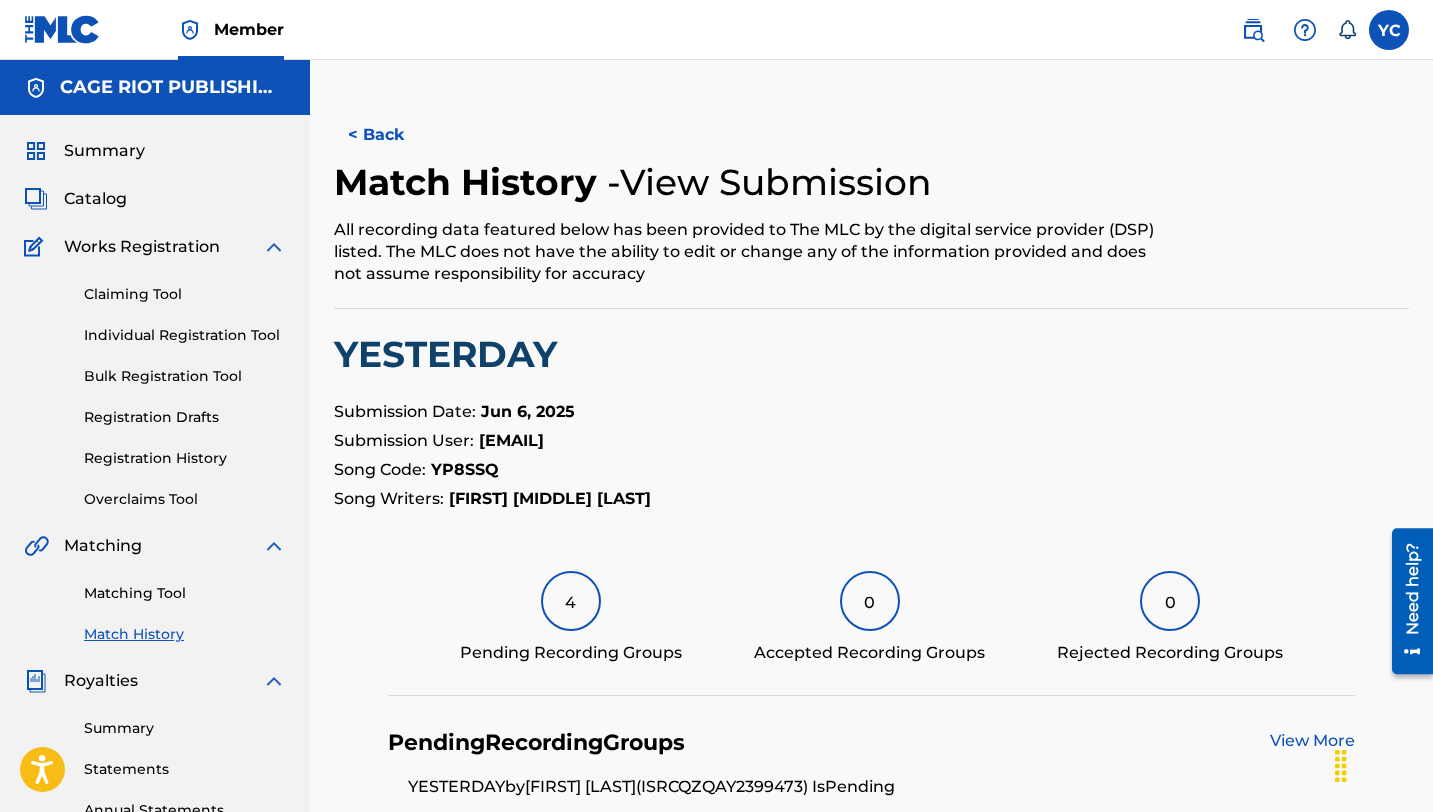 click on "Registration History" at bounding box center (185, 458) 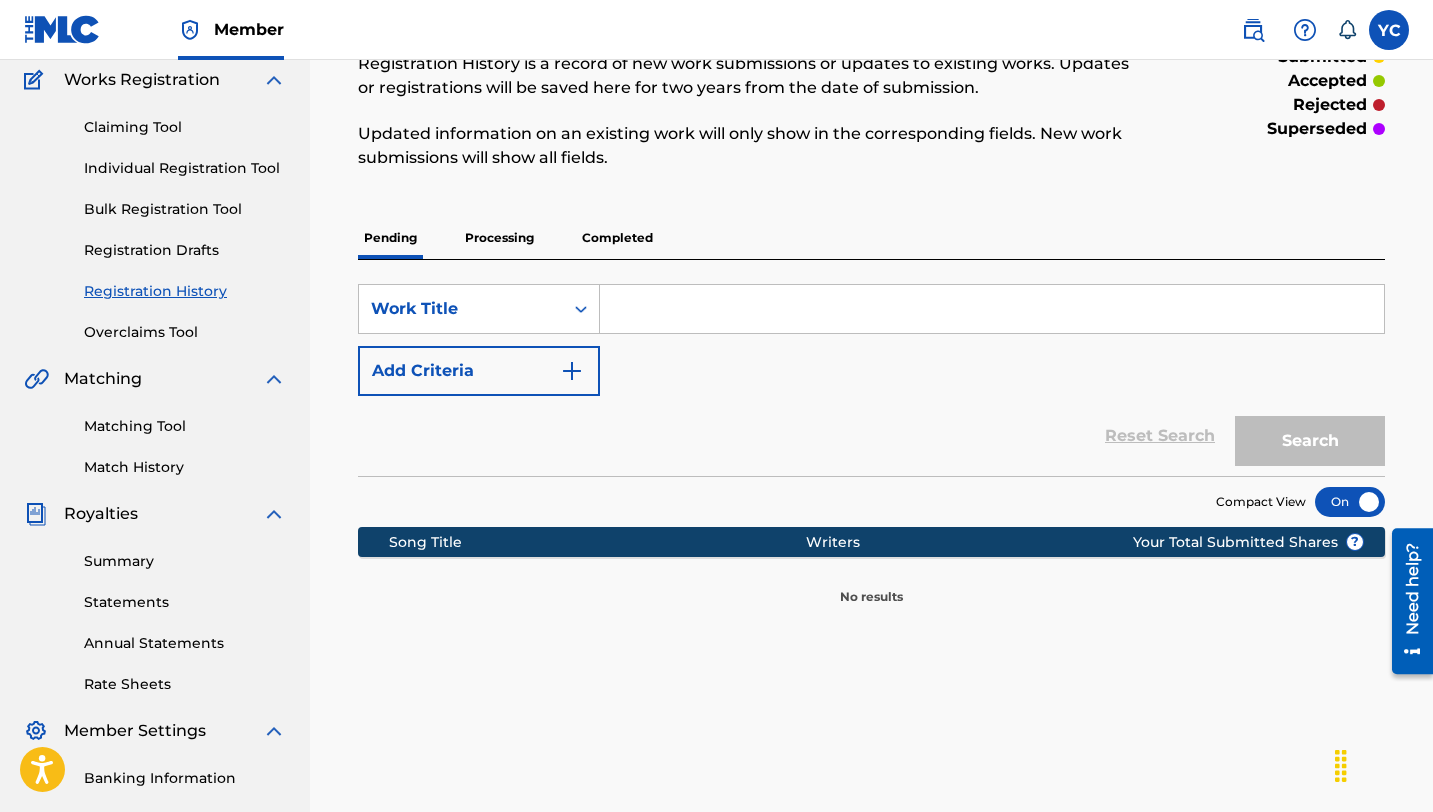 scroll, scrollTop: 0, scrollLeft: 0, axis: both 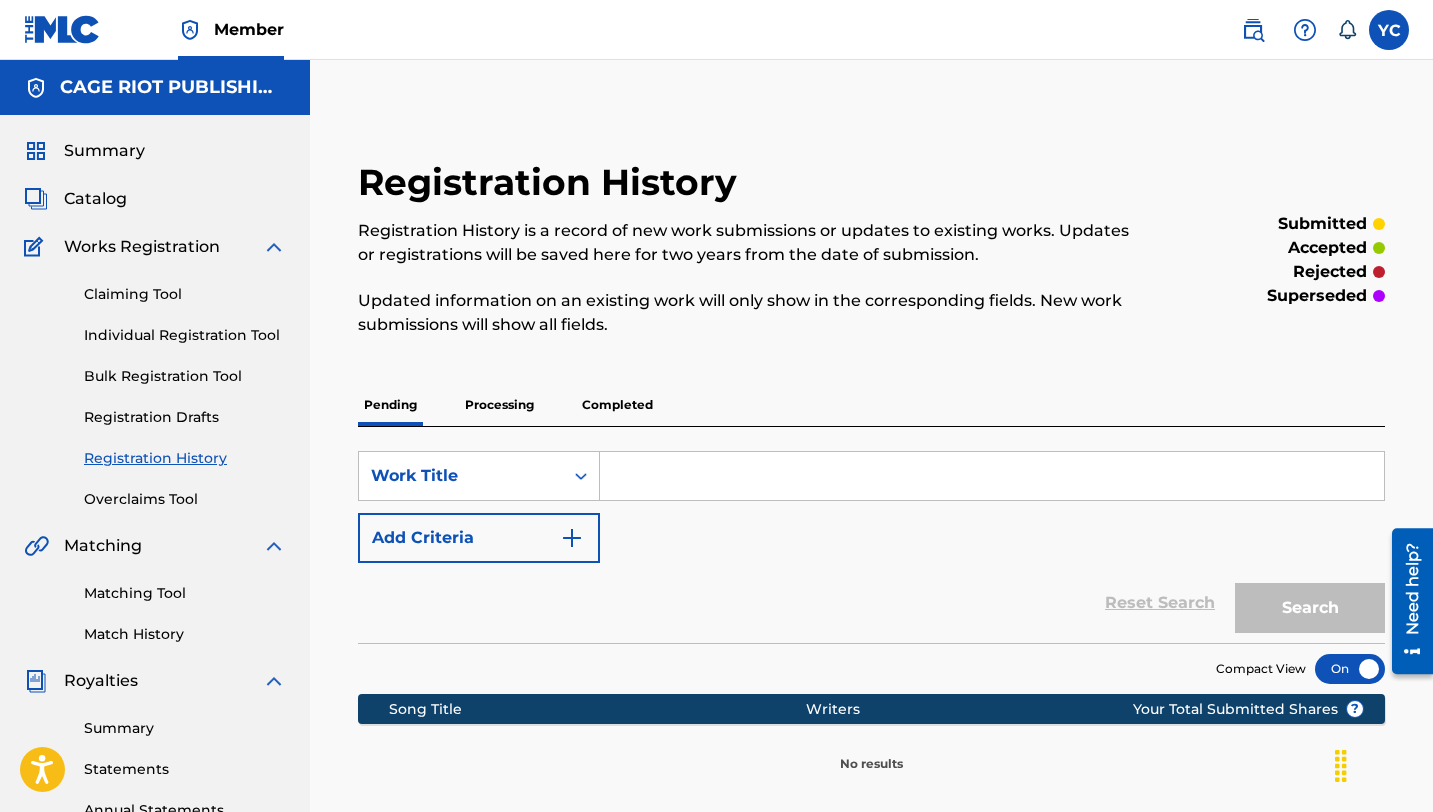 click on "Summary Statements Annual Statements Rate Sheets" at bounding box center (155, 777) 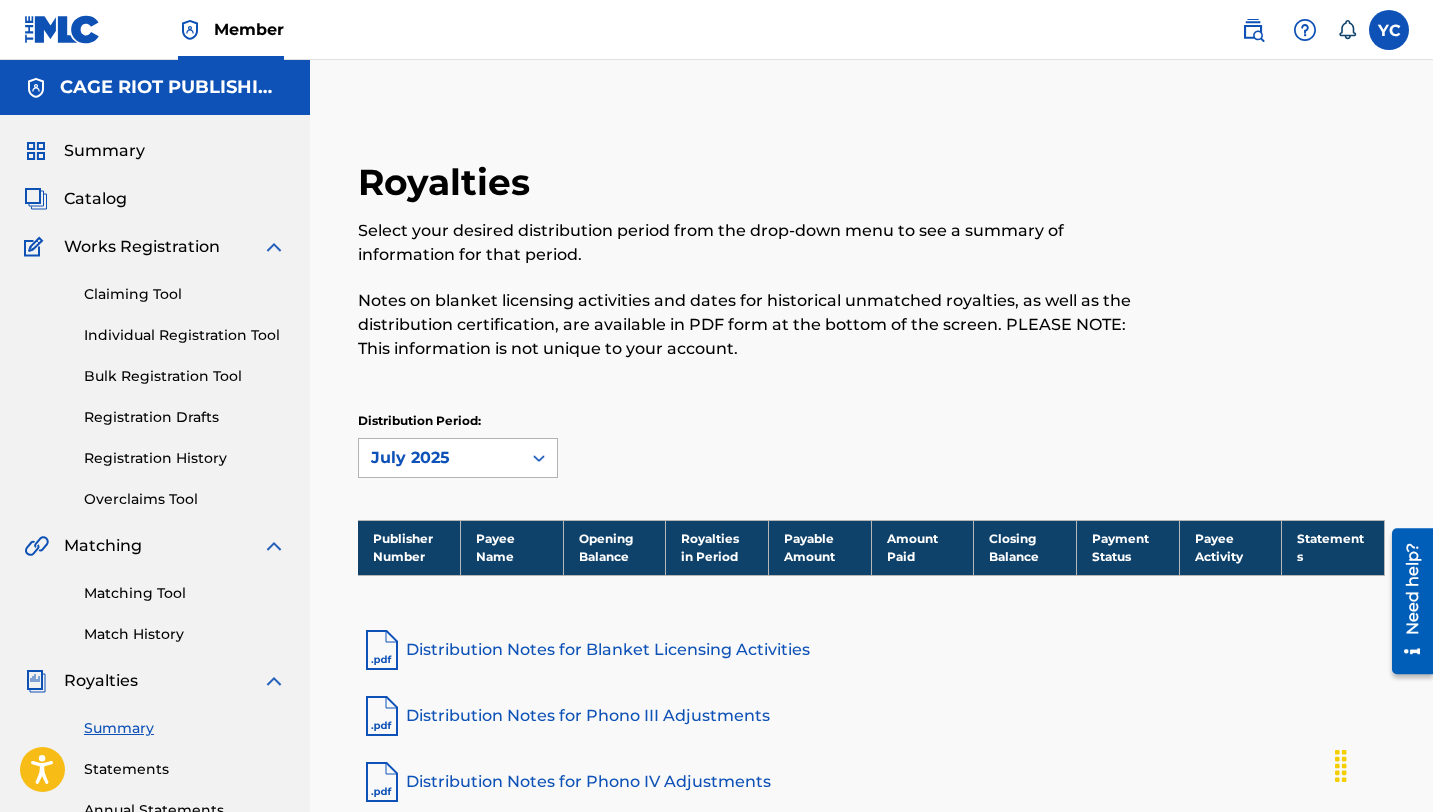 click on "July 2025" at bounding box center [440, 458] 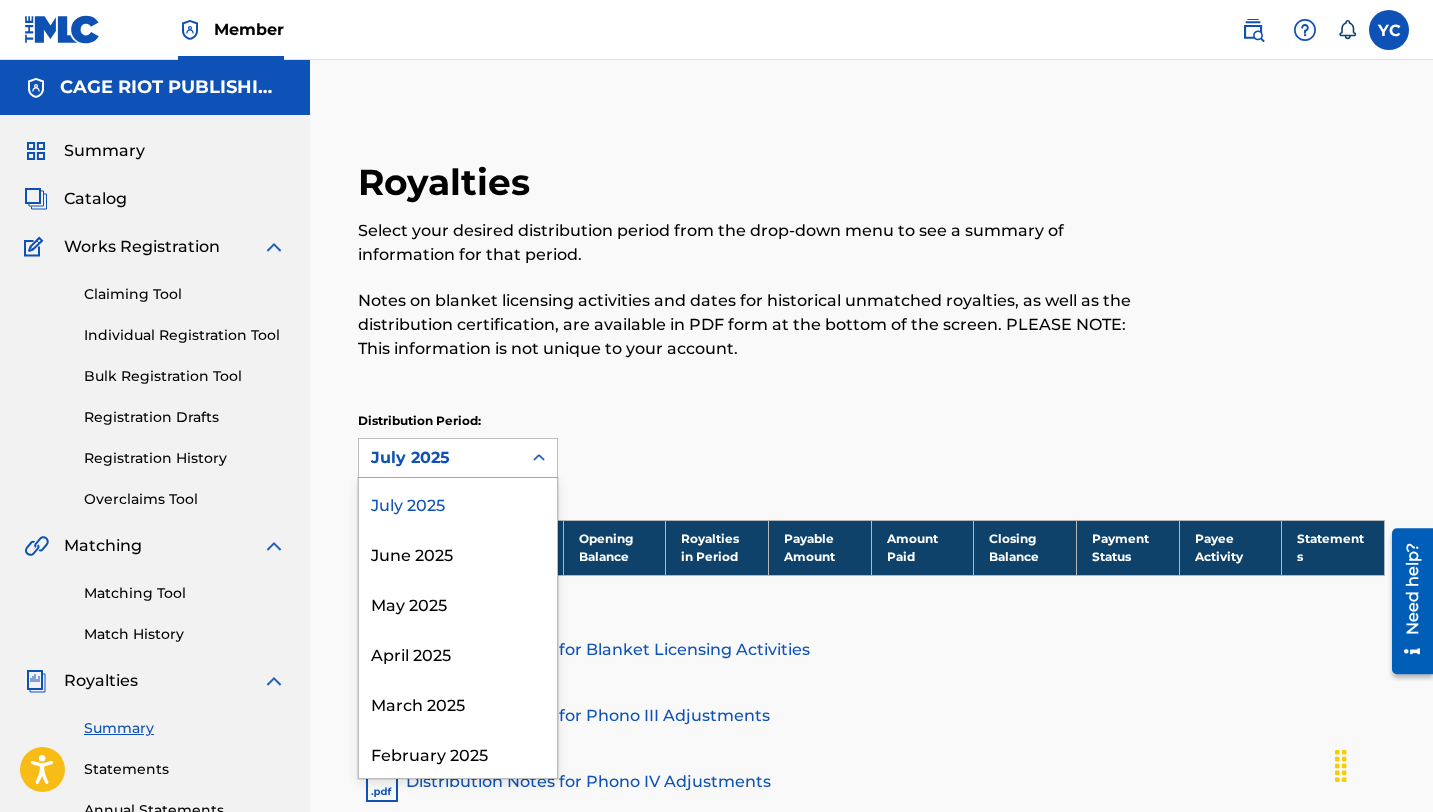 click on "Royalties Select your desired distribution period from the drop-down menu to see a summary of information for that period. Notes on blanket licensing activities and dates for historical unmatched royalties, as well as the distribution certification, are available in PDF form at the bottom of the screen. PLEASE NOTE: This information is not unique to your account." at bounding box center [753, 272] 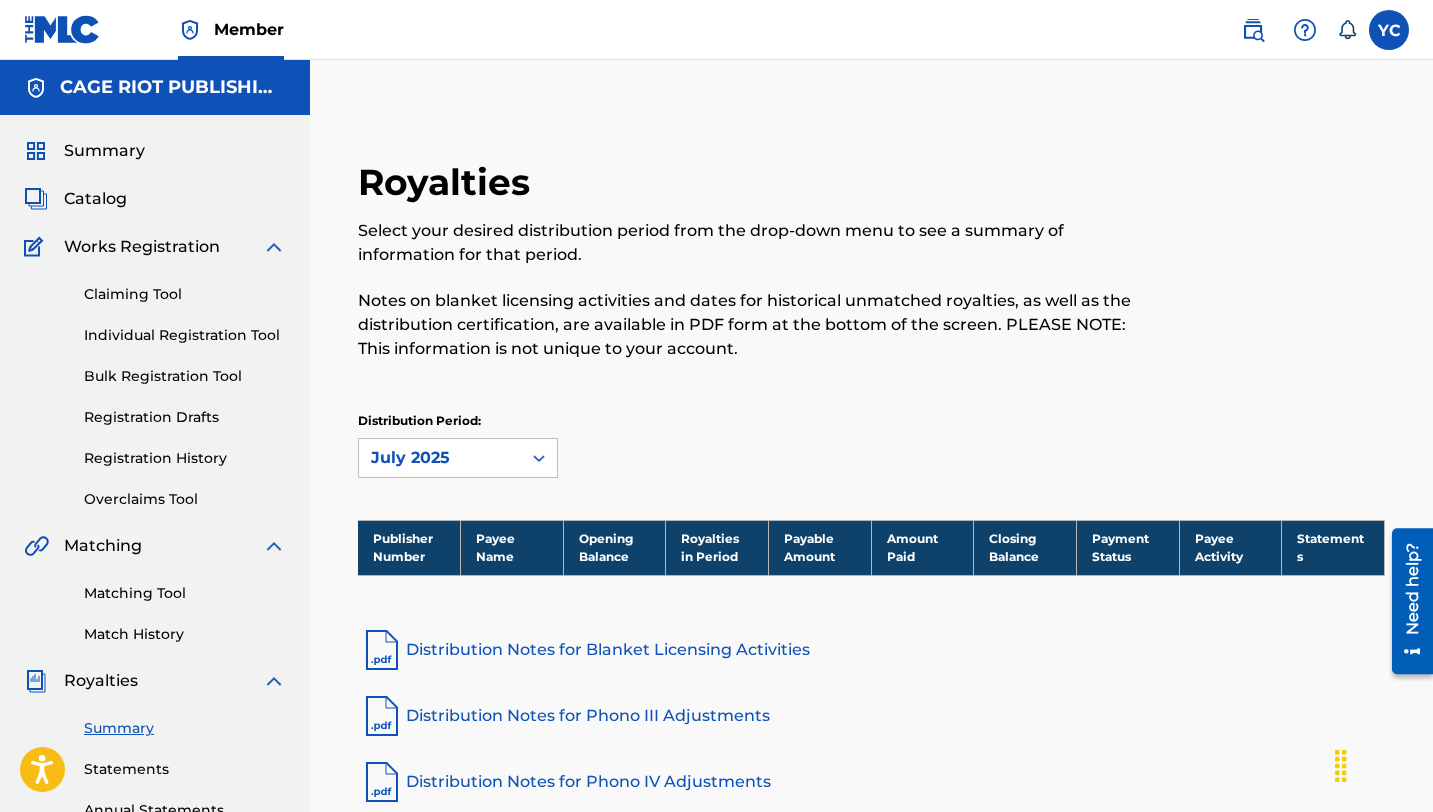 click on "Summary" at bounding box center [104, 151] 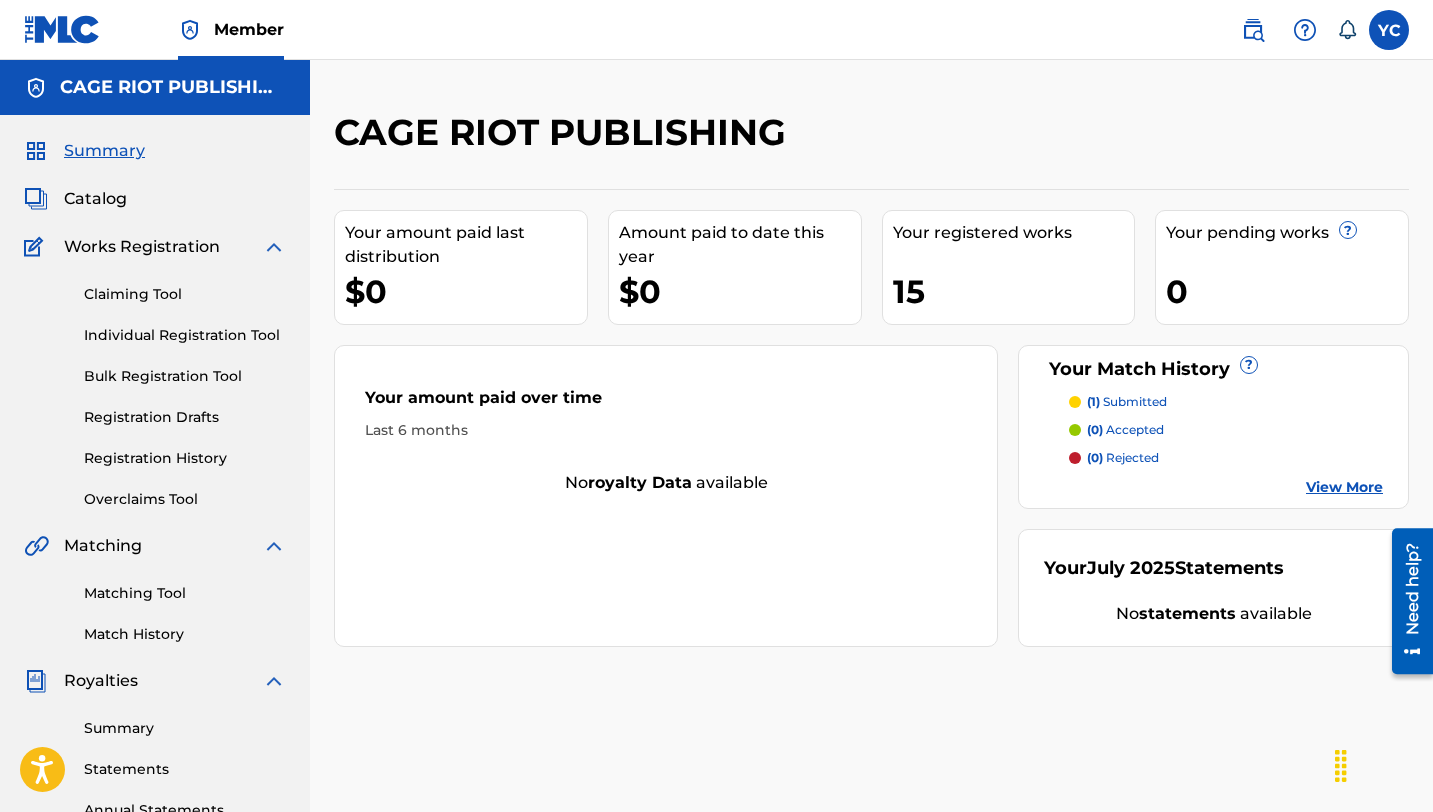 click on "Summary Catalog Works Registration Claiming Tool Individual Registration Tool Bulk Registration Tool Registration Drafts Registration History Overclaims Tool Matching Matching Tool Match History Royalties Summary Statements Annual Statements Rate Sheets Member Settings Banking Information Member Information User Permissions Contact Information Member Benefits" at bounding box center [155, 629] 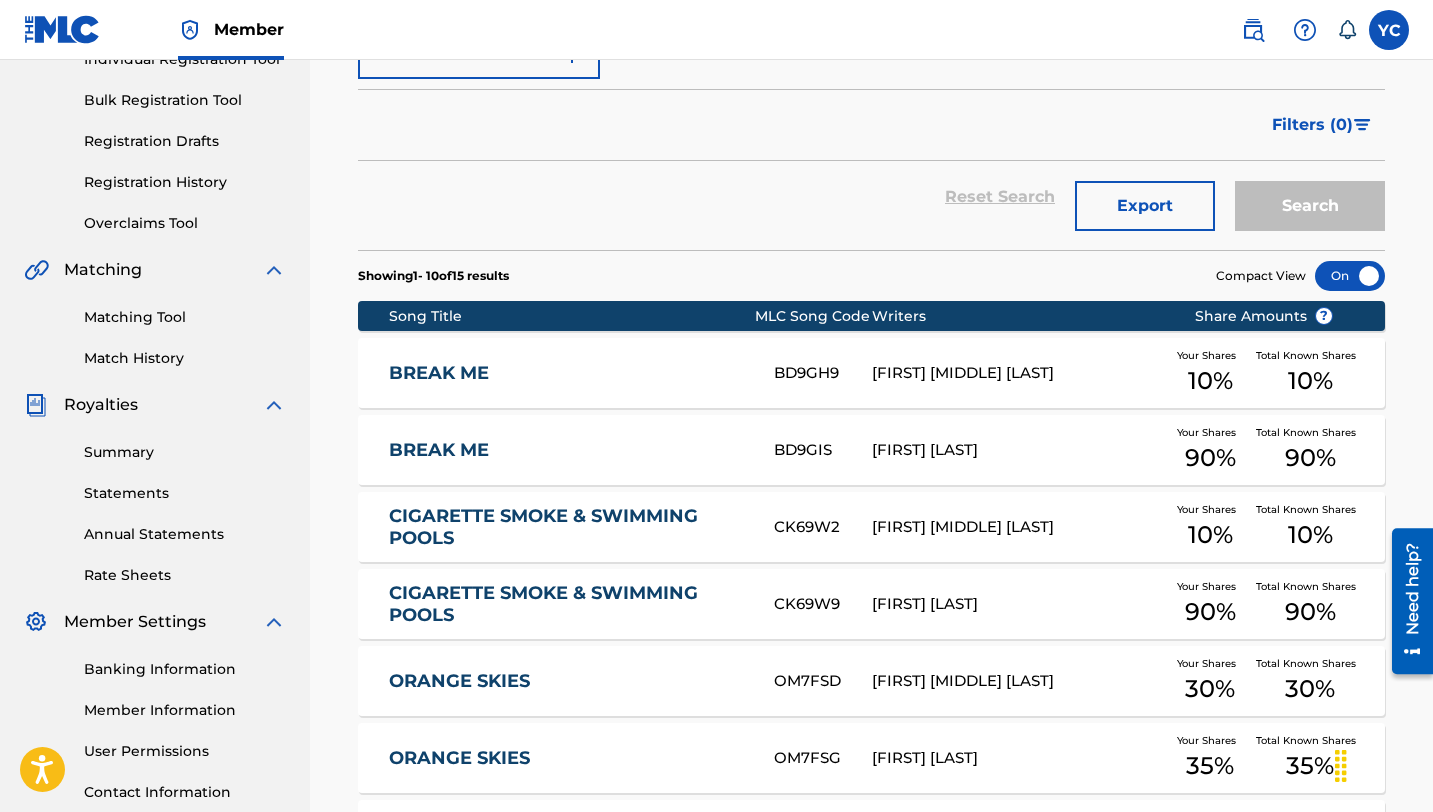 scroll, scrollTop: 0, scrollLeft: 0, axis: both 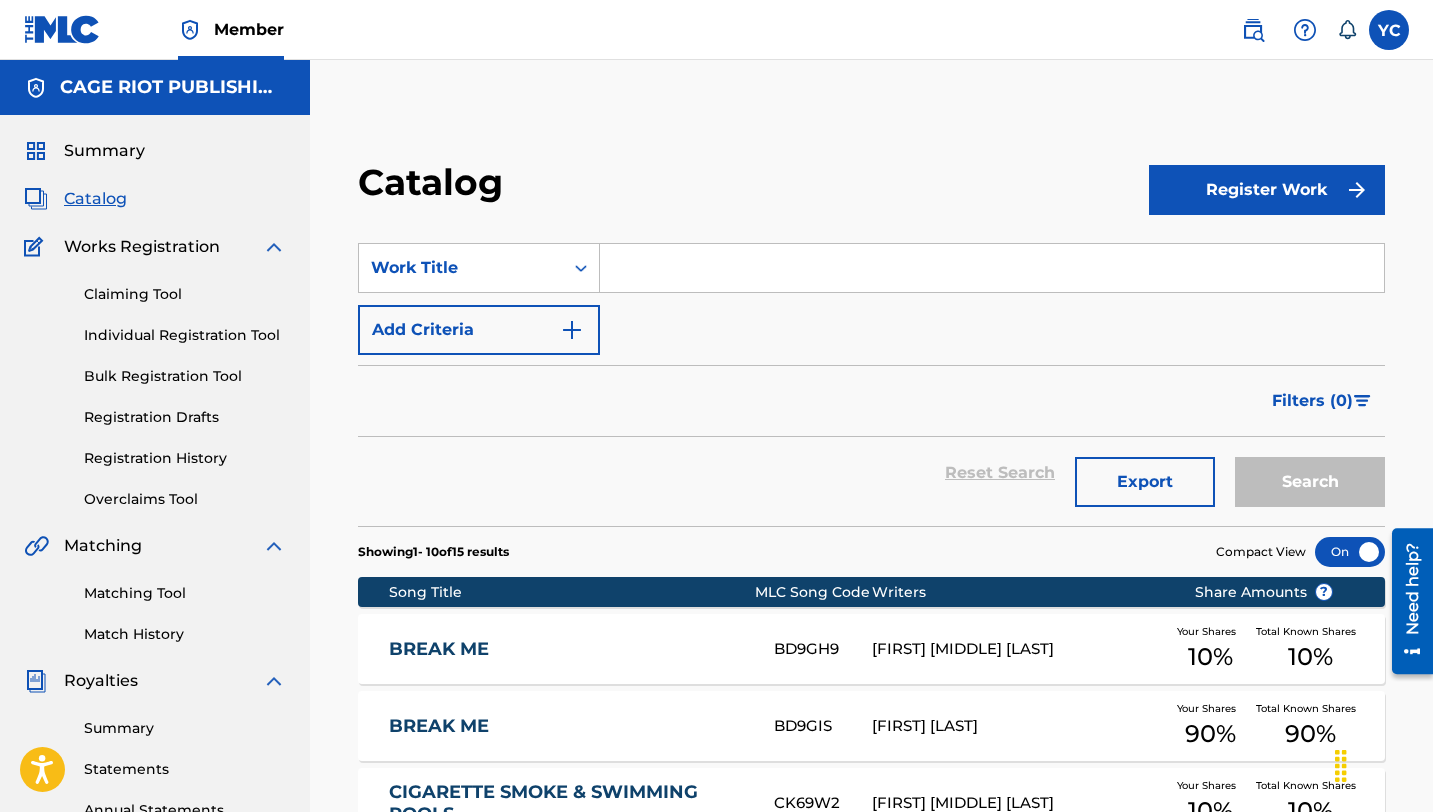click on "Claiming Tool" at bounding box center (185, 294) 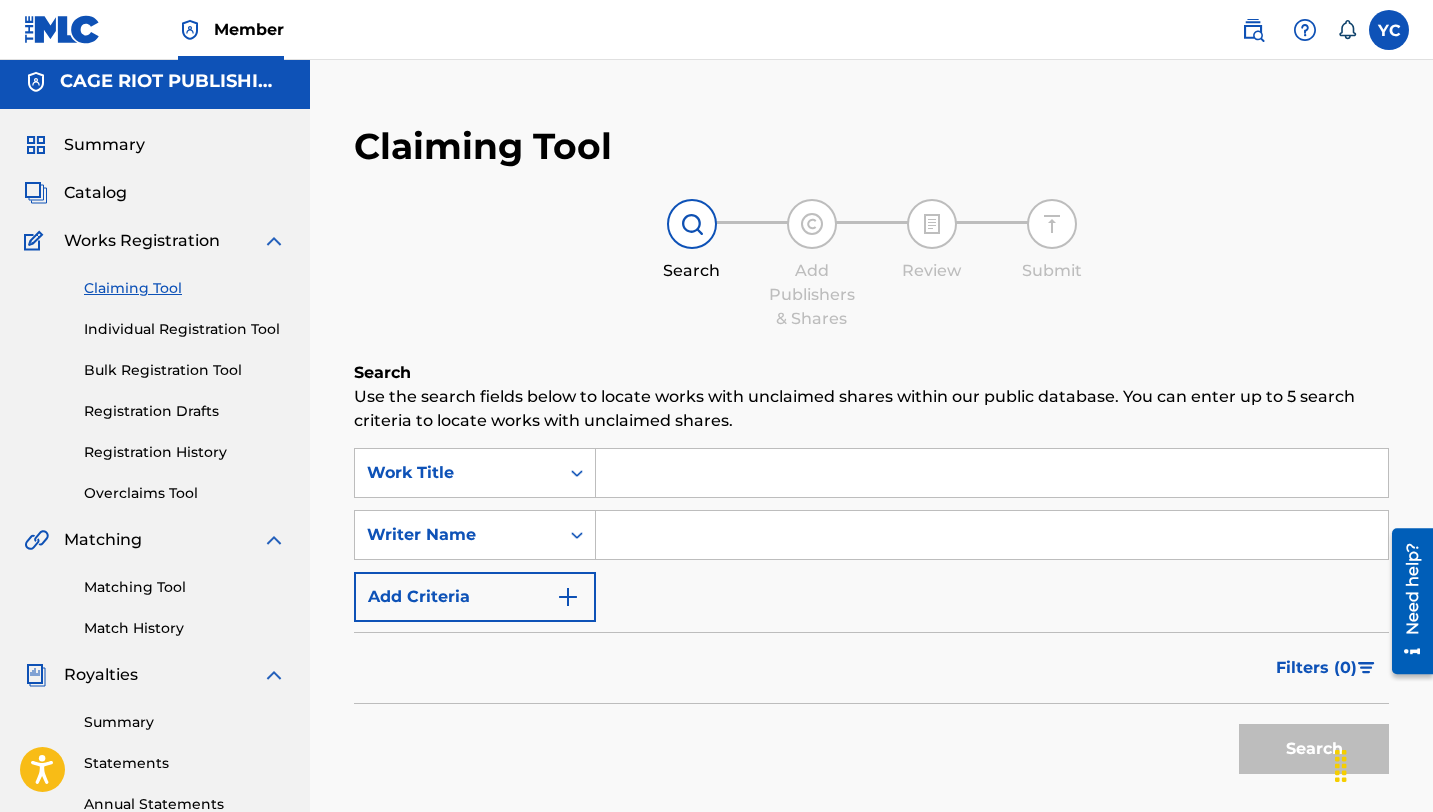 scroll, scrollTop: 0, scrollLeft: 0, axis: both 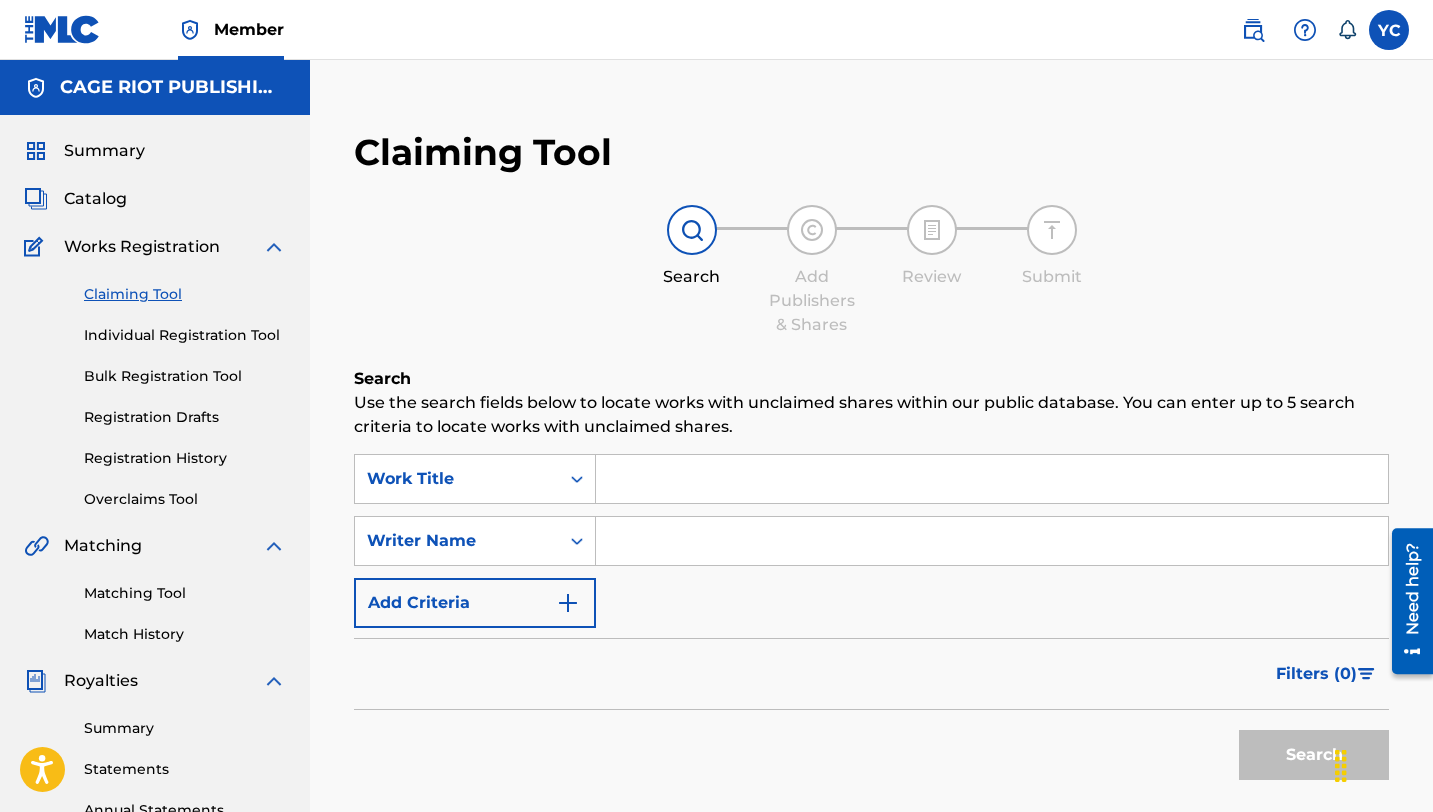 click on "Claiming Tool Individual Registration Tool Bulk Registration Tool Registration Drafts Registration History Overclaims Tool" at bounding box center (155, 384) 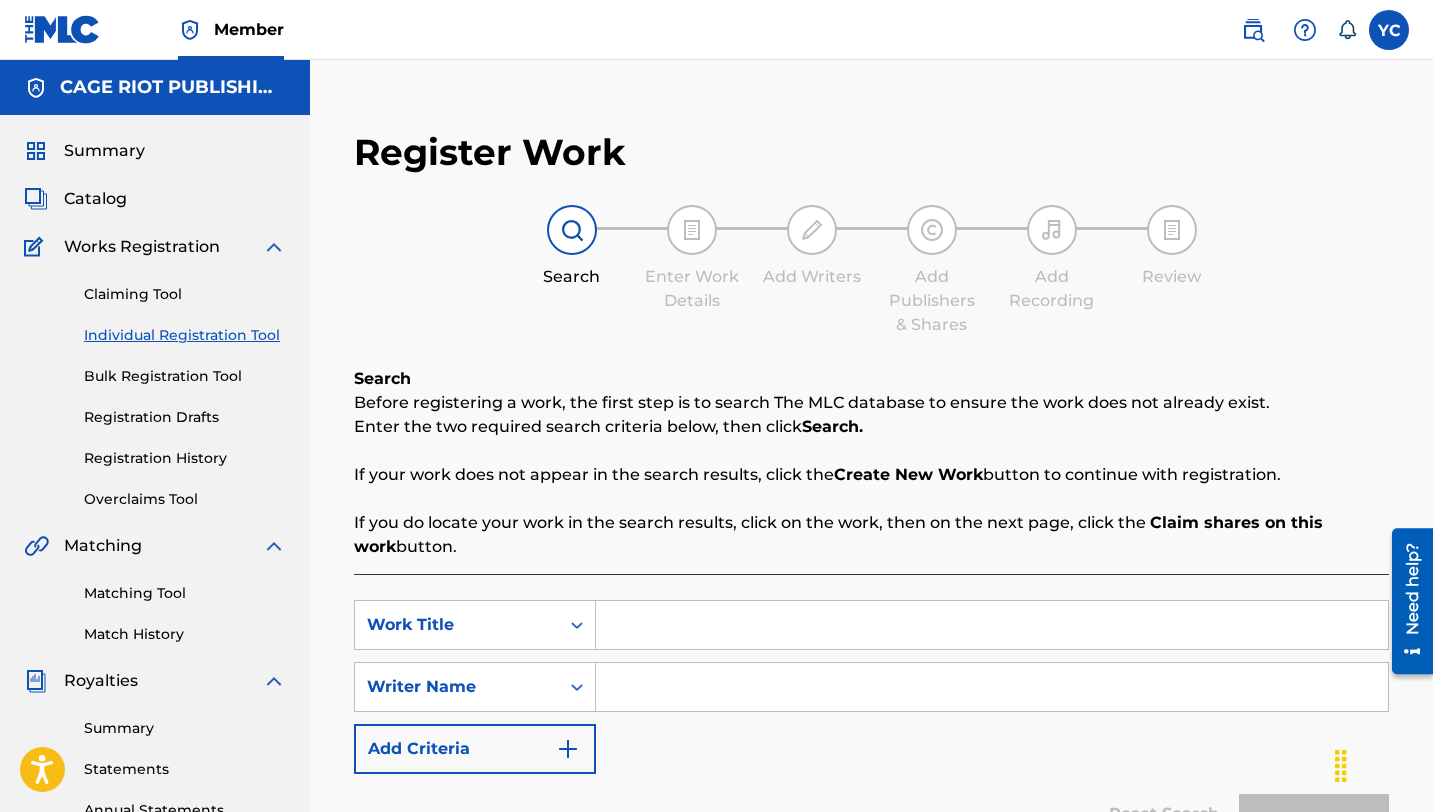 click on "Registration History" at bounding box center (185, 458) 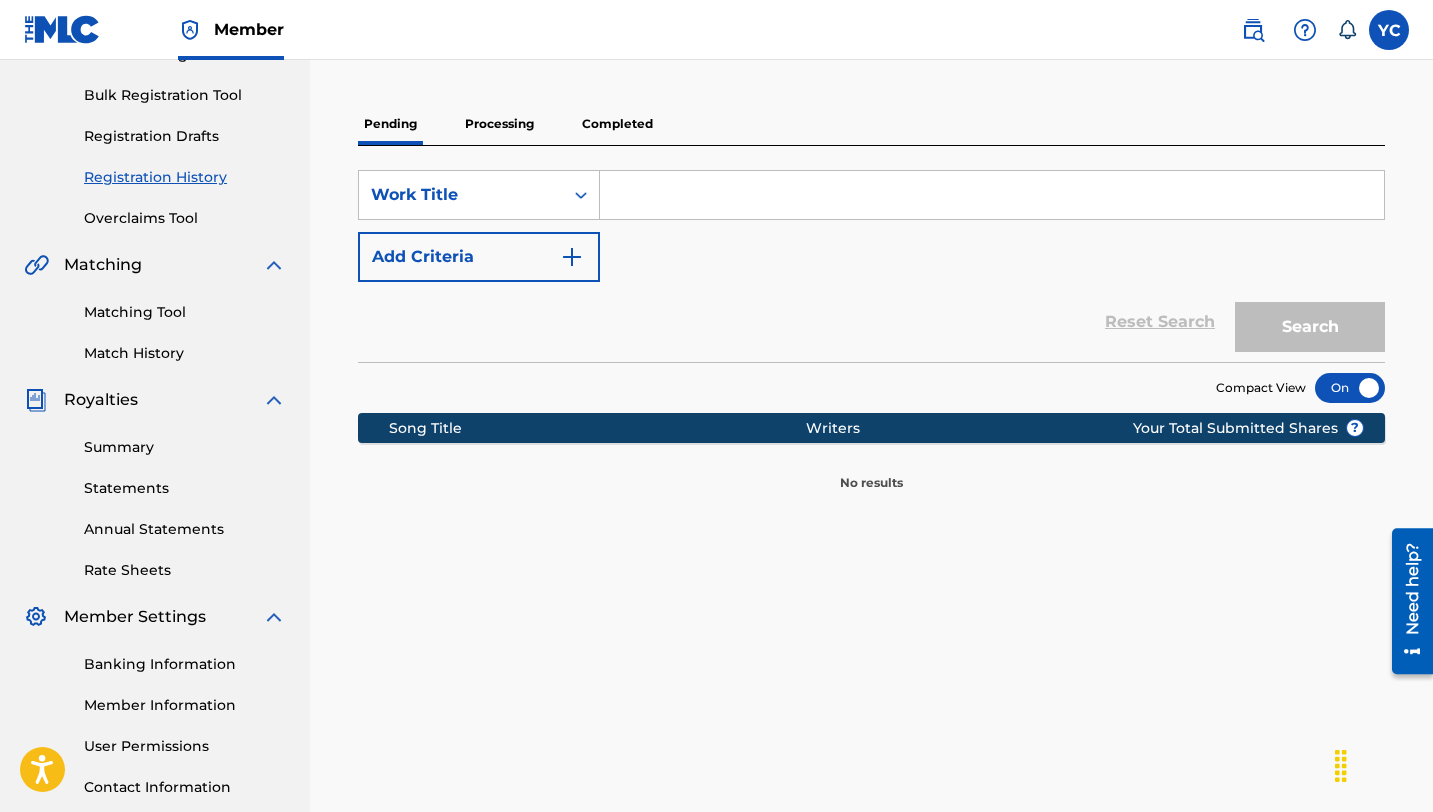scroll, scrollTop: 280, scrollLeft: 0, axis: vertical 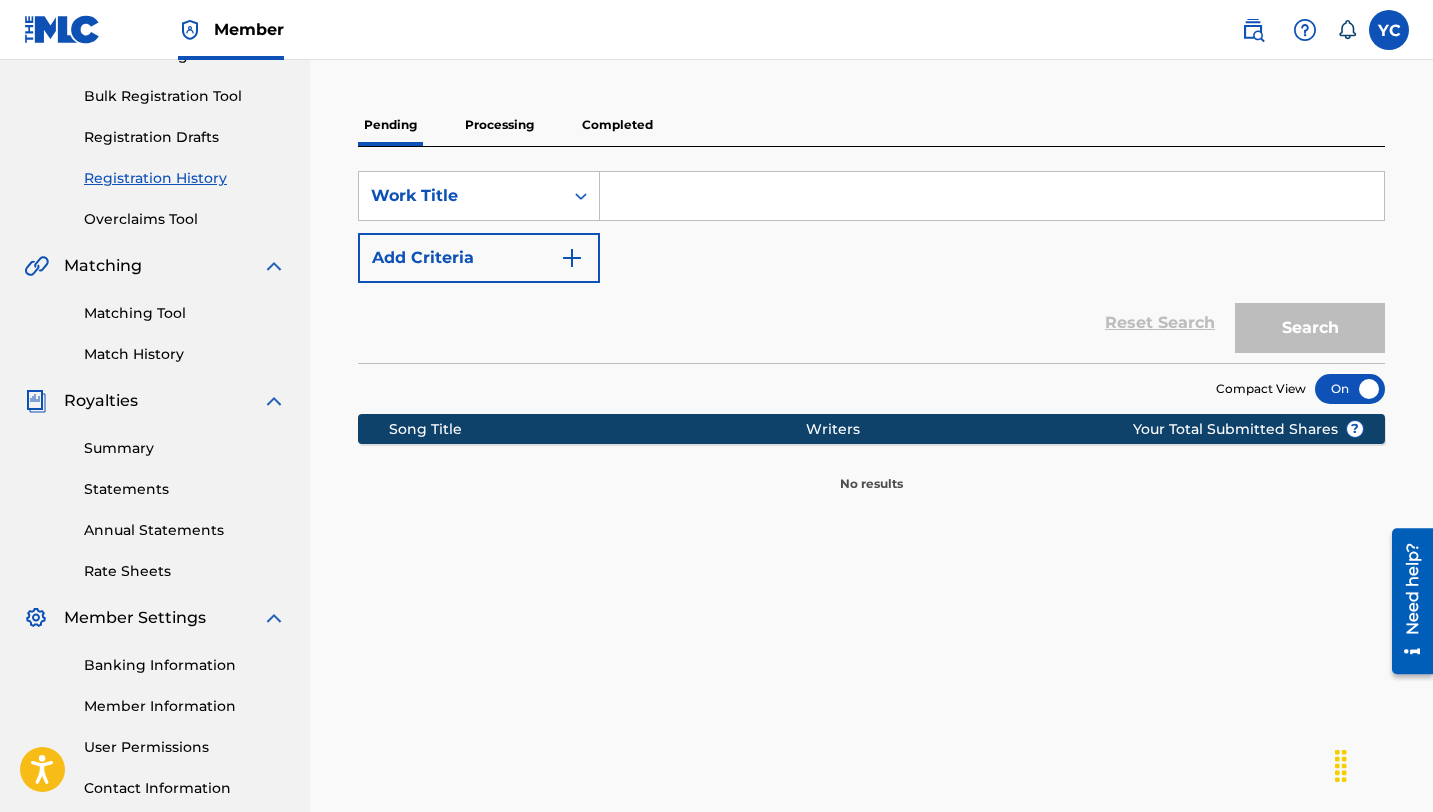 click on "Processing" at bounding box center [499, 125] 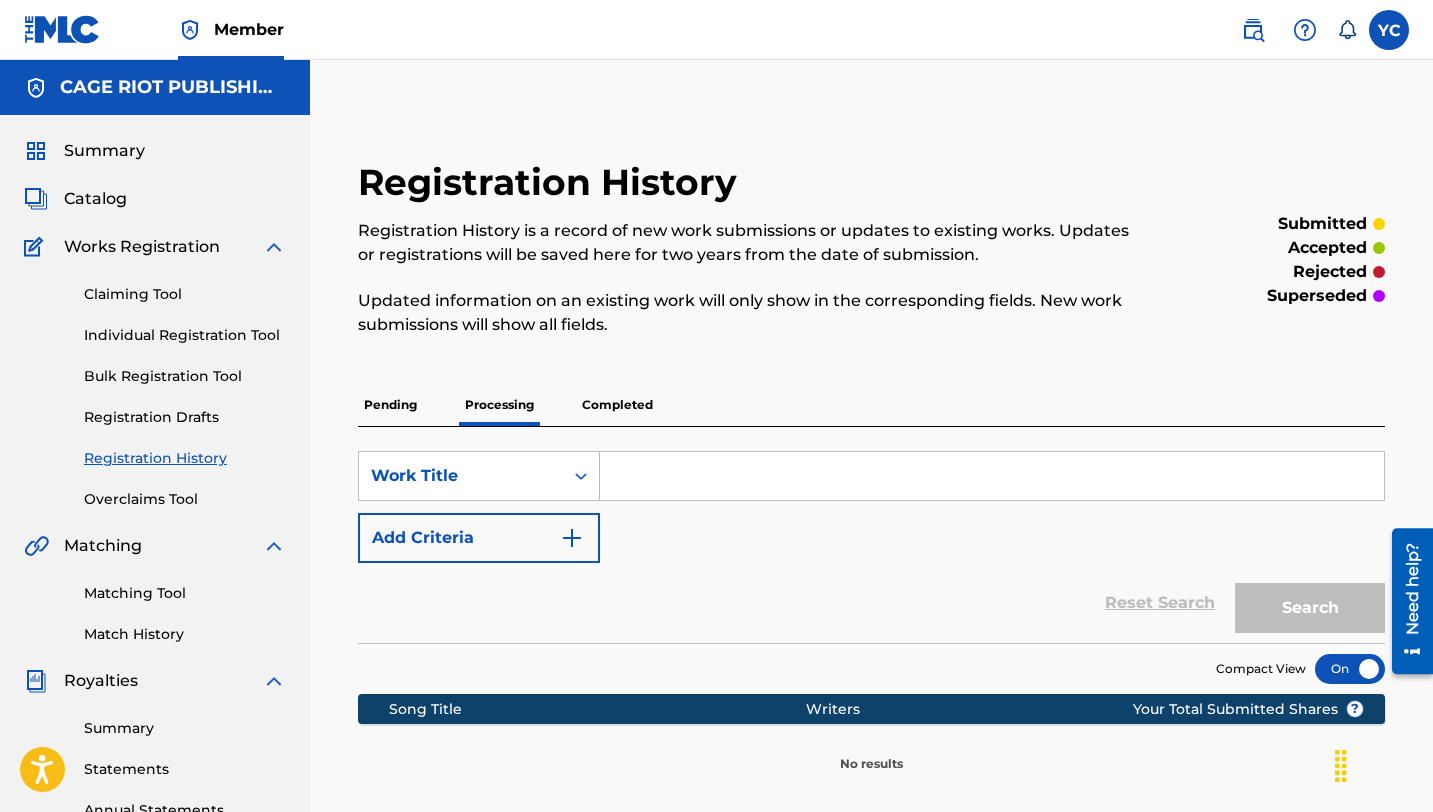 click on "Completed" at bounding box center (617, 405) 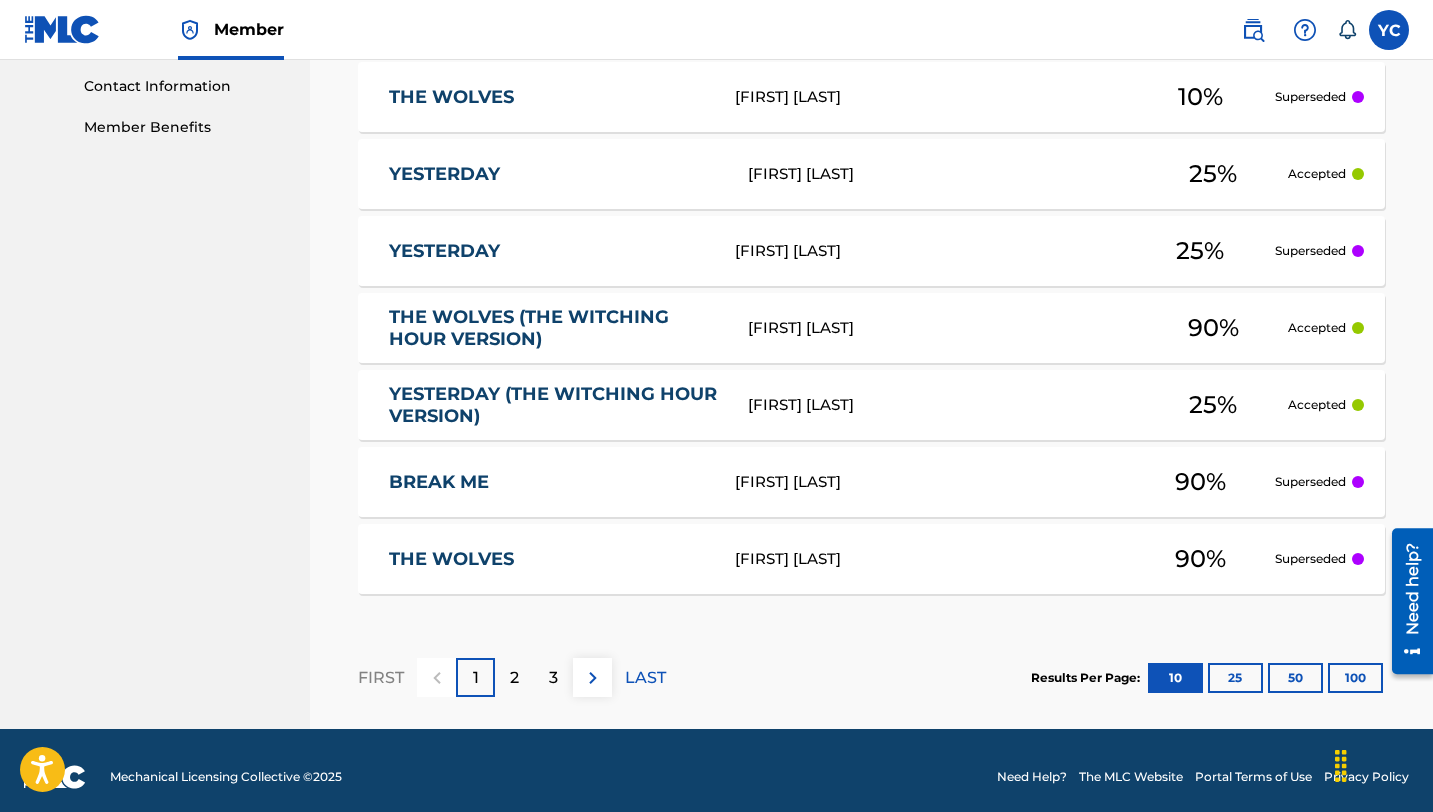 scroll, scrollTop: 995, scrollLeft: 0, axis: vertical 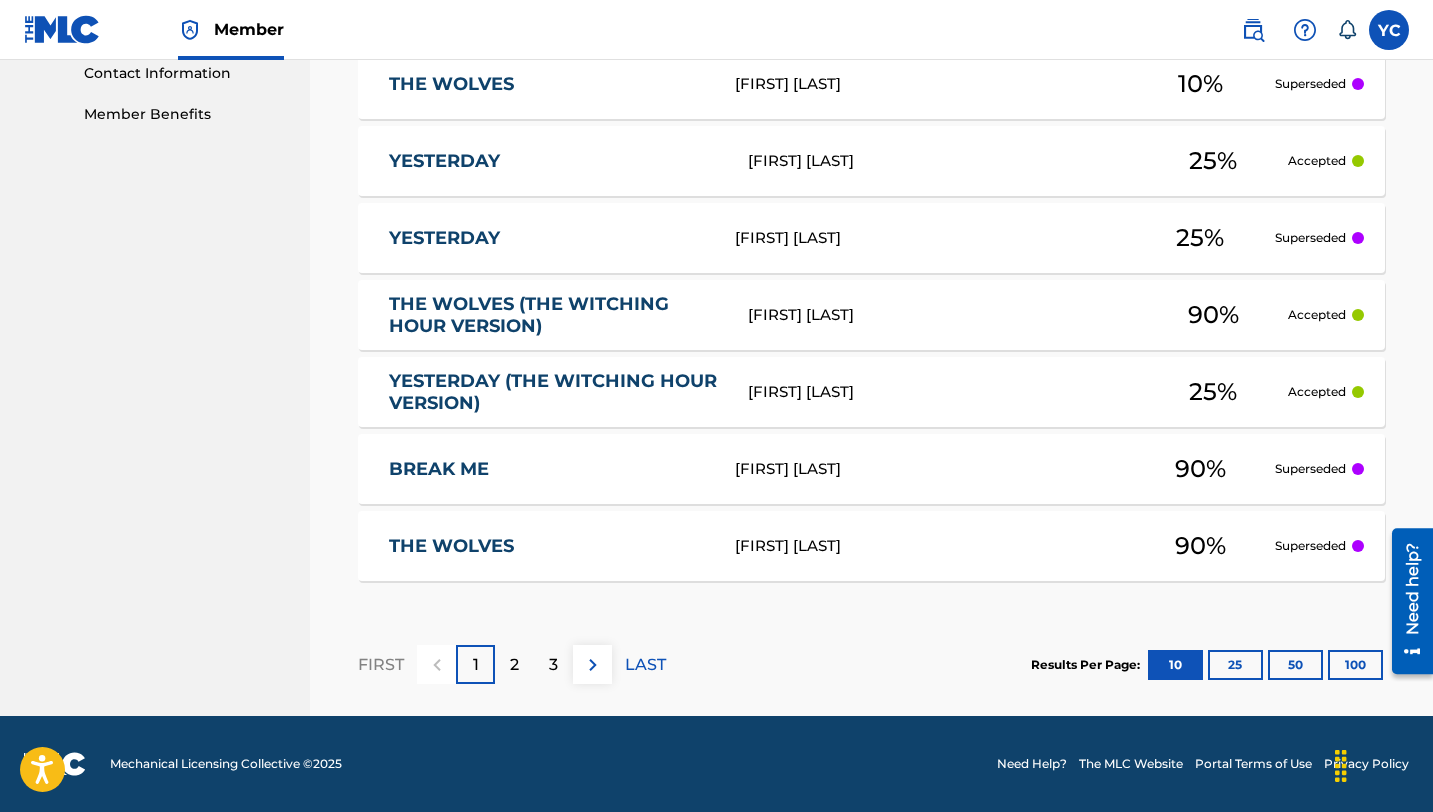 click on "2" at bounding box center (514, 665) 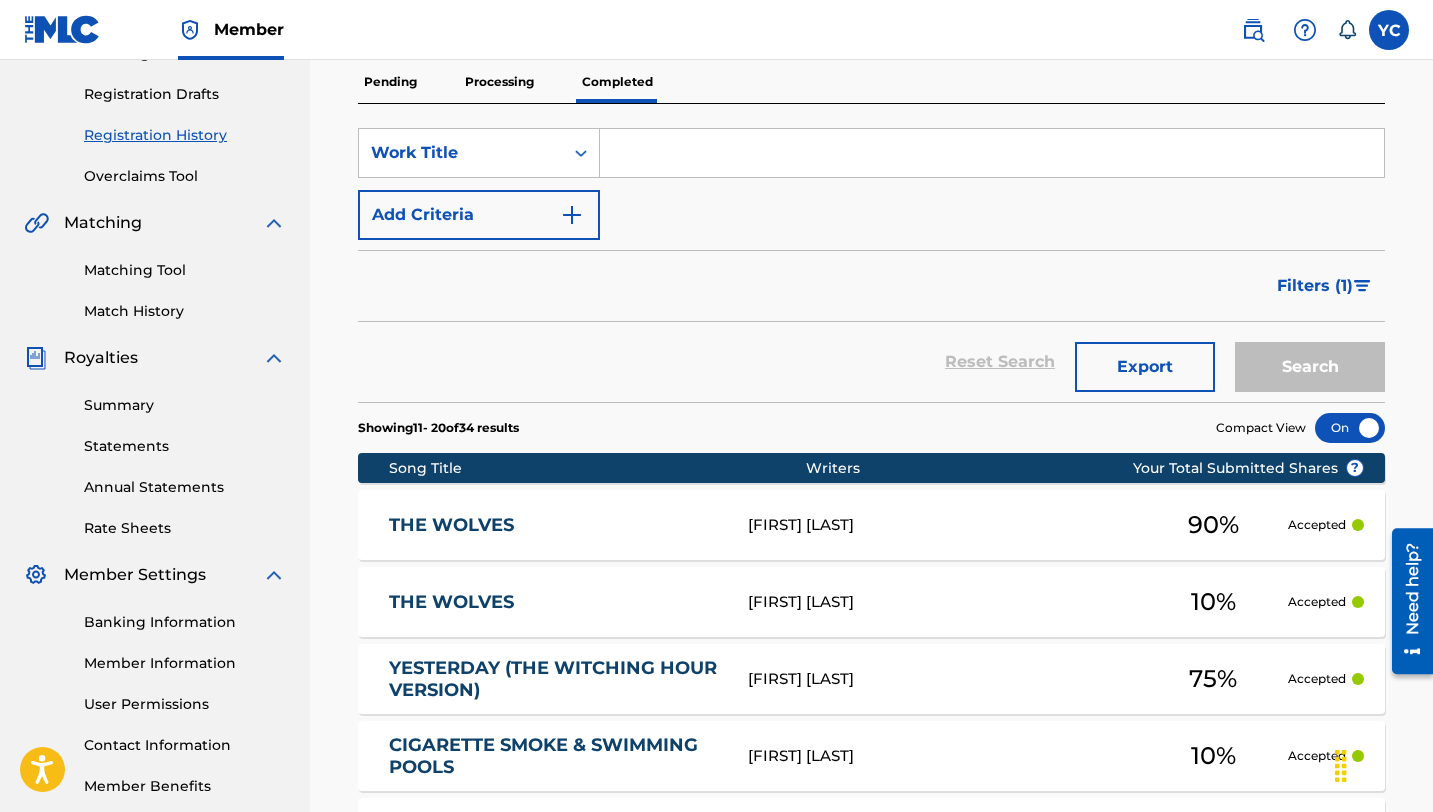 scroll, scrollTop: 282, scrollLeft: 0, axis: vertical 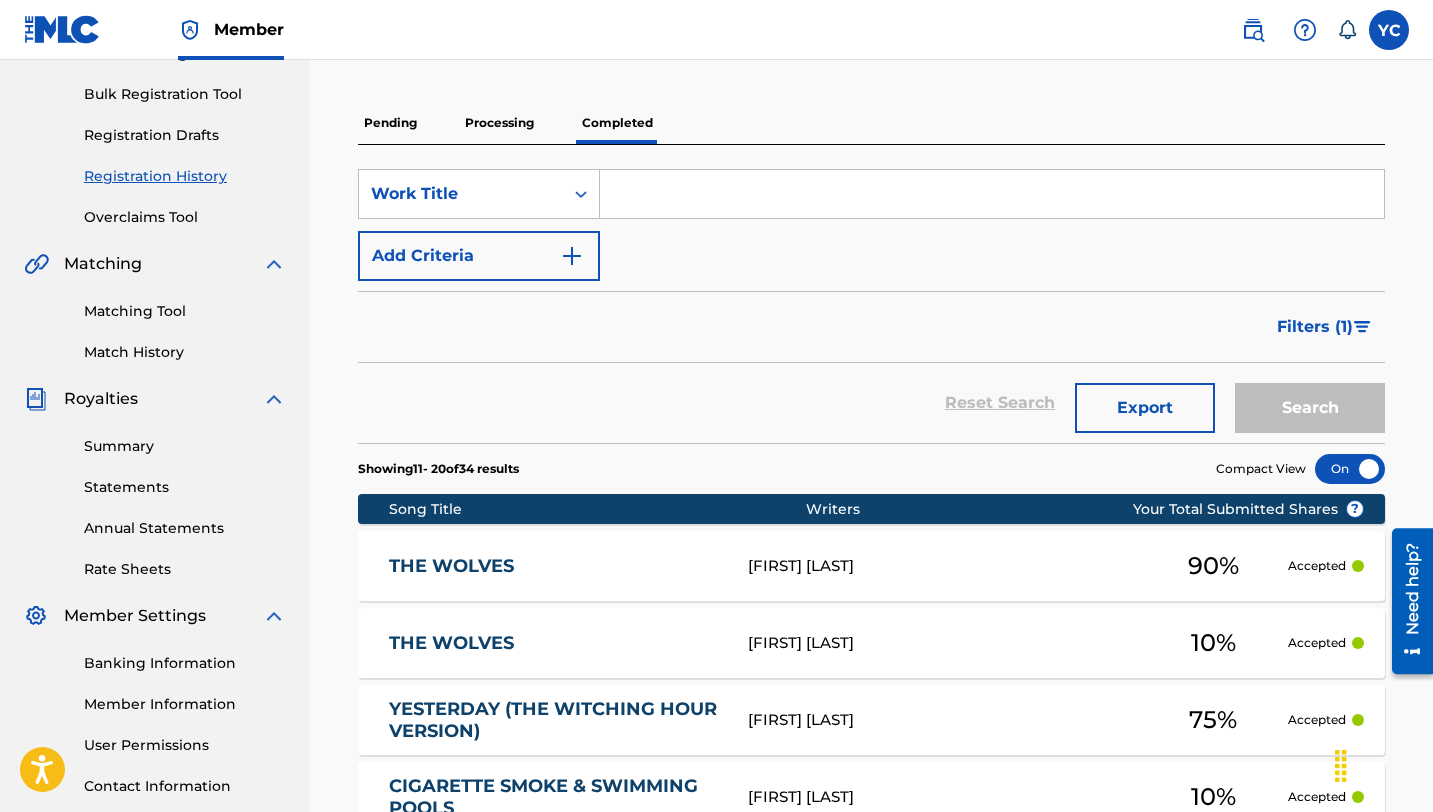 click on "Filters ( 1 )" at bounding box center [1315, 327] 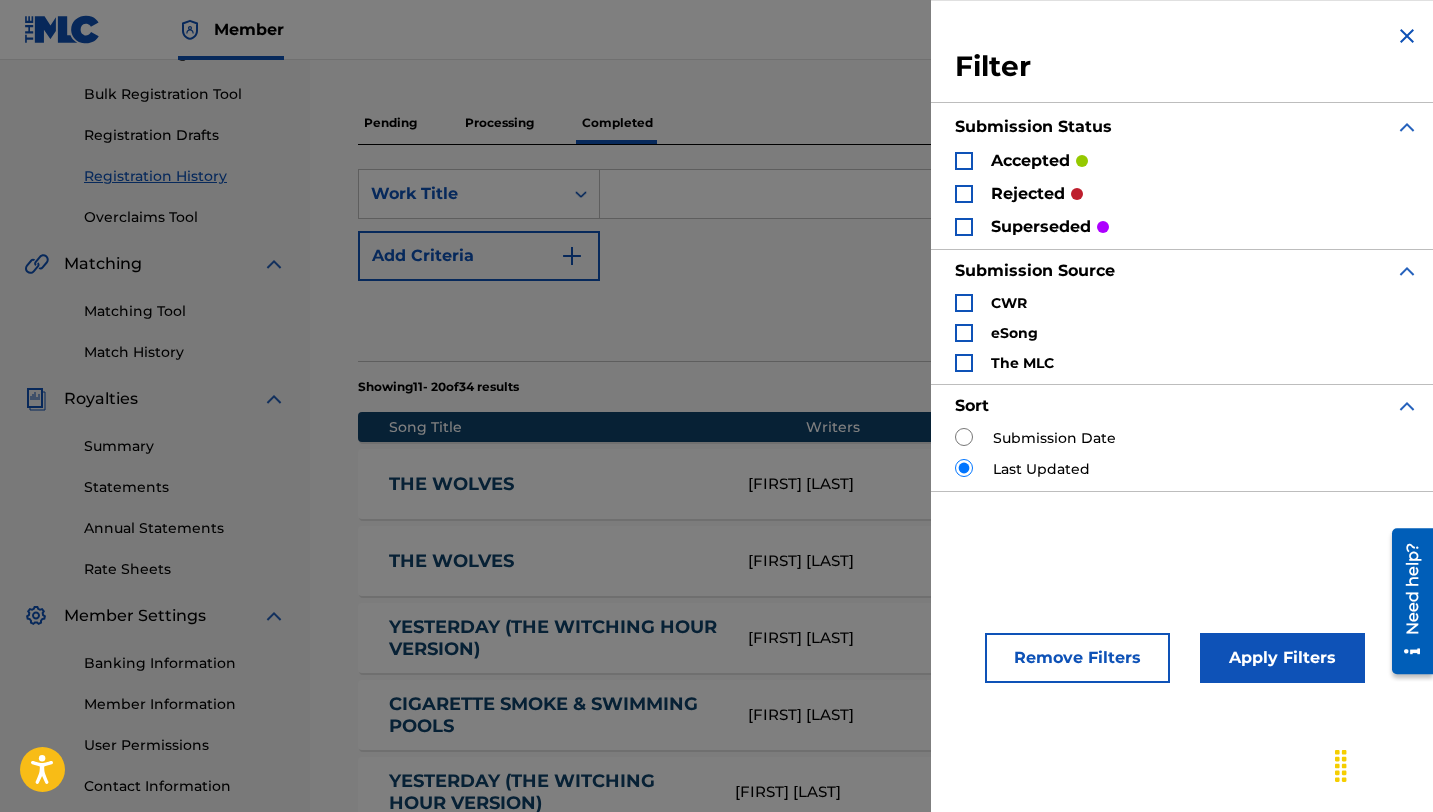 click on "accepted" at bounding box center [1030, 161] 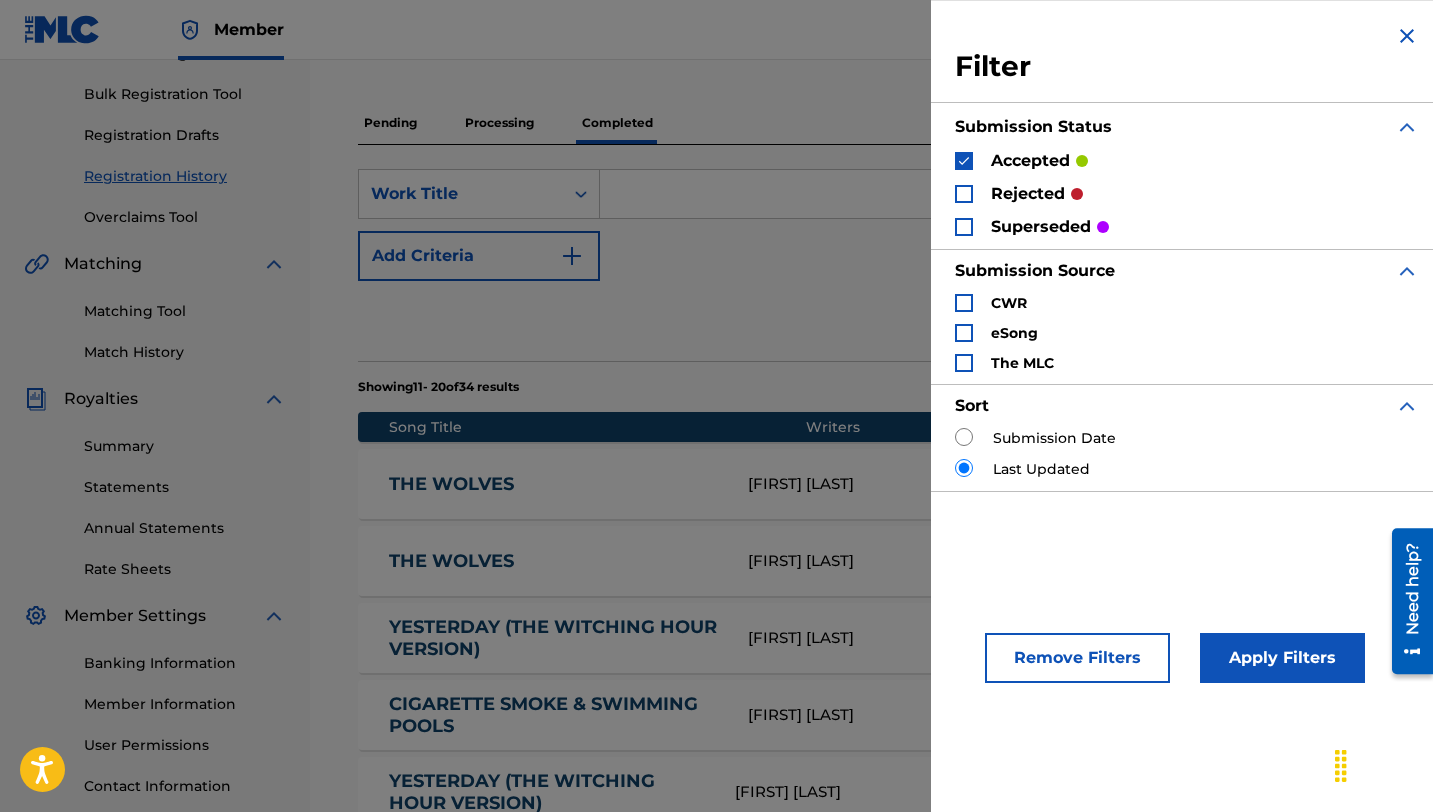 click on "Apply Filters" at bounding box center [1282, 658] 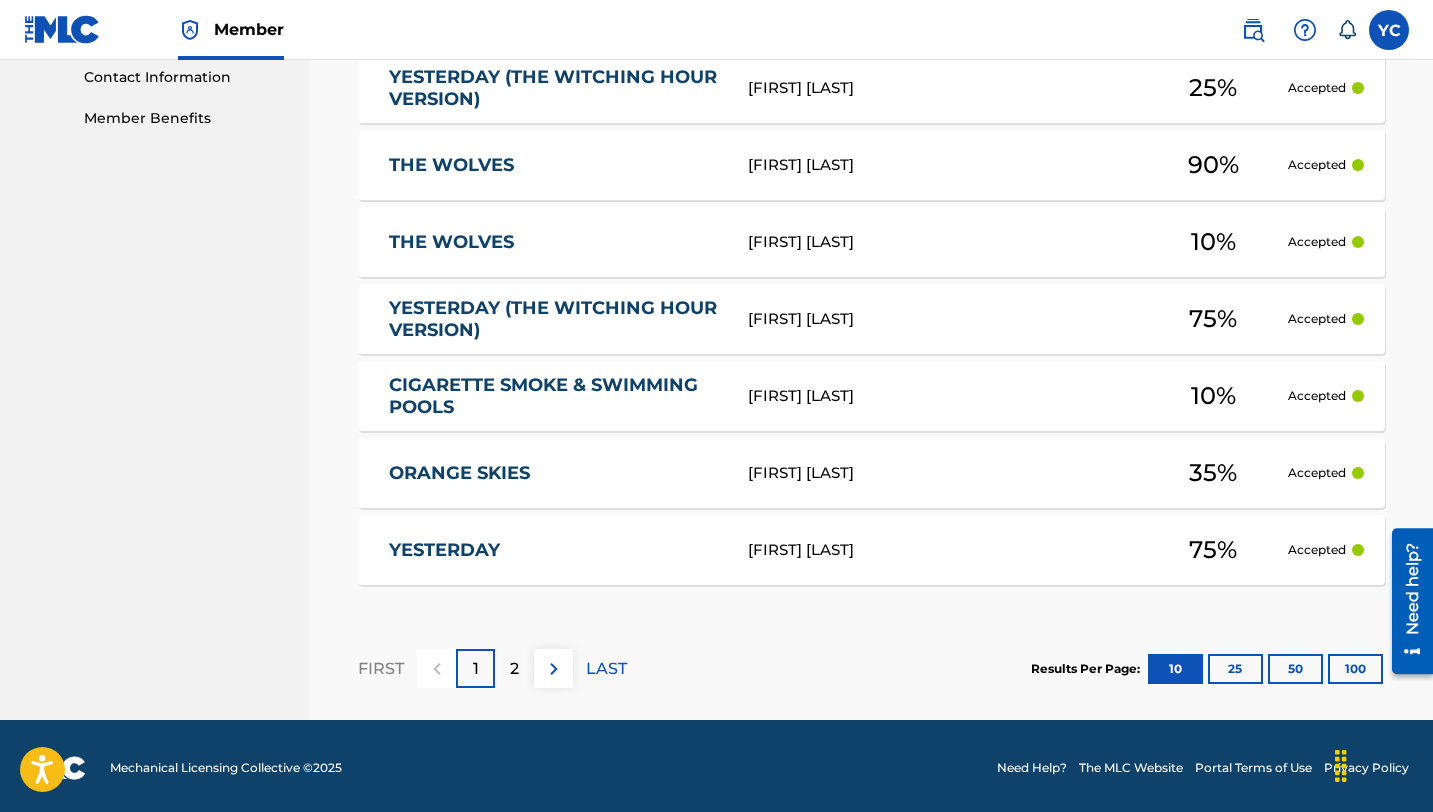 scroll, scrollTop: 991, scrollLeft: 0, axis: vertical 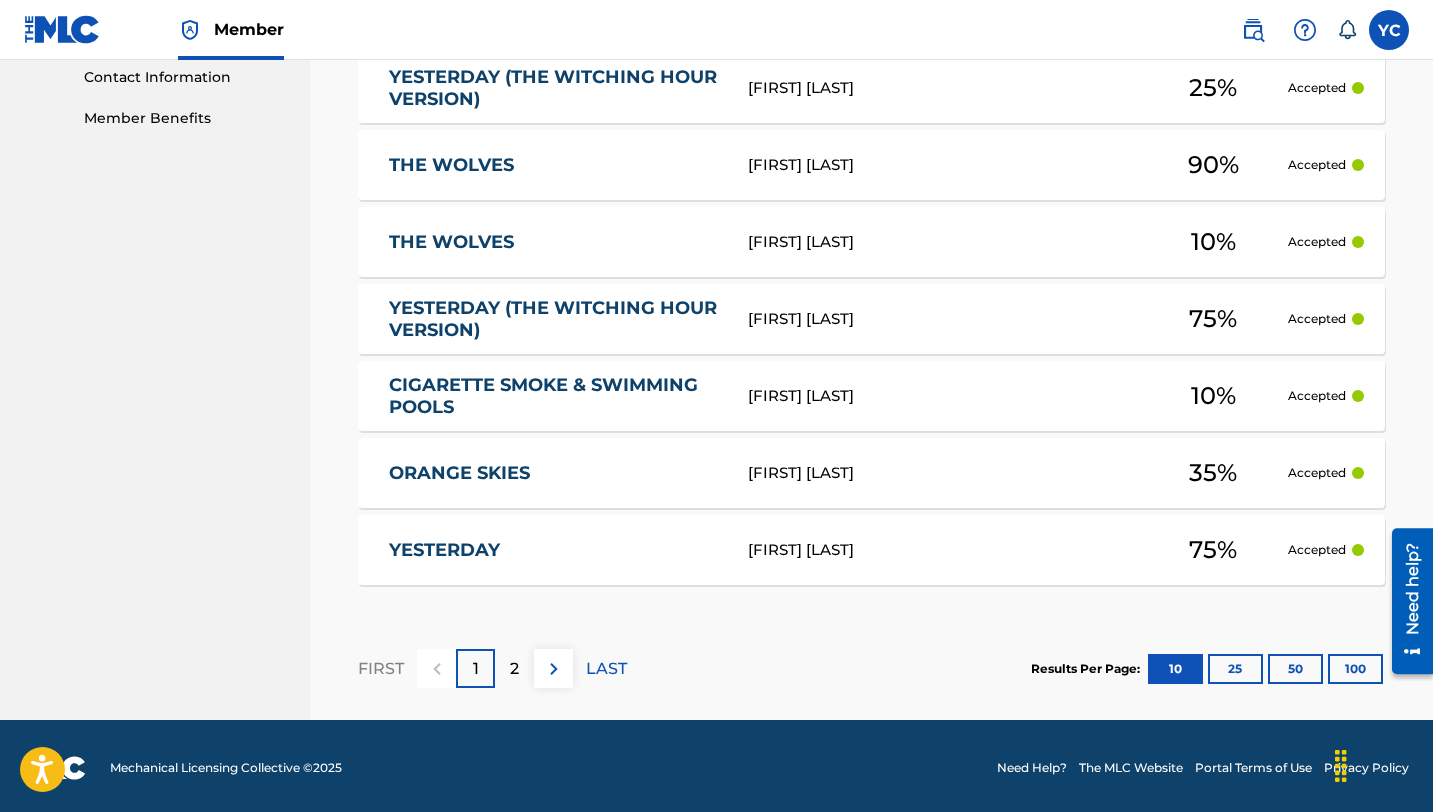 click on "2" at bounding box center (514, 668) 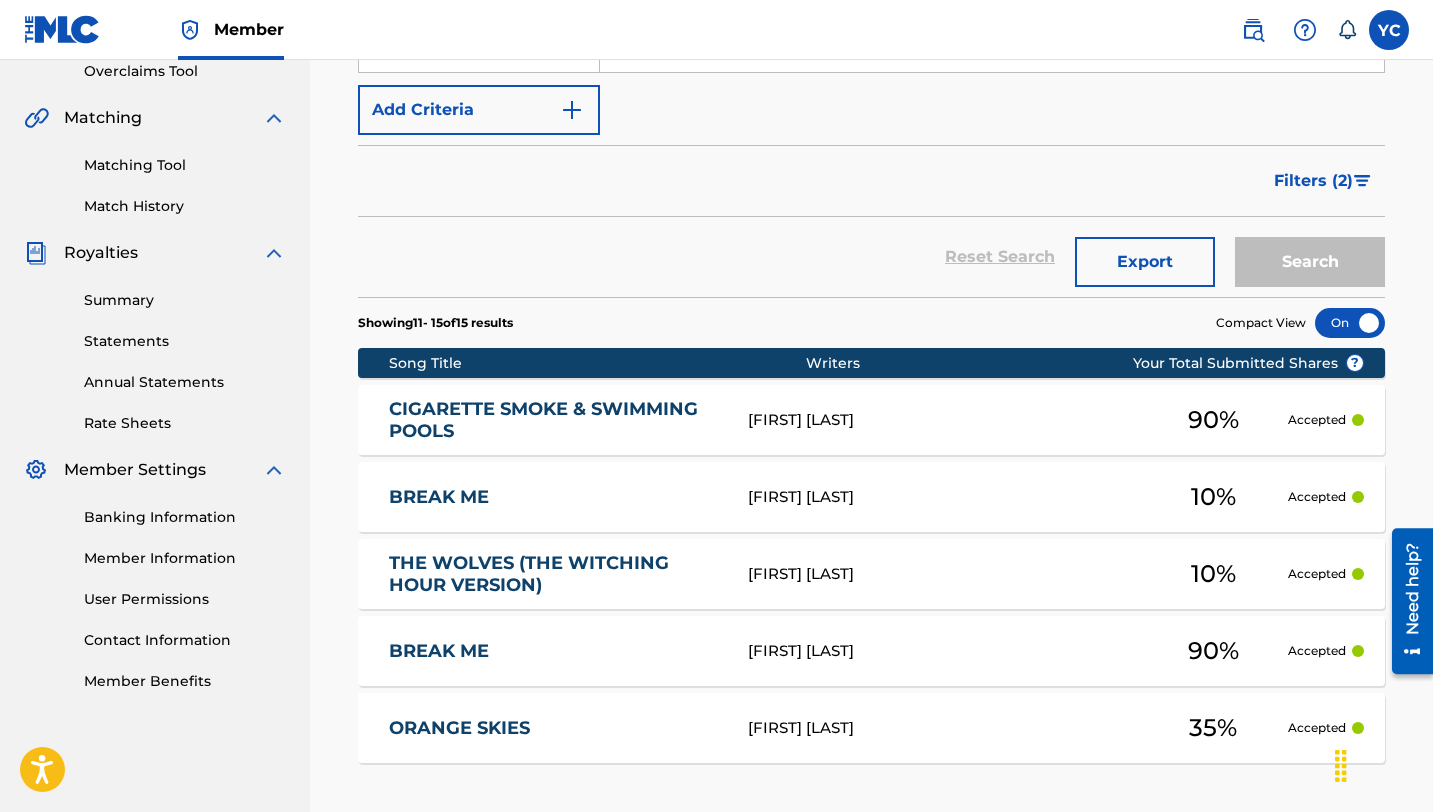 scroll, scrollTop: 610, scrollLeft: 0, axis: vertical 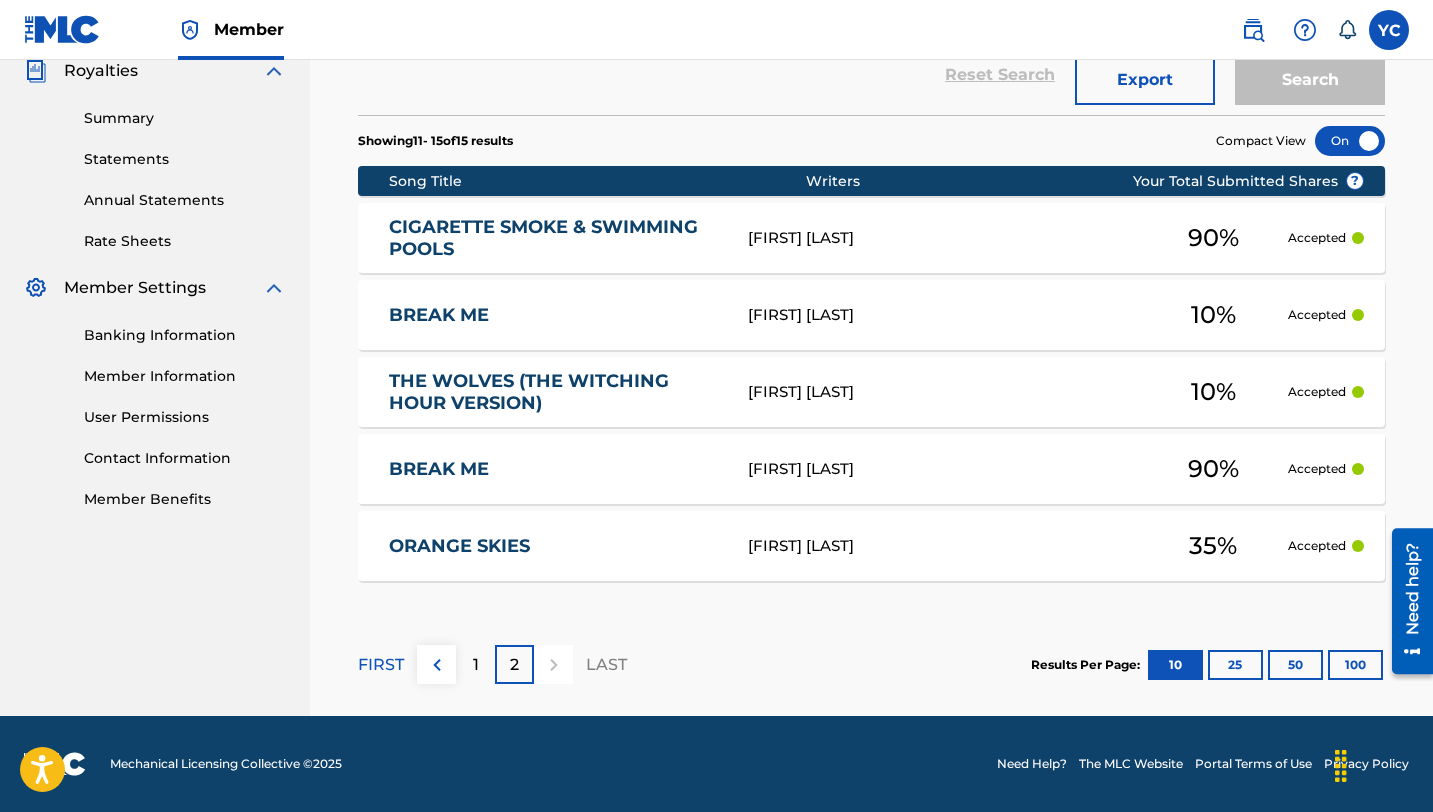 click on "1" at bounding box center [475, 664] 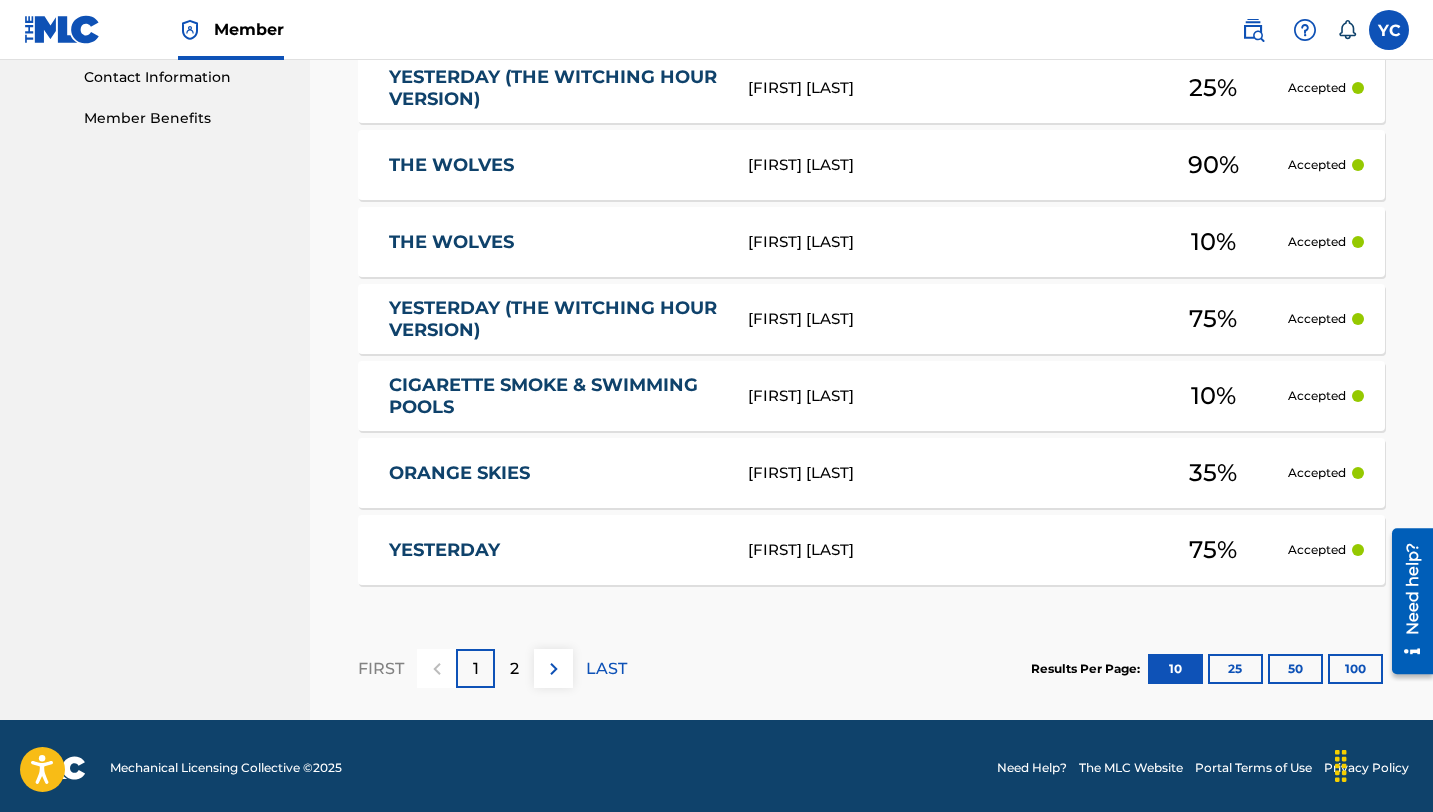 scroll, scrollTop: 0, scrollLeft: 0, axis: both 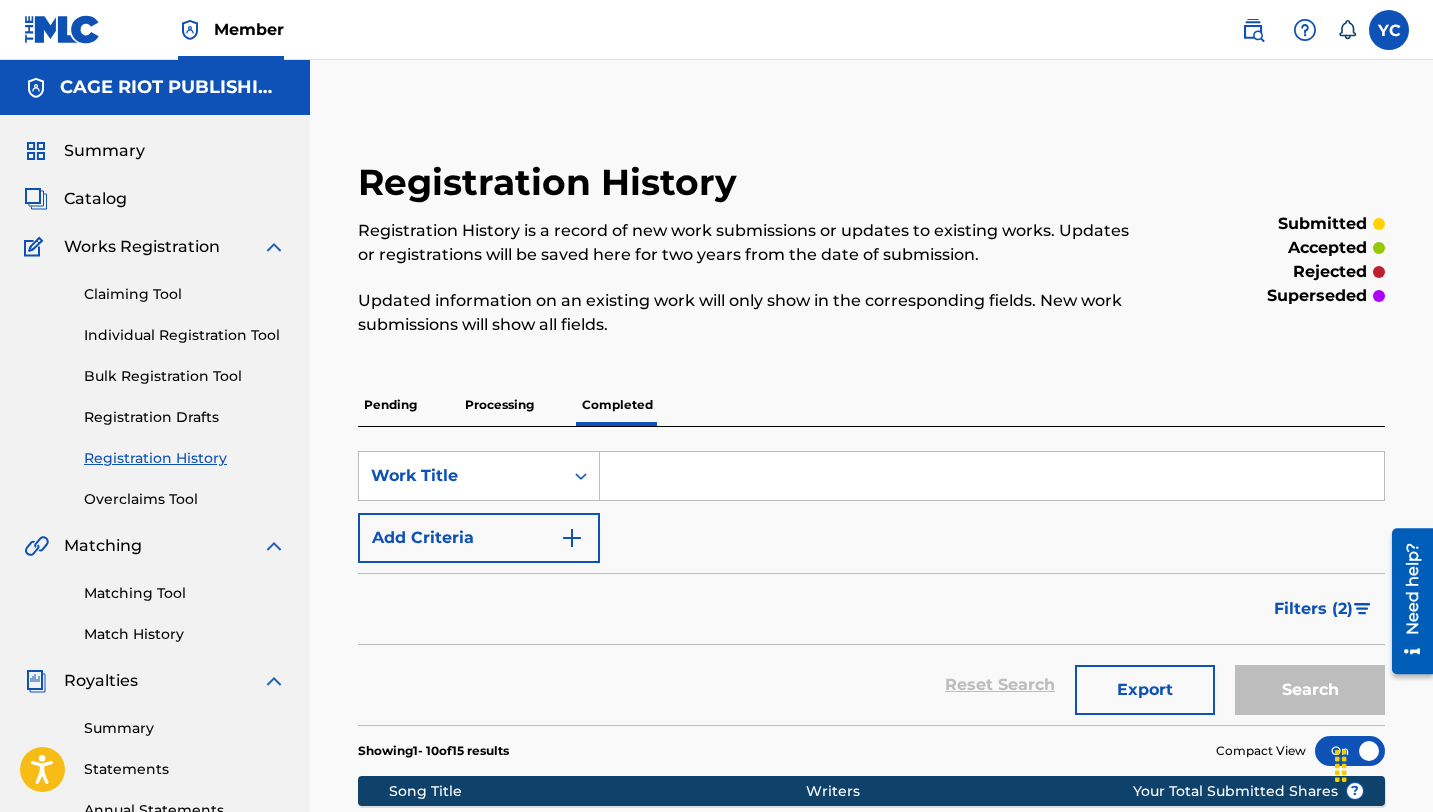 click on "Summary" at bounding box center (104, 151) 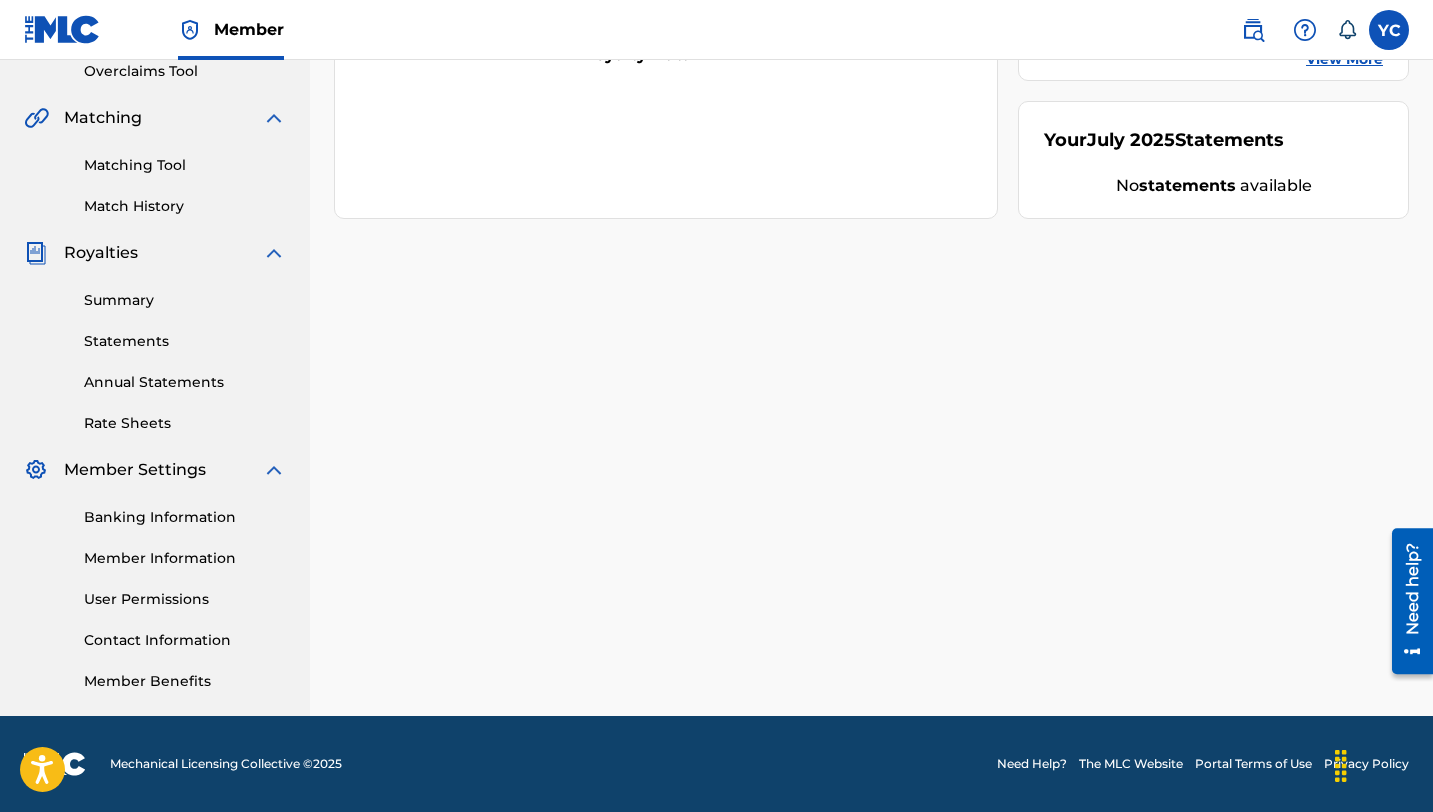 scroll, scrollTop: 0, scrollLeft: 0, axis: both 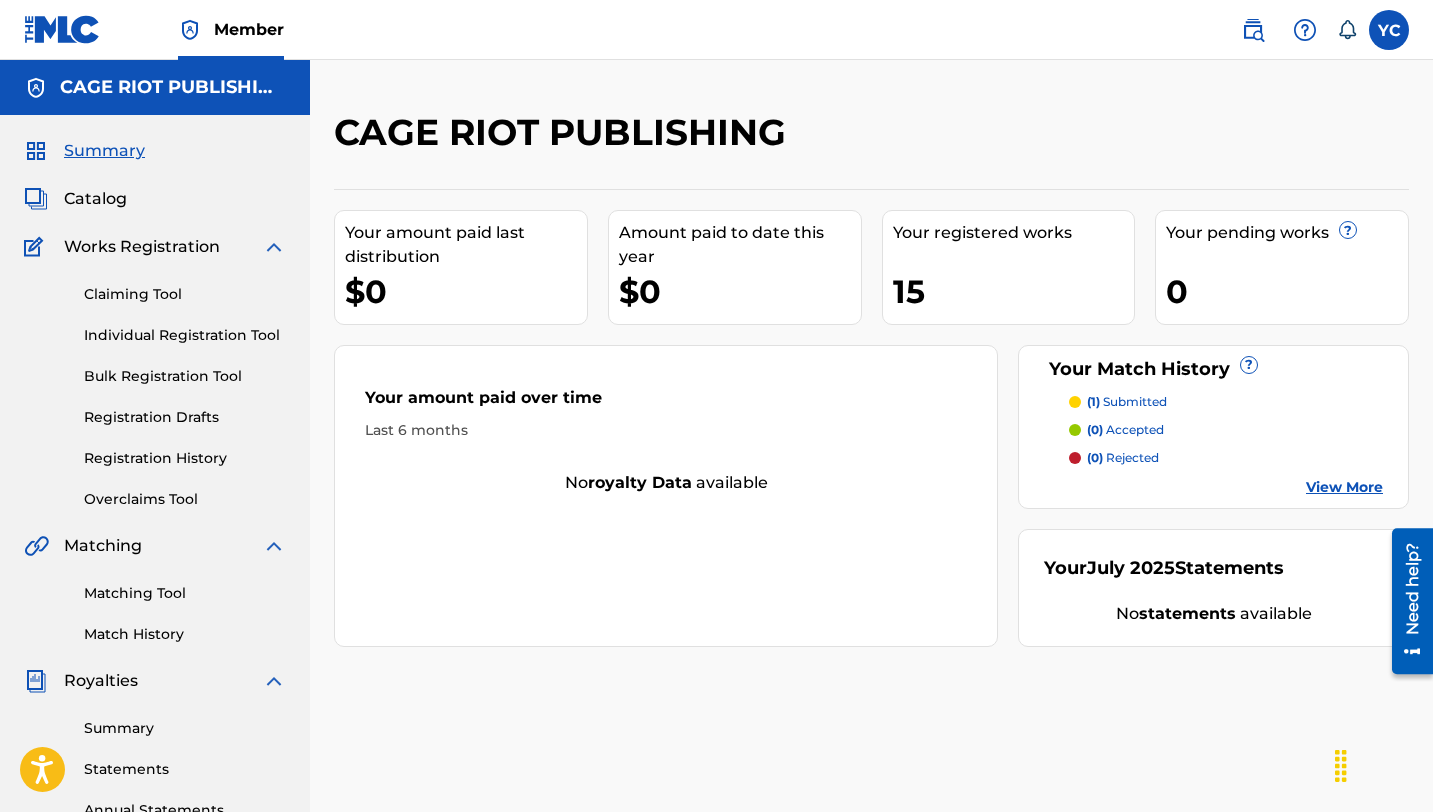 click at bounding box center (1075, 430) 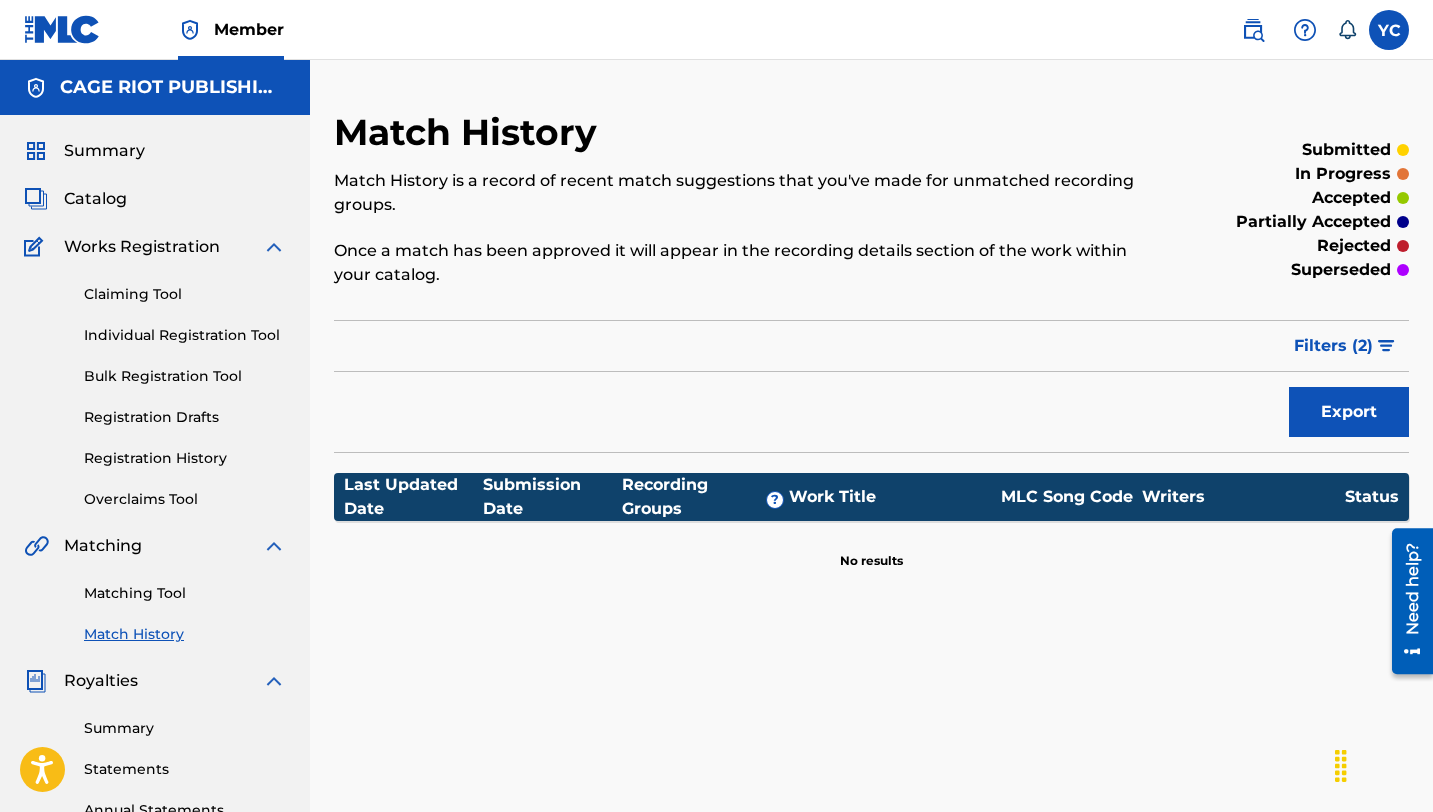 click on "Claiming Tool Individual Registration Tool Bulk Registration Tool Registration Drafts Registration History Overclaims Tool" at bounding box center [155, 384] 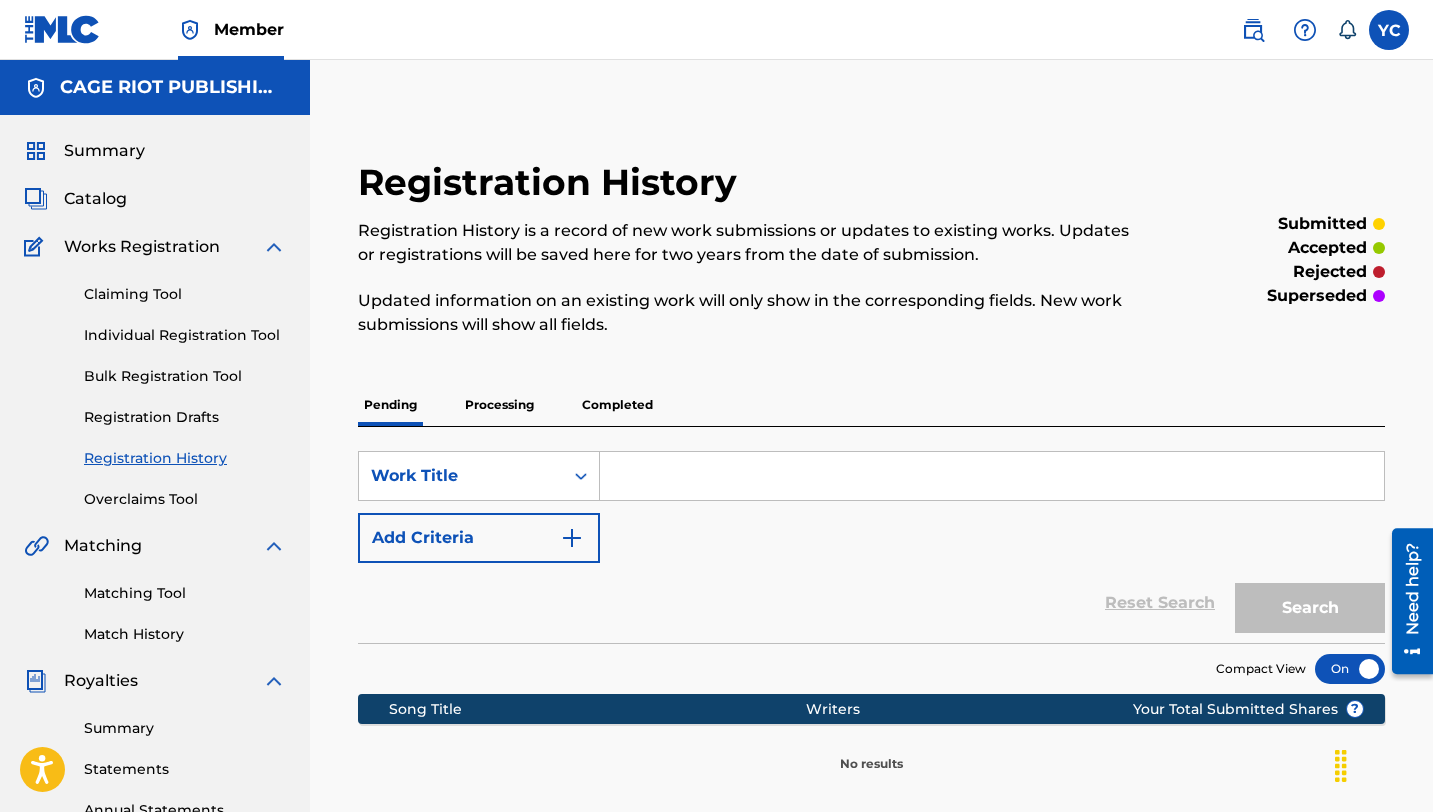 scroll, scrollTop: 40, scrollLeft: 0, axis: vertical 